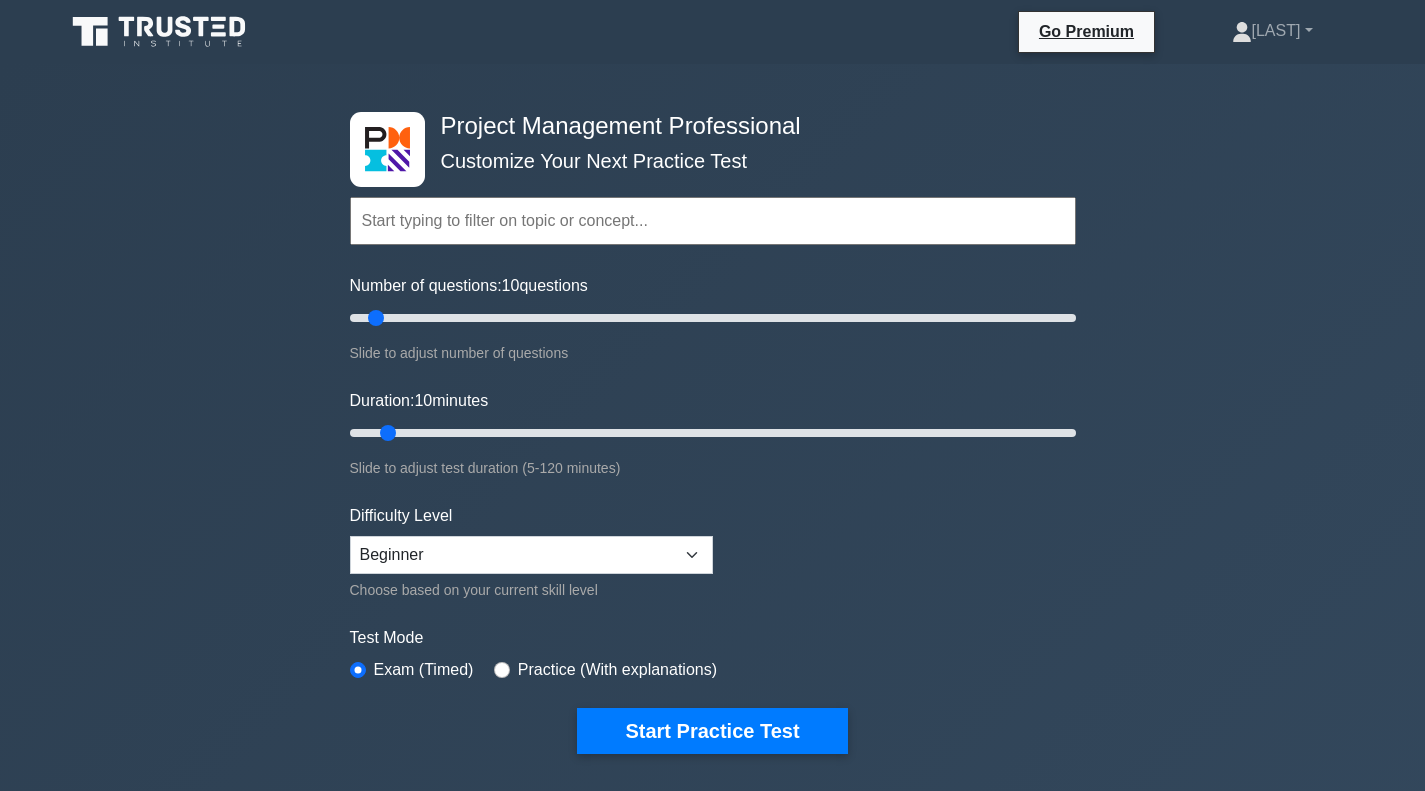 scroll, scrollTop: 0, scrollLeft: 0, axis: both 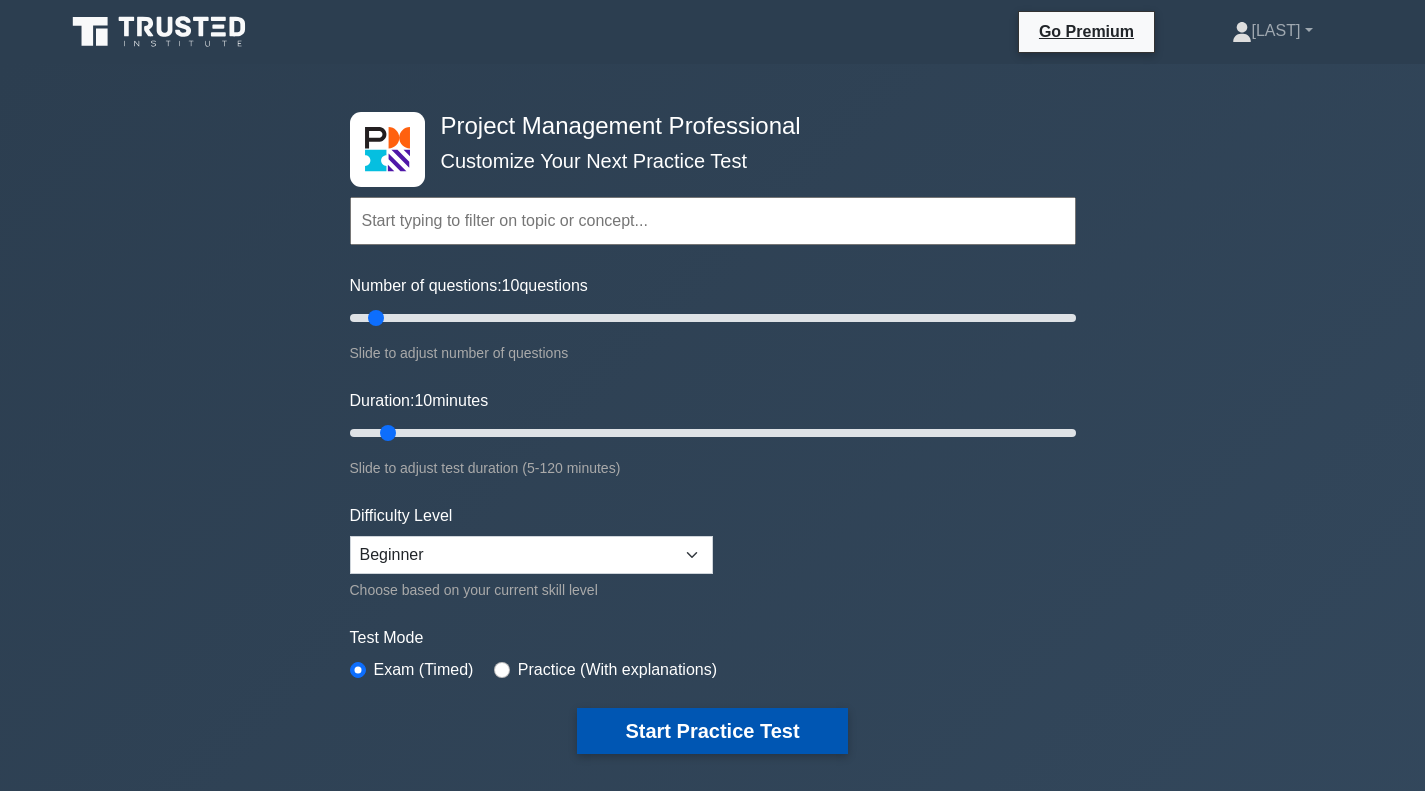 click on "Start Practice Test" at bounding box center [712, 731] 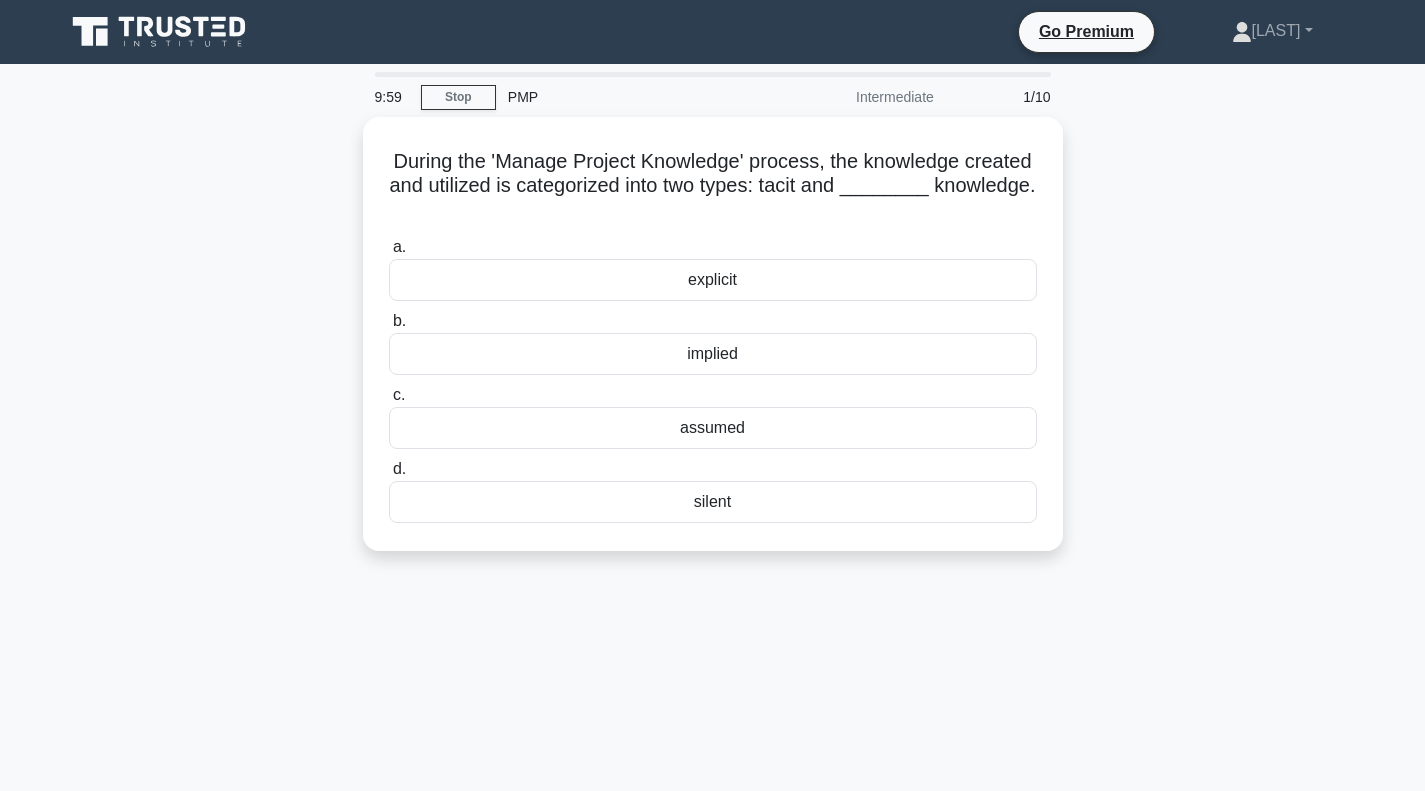 scroll, scrollTop: 0, scrollLeft: 0, axis: both 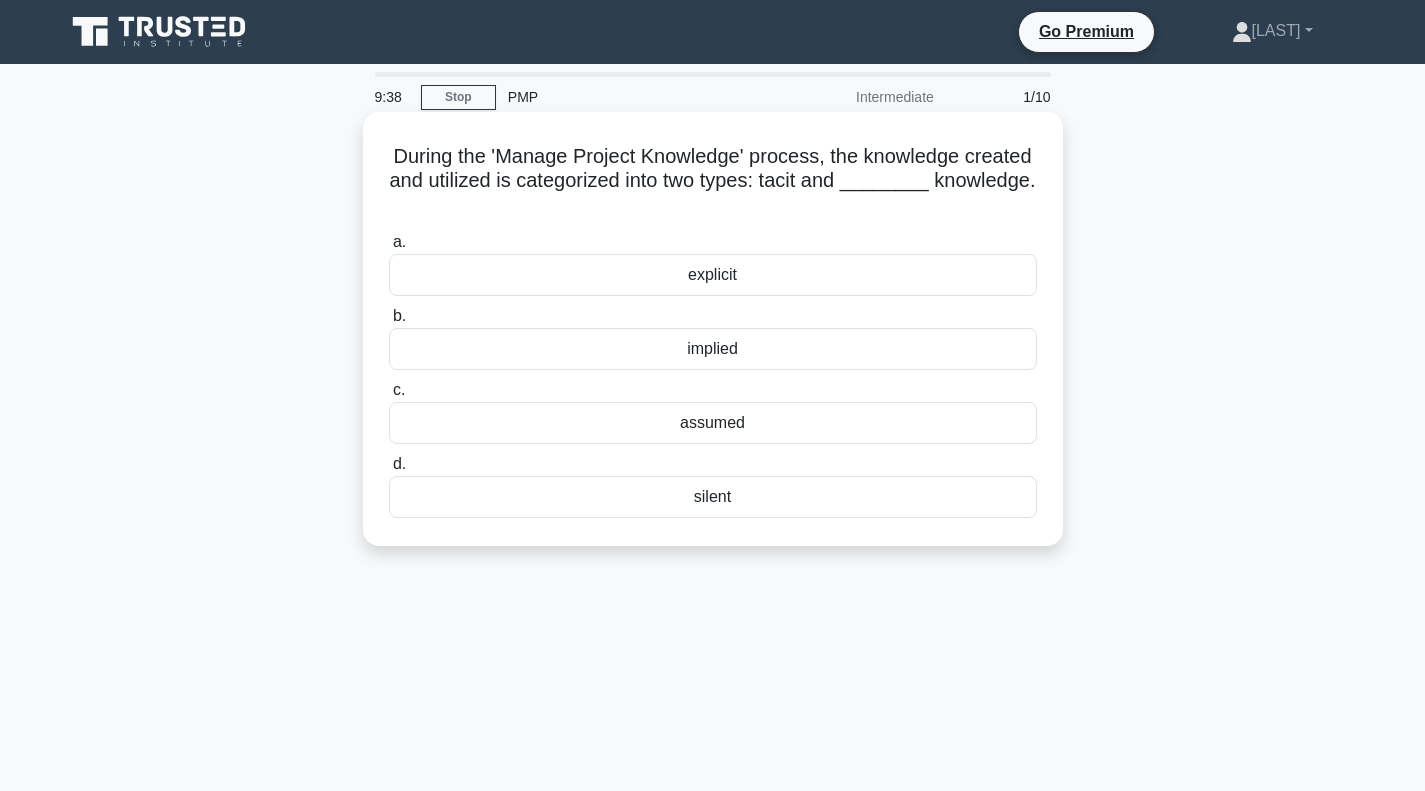 click on "explicit" at bounding box center (713, 275) 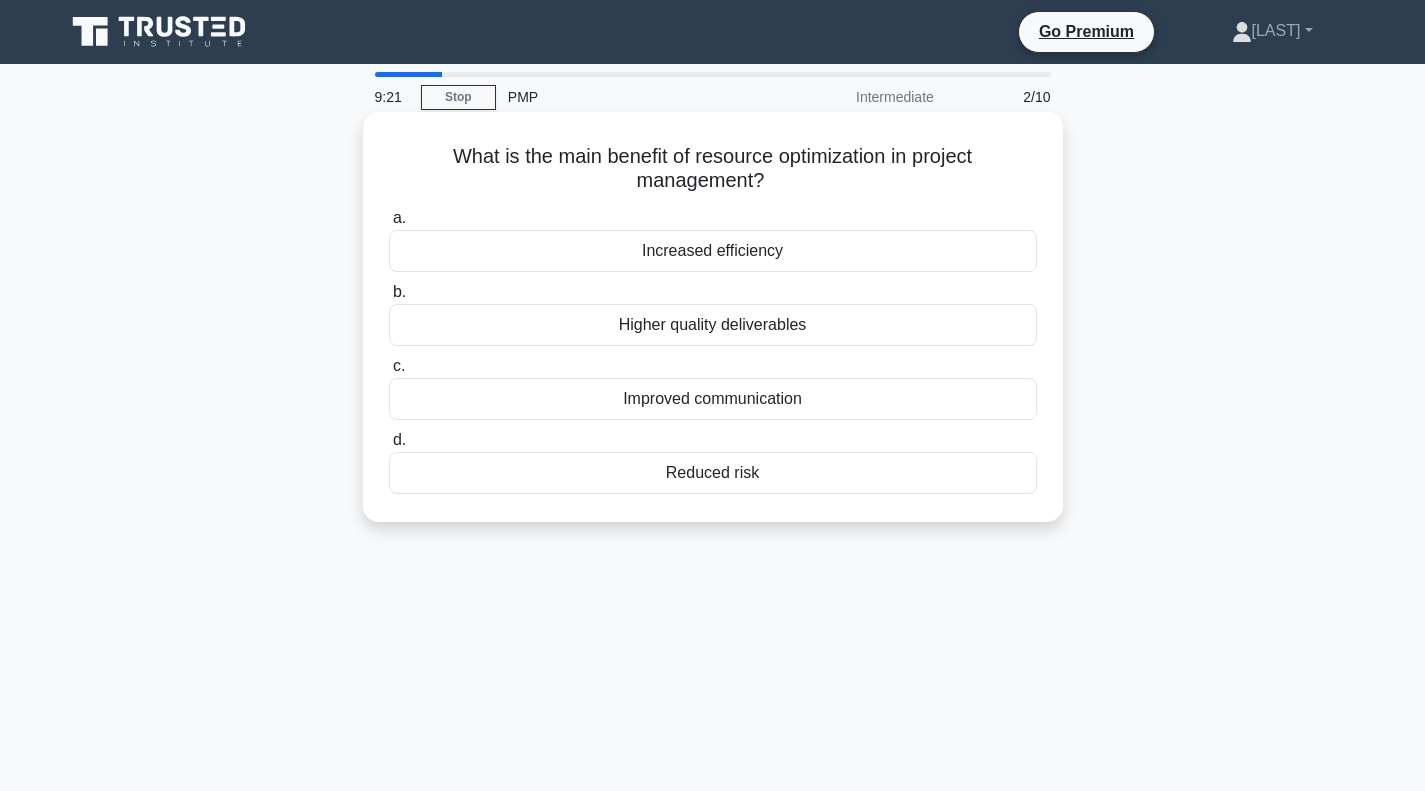 click on "Reduced risk" at bounding box center (713, 473) 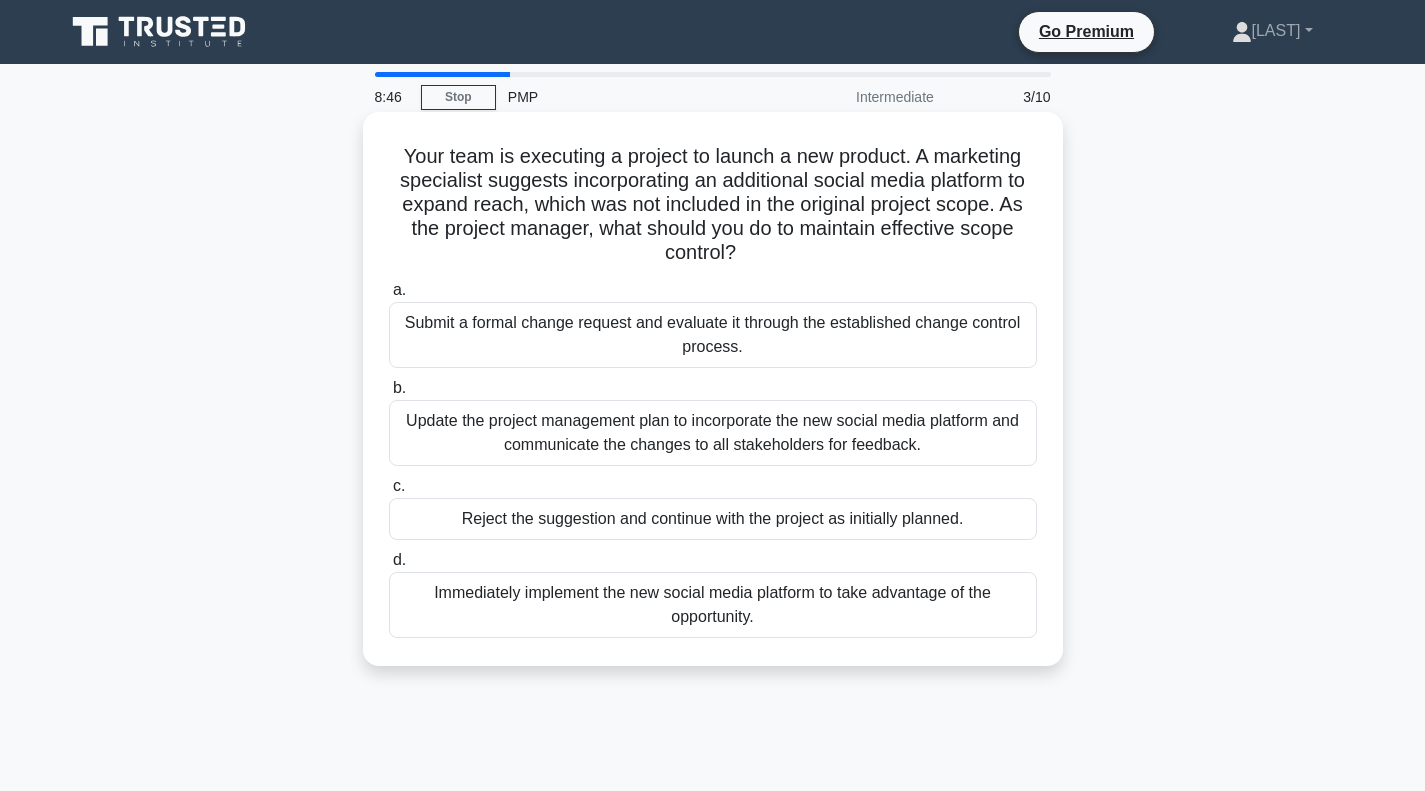 click on "Update the project management plan to incorporate the new social media platform and communicate the changes to all stakeholders for feedback." at bounding box center [713, 433] 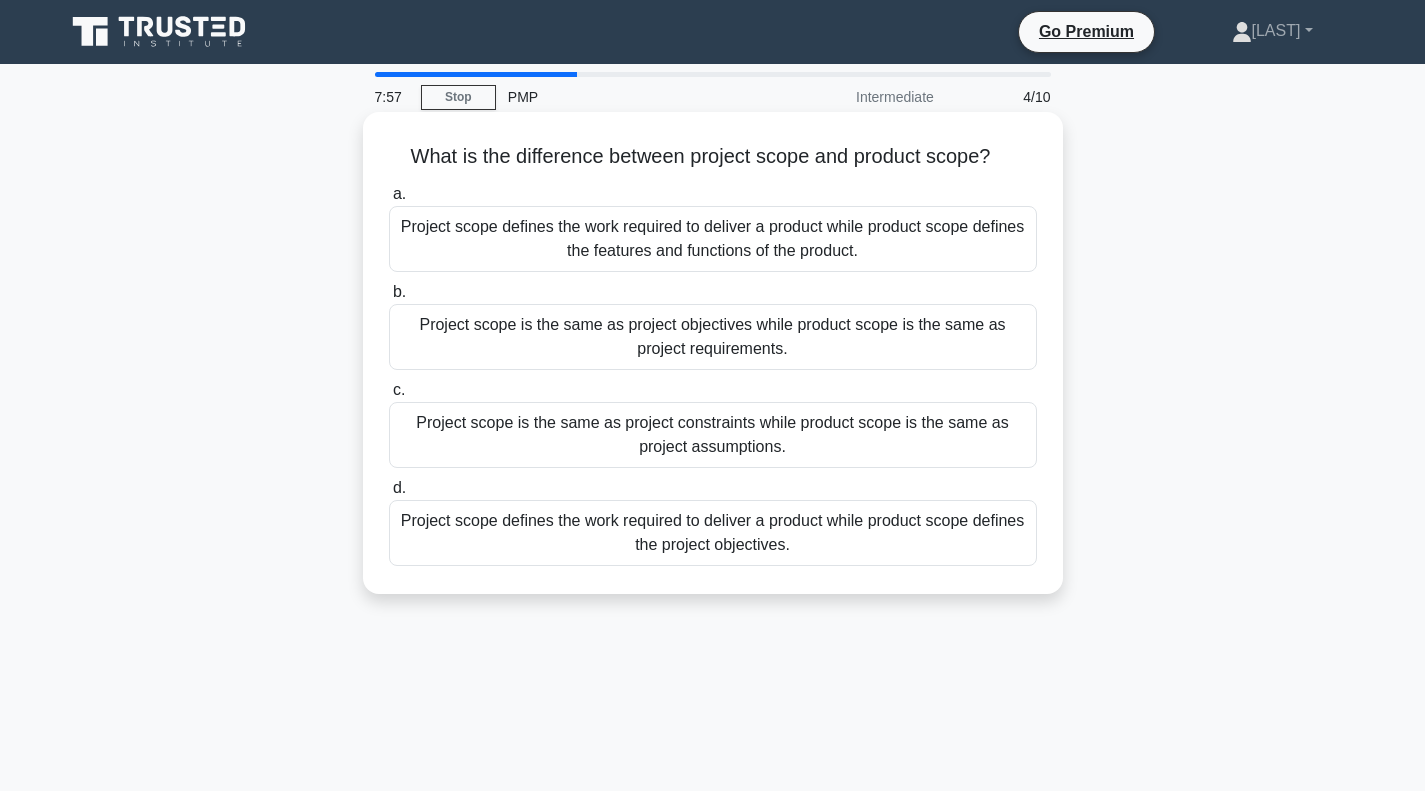 click on "Project scope defines the work required to deliver a product while product scope defines the features and functions of the product." at bounding box center (713, 239) 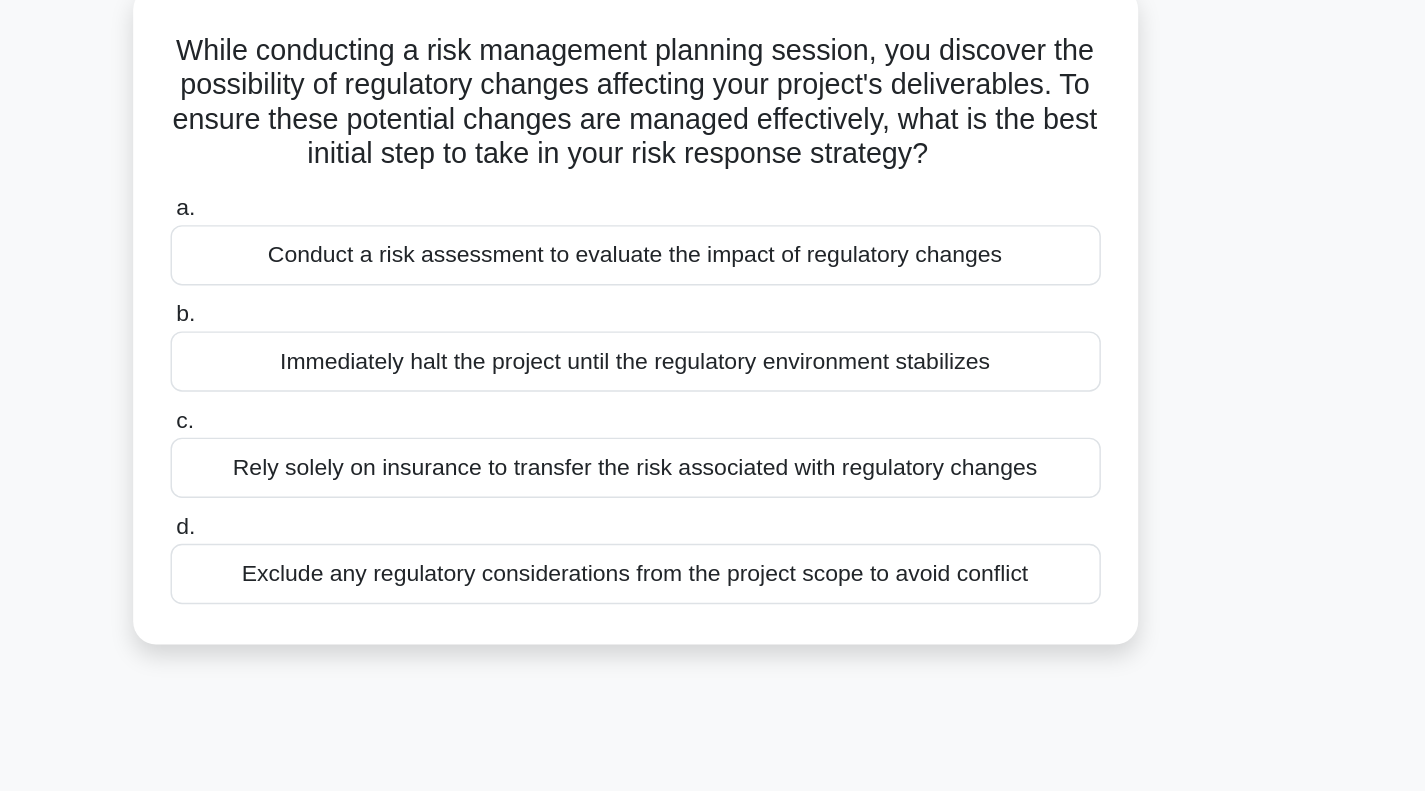 click on "Conduct a risk assessment to evaluate the impact of regulatory changes" at bounding box center (713, 299) 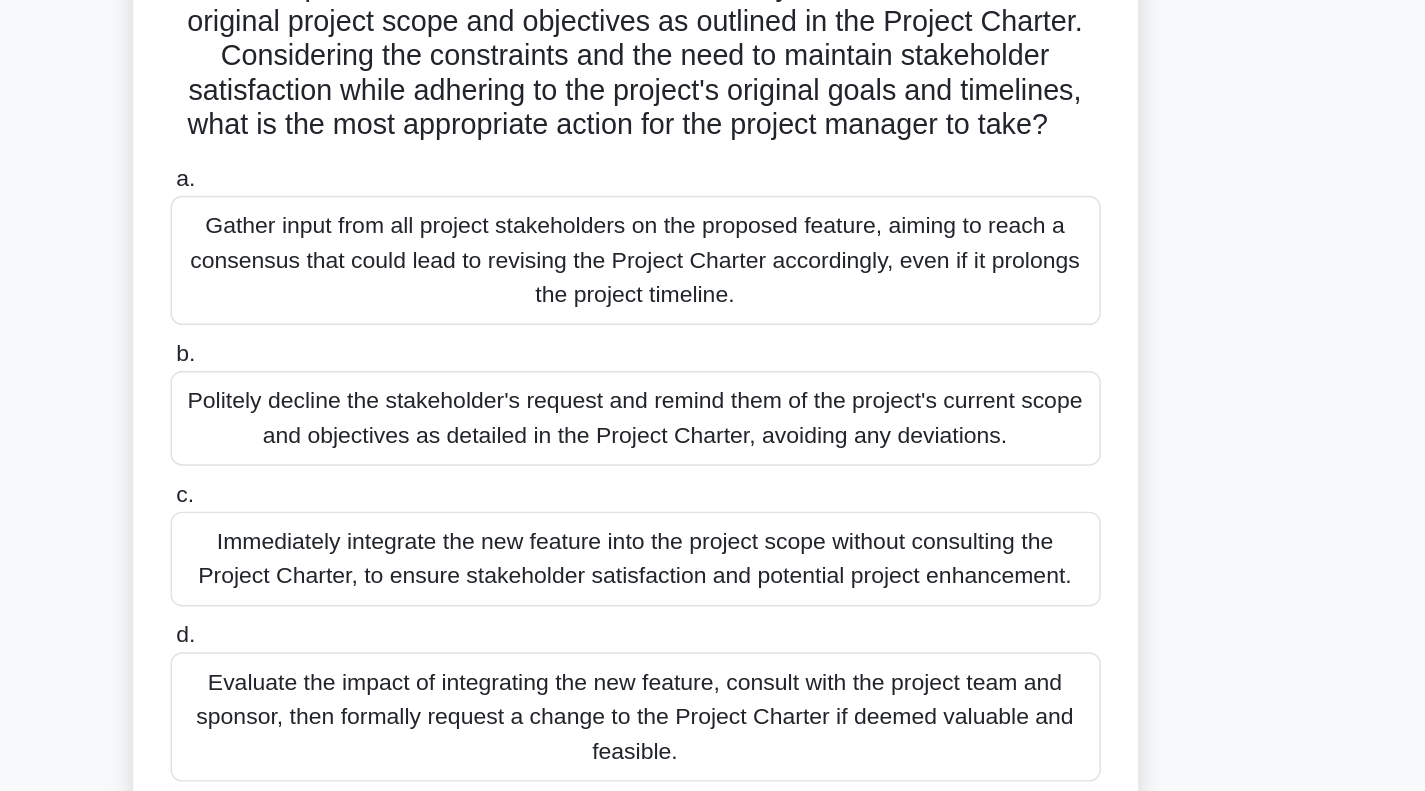 scroll, scrollTop: 113, scrollLeft: 0, axis: vertical 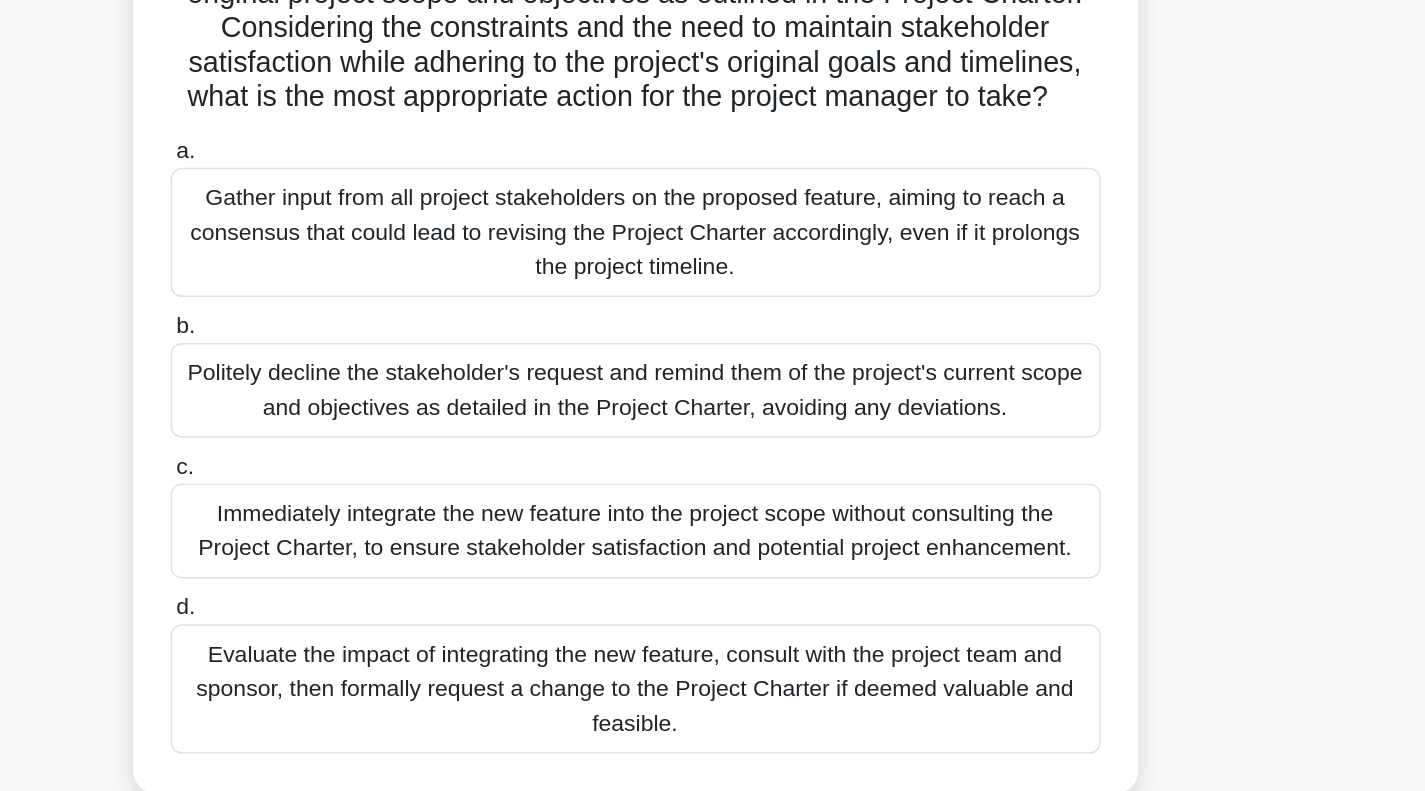 click on "Gather input from all project stakeholders on the proposed feature, aiming to reach a consensus that could lead to revising the Project Charter accordingly, even if it prolongs the project timeline." at bounding box center [713, 402] 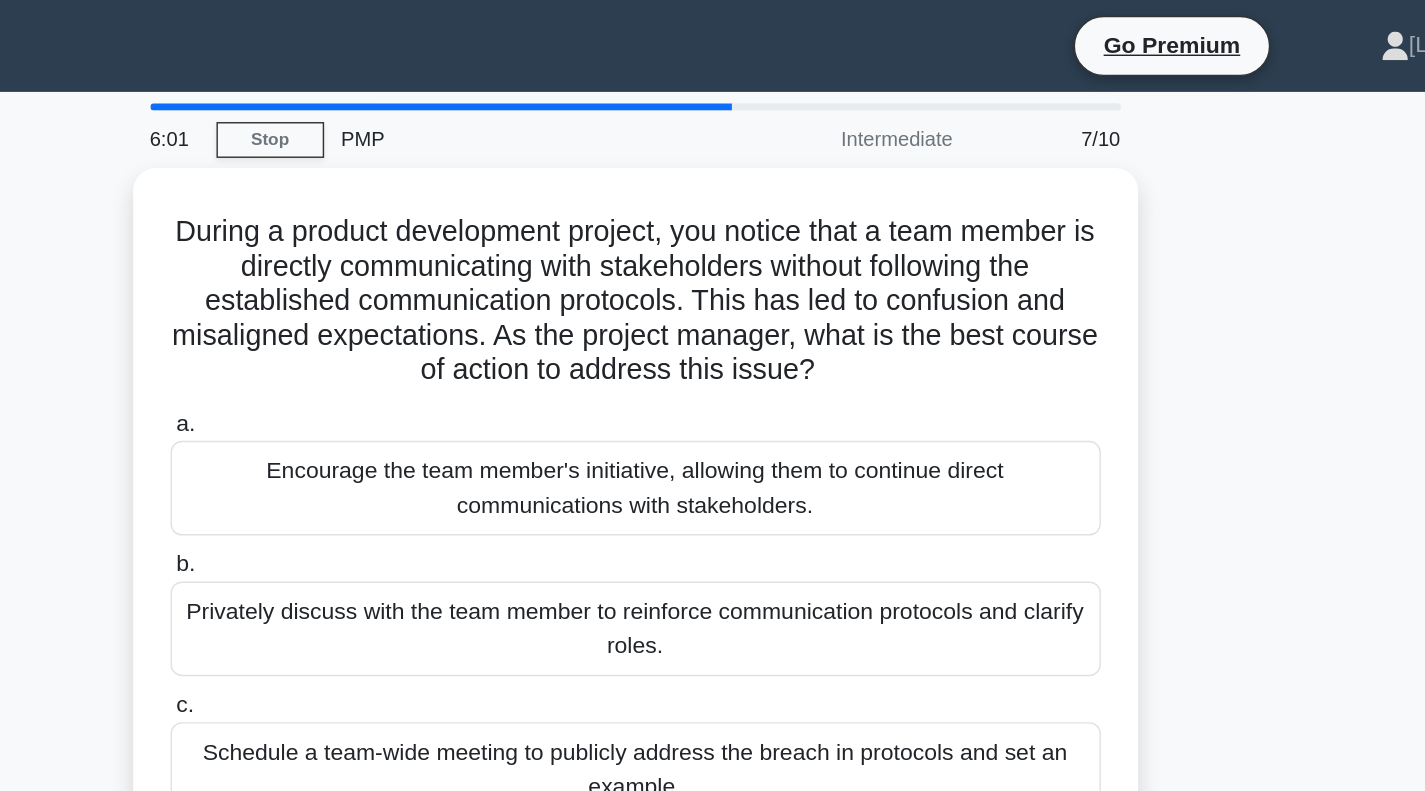 scroll, scrollTop: 0, scrollLeft: 0, axis: both 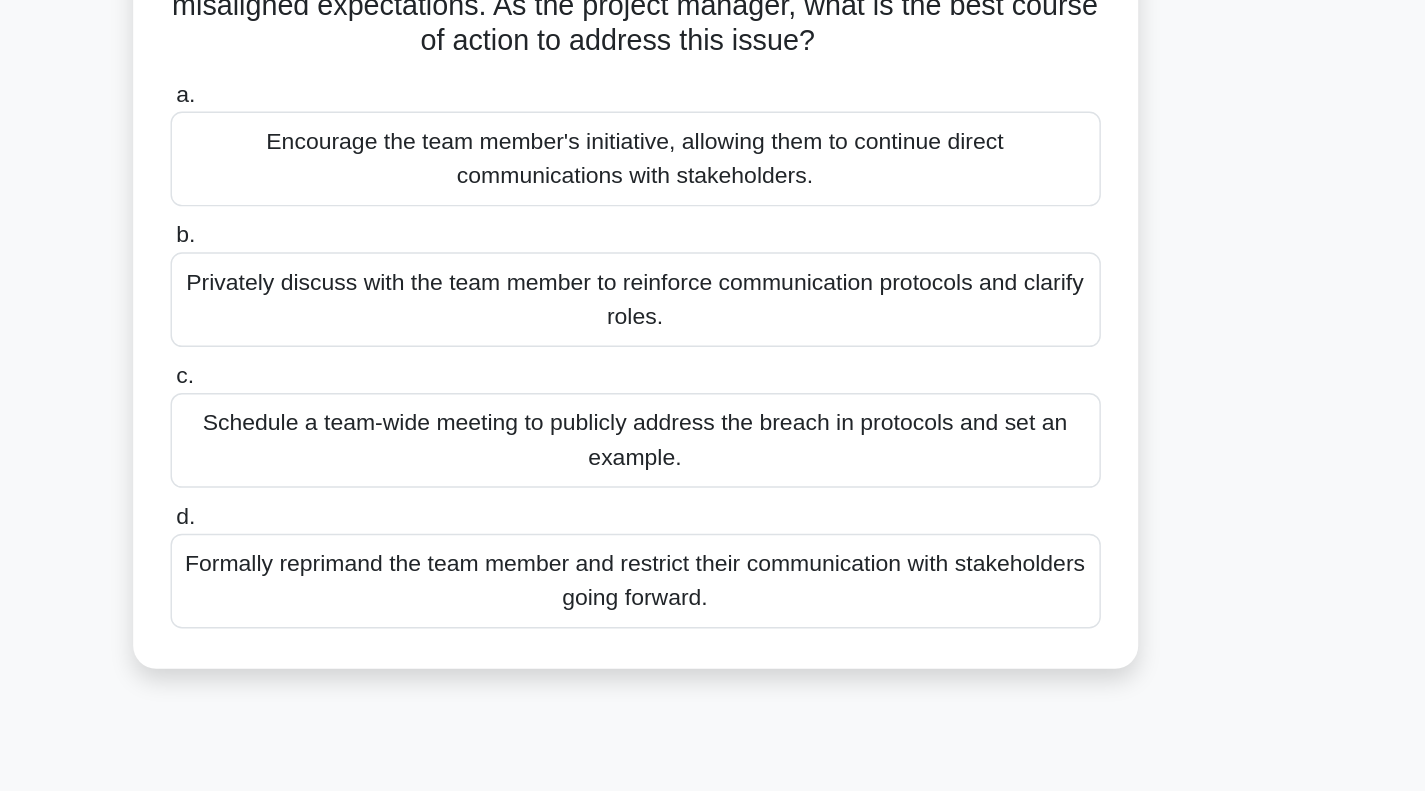 click on "Encourage the team member's initiative, allowing them to continue direct communications with stakeholders." at bounding box center (713, 335) 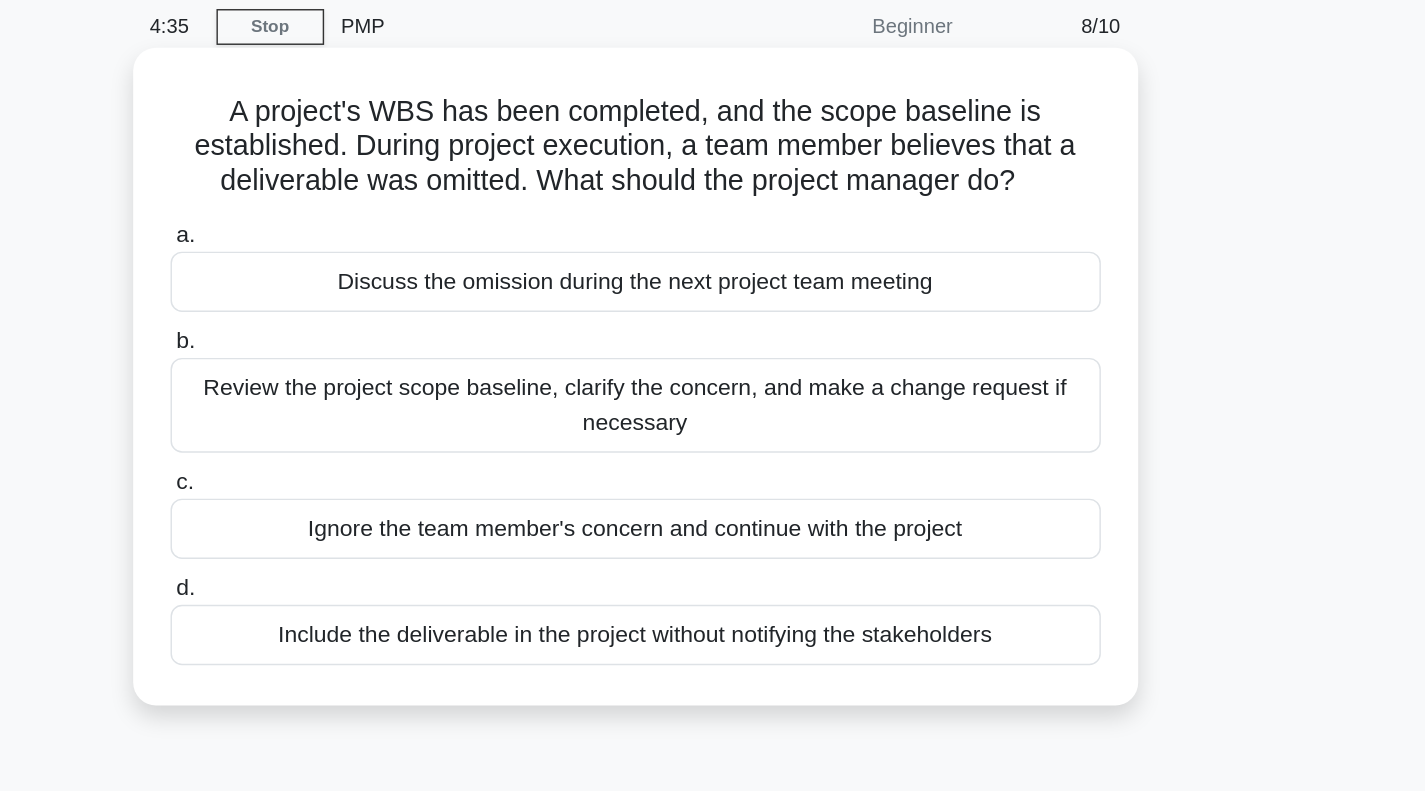 click on "Review the project scope baseline, clarify the concern, and make a change request if necessary" at bounding box center (713, 361) 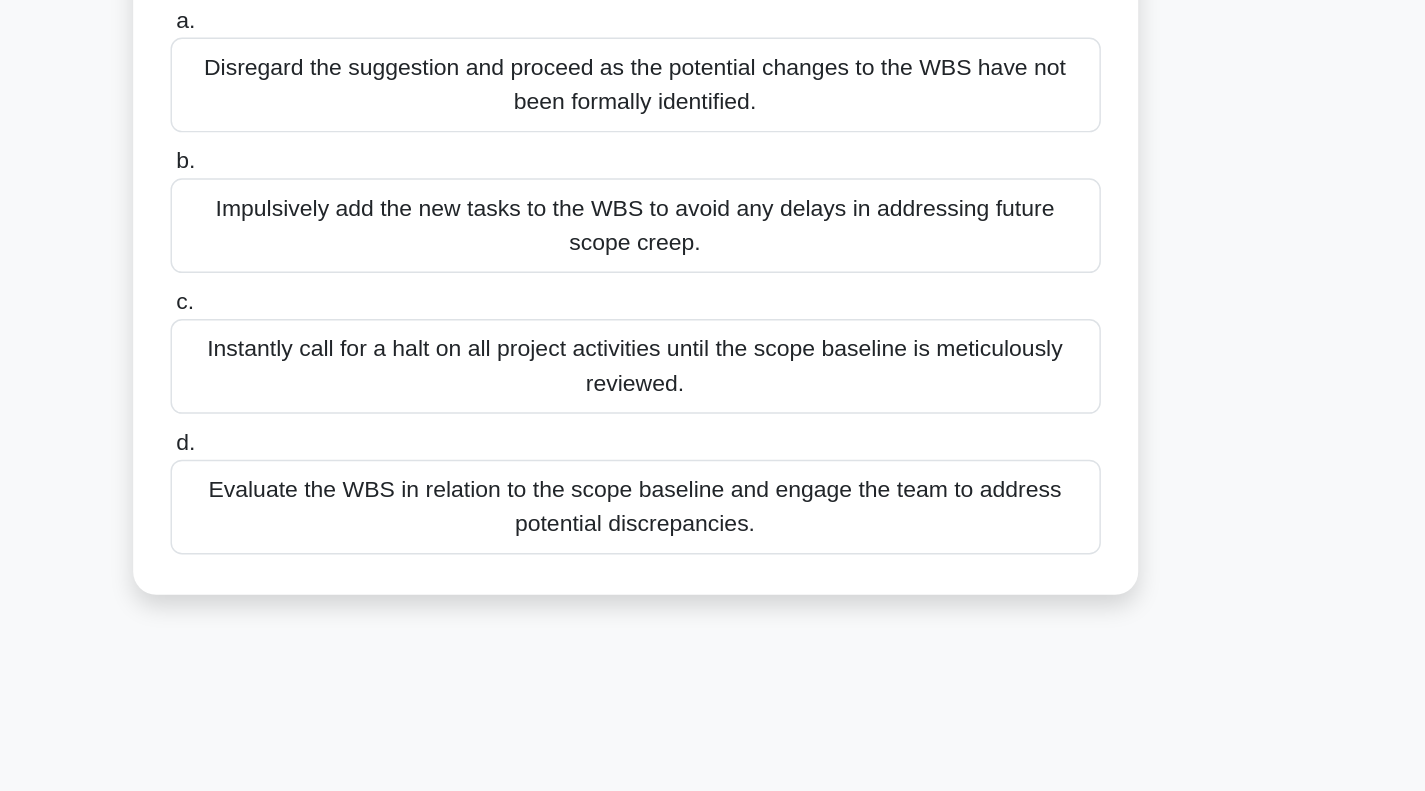 scroll, scrollTop: 35, scrollLeft: 0, axis: vertical 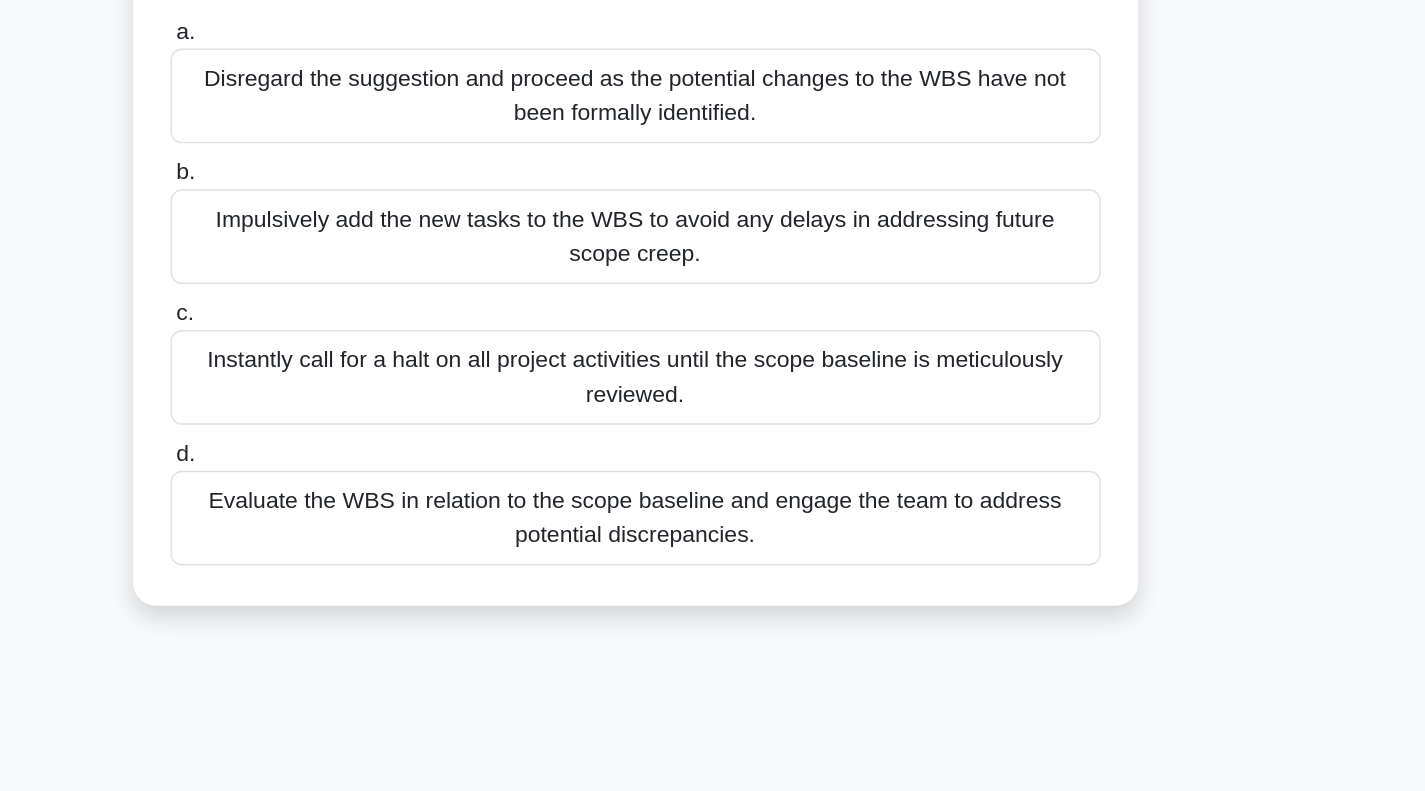 click on "Evaluate the WBS in relation to the scope baseline and engage the team to address potential discrepancies." at bounding box center (713, 594) 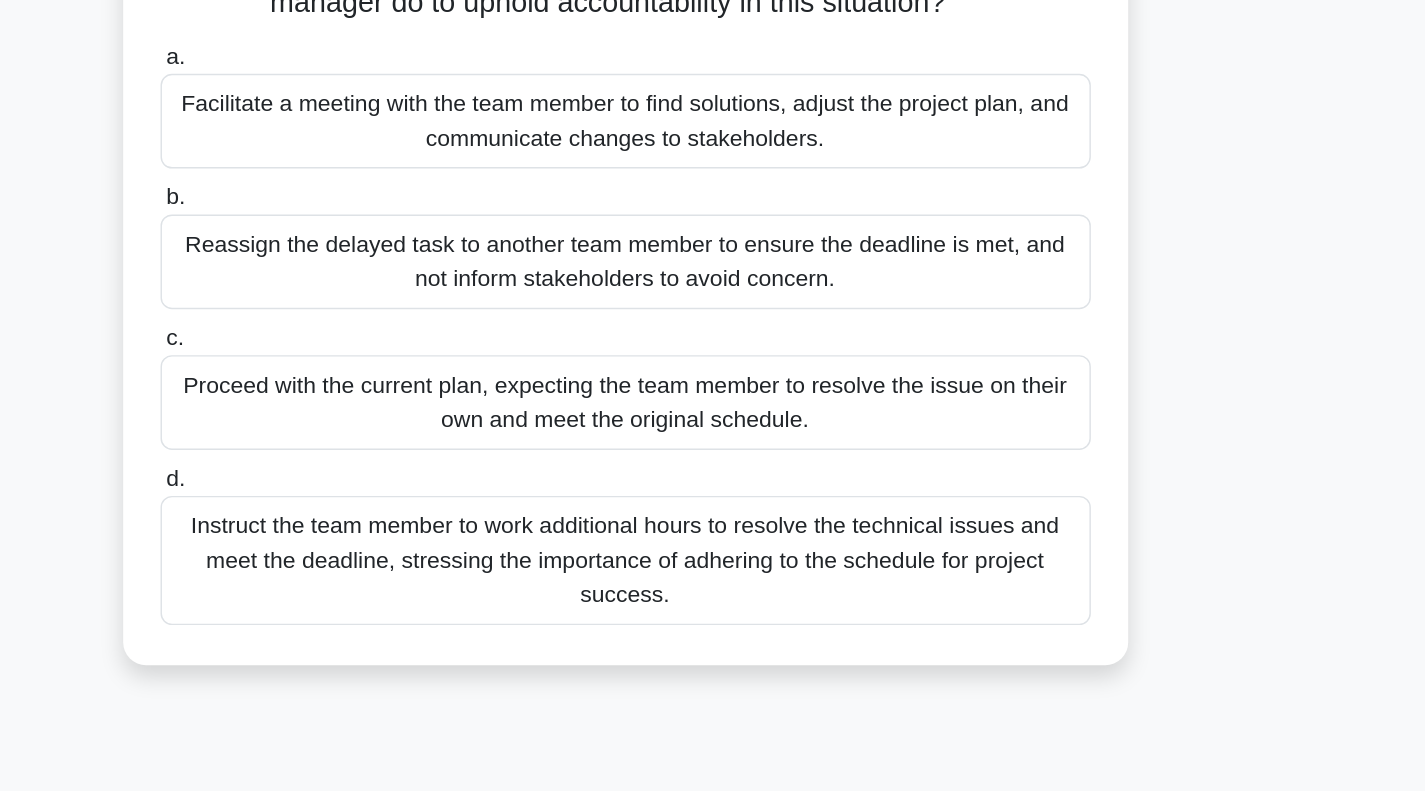 scroll, scrollTop: 16, scrollLeft: 0, axis: vertical 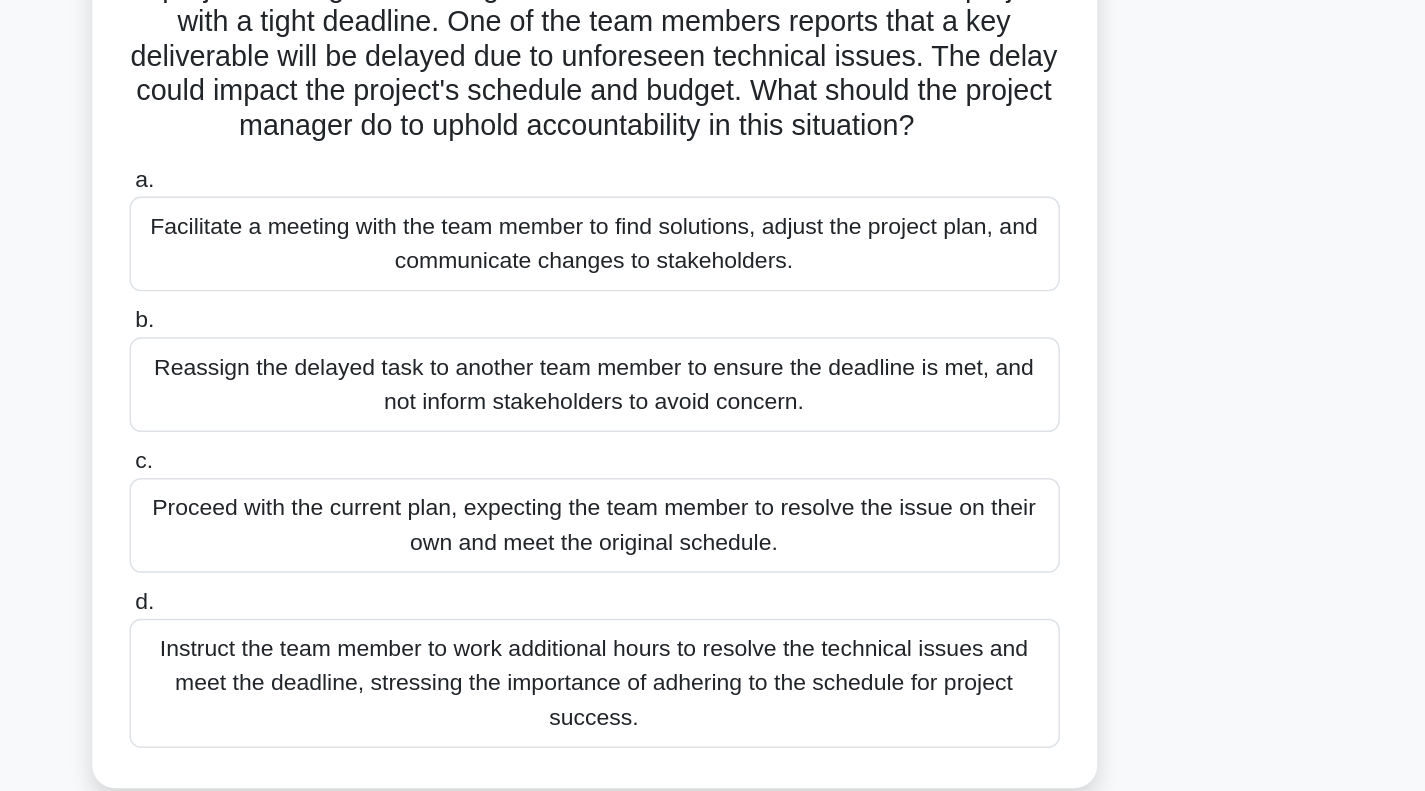 click on "Facilitate a meeting with the team member to find solutions, adjust the project plan, and communicate changes to stakeholders." at bounding box center [713, 319] 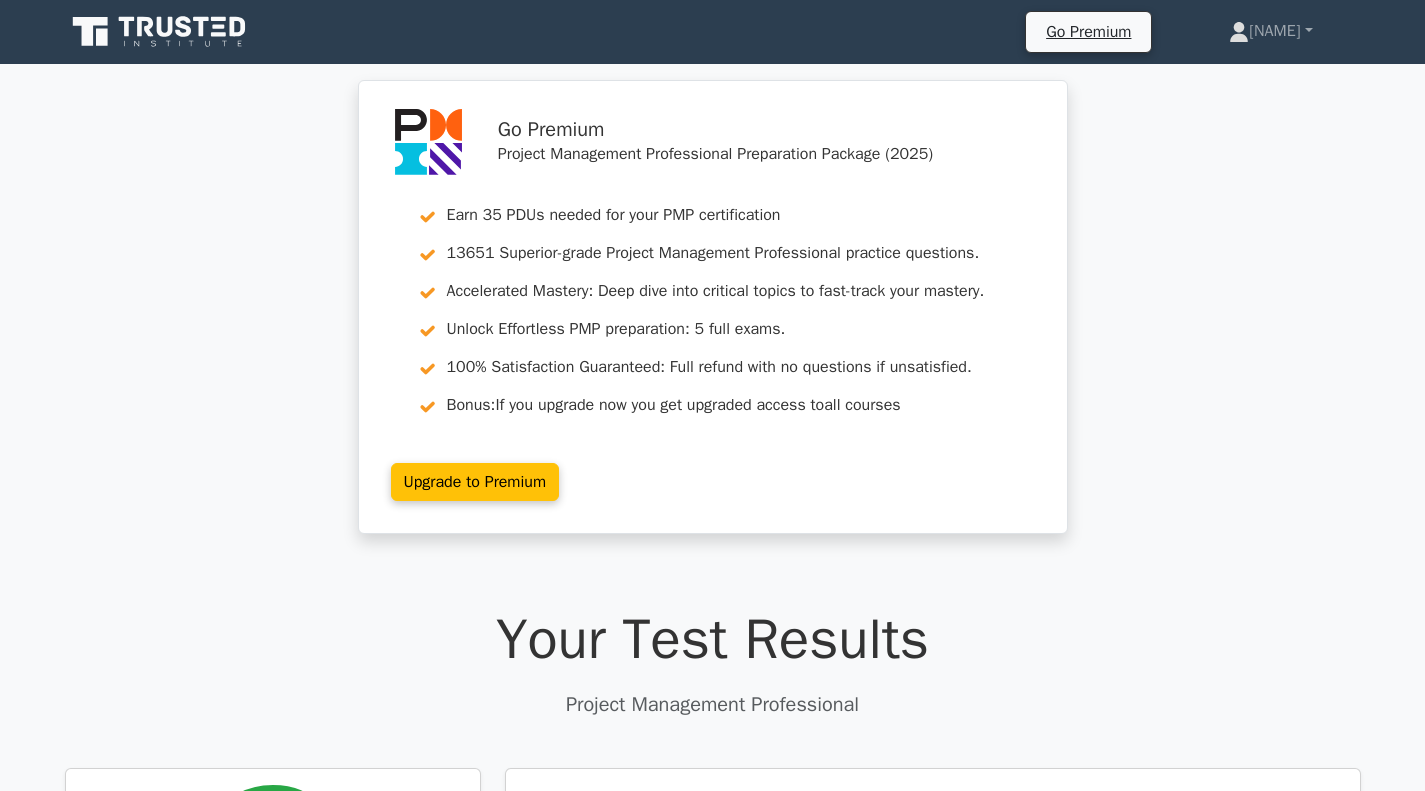 scroll, scrollTop: 0, scrollLeft: 0, axis: both 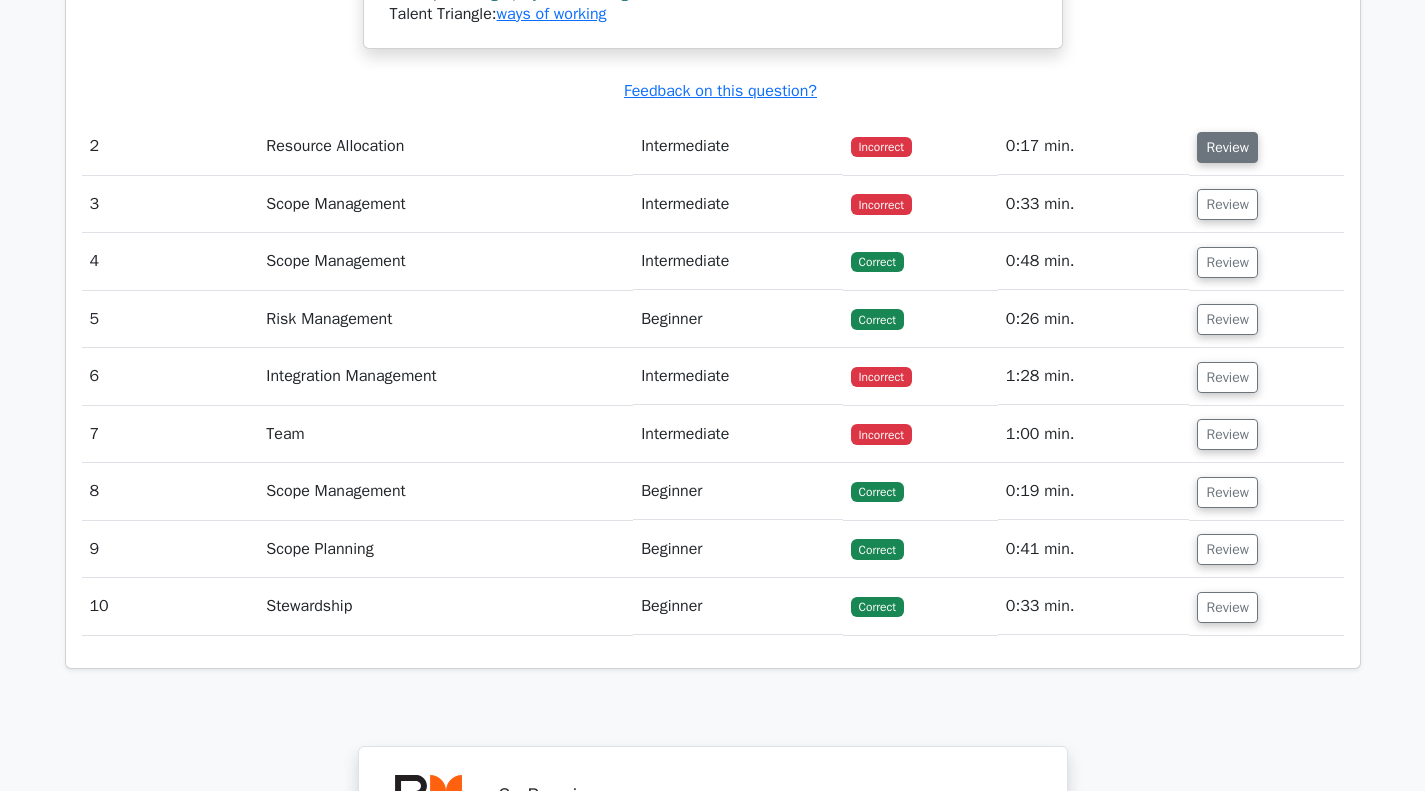 click on "Review" at bounding box center (1227, 147) 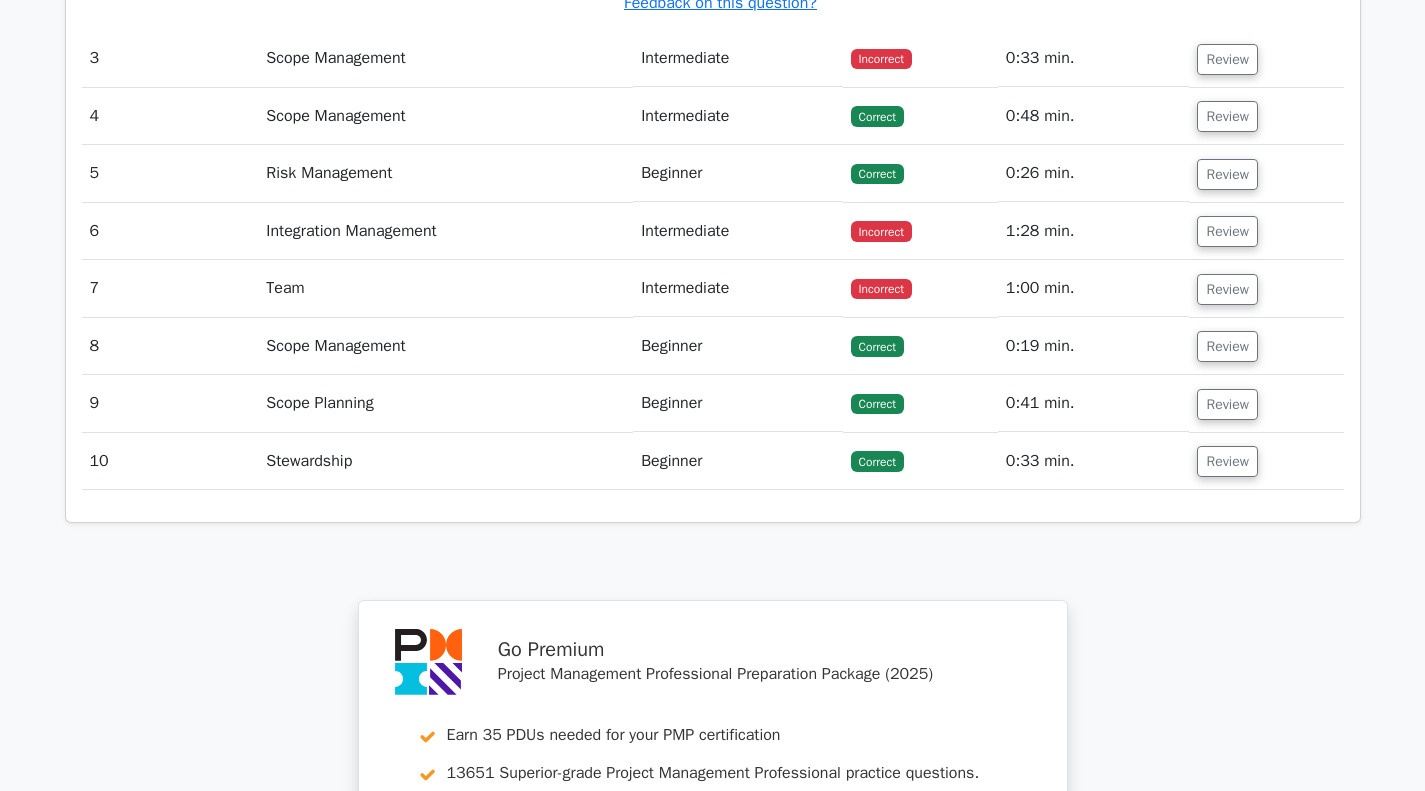 scroll, scrollTop: 3469, scrollLeft: 0, axis: vertical 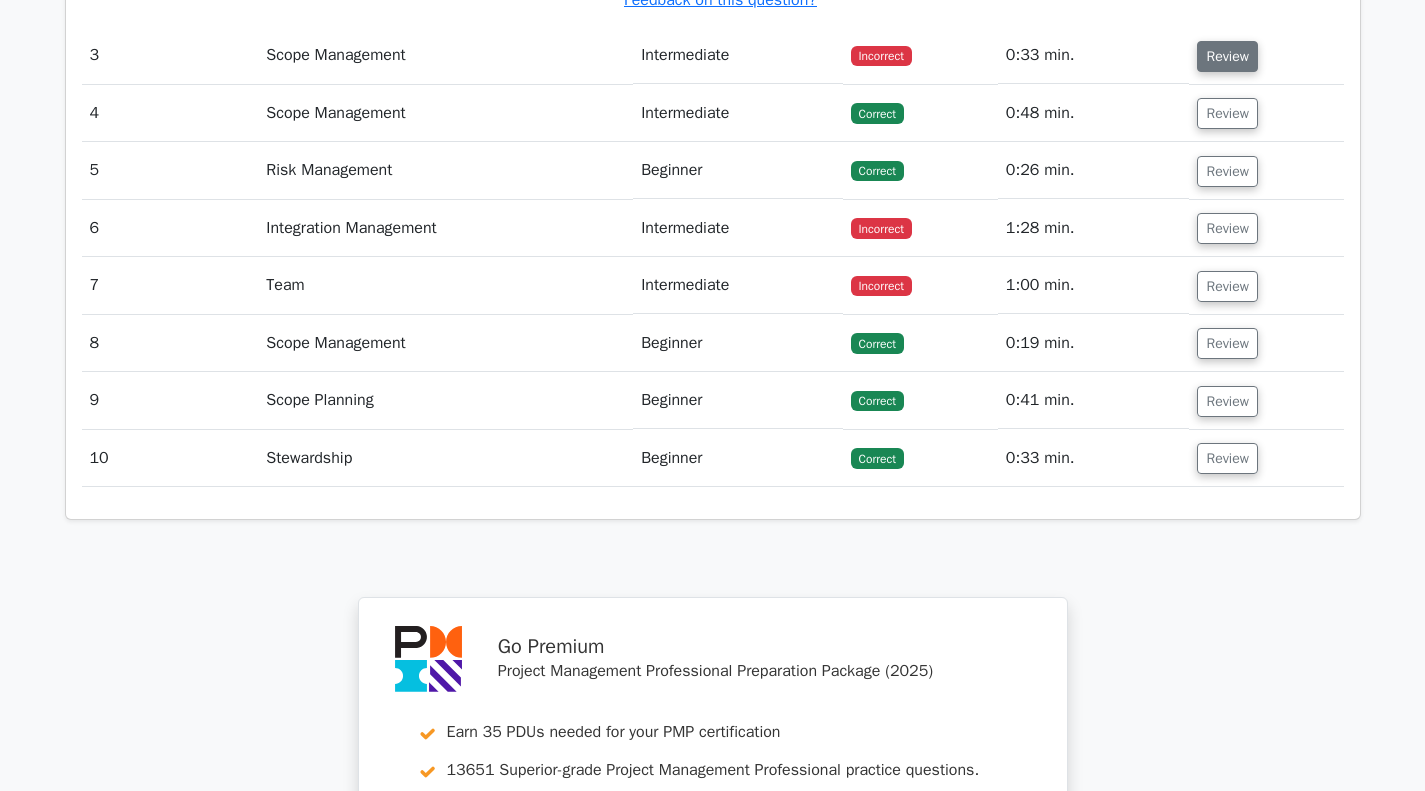 click on "Review" at bounding box center [1227, 56] 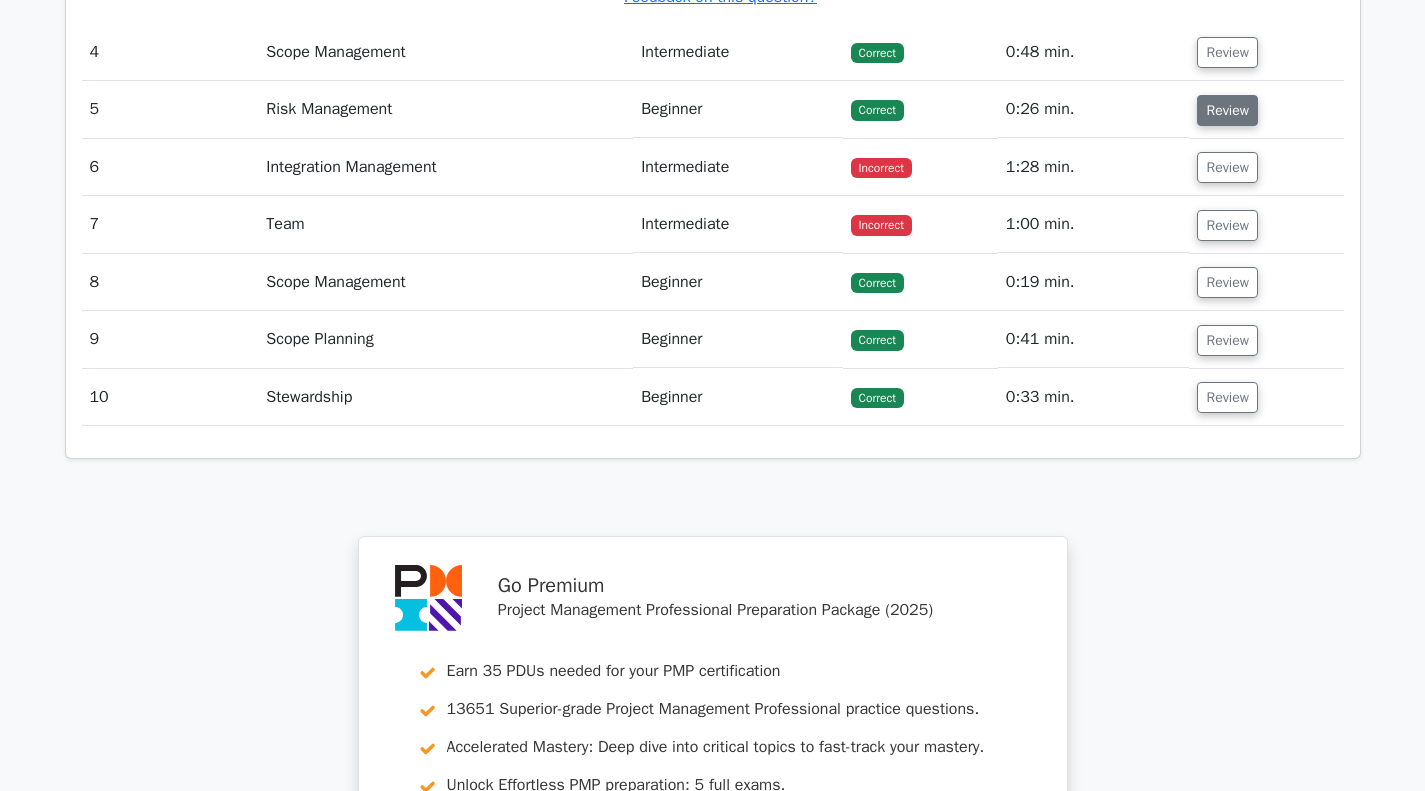 scroll, scrollTop: 4469, scrollLeft: 0, axis: vertical 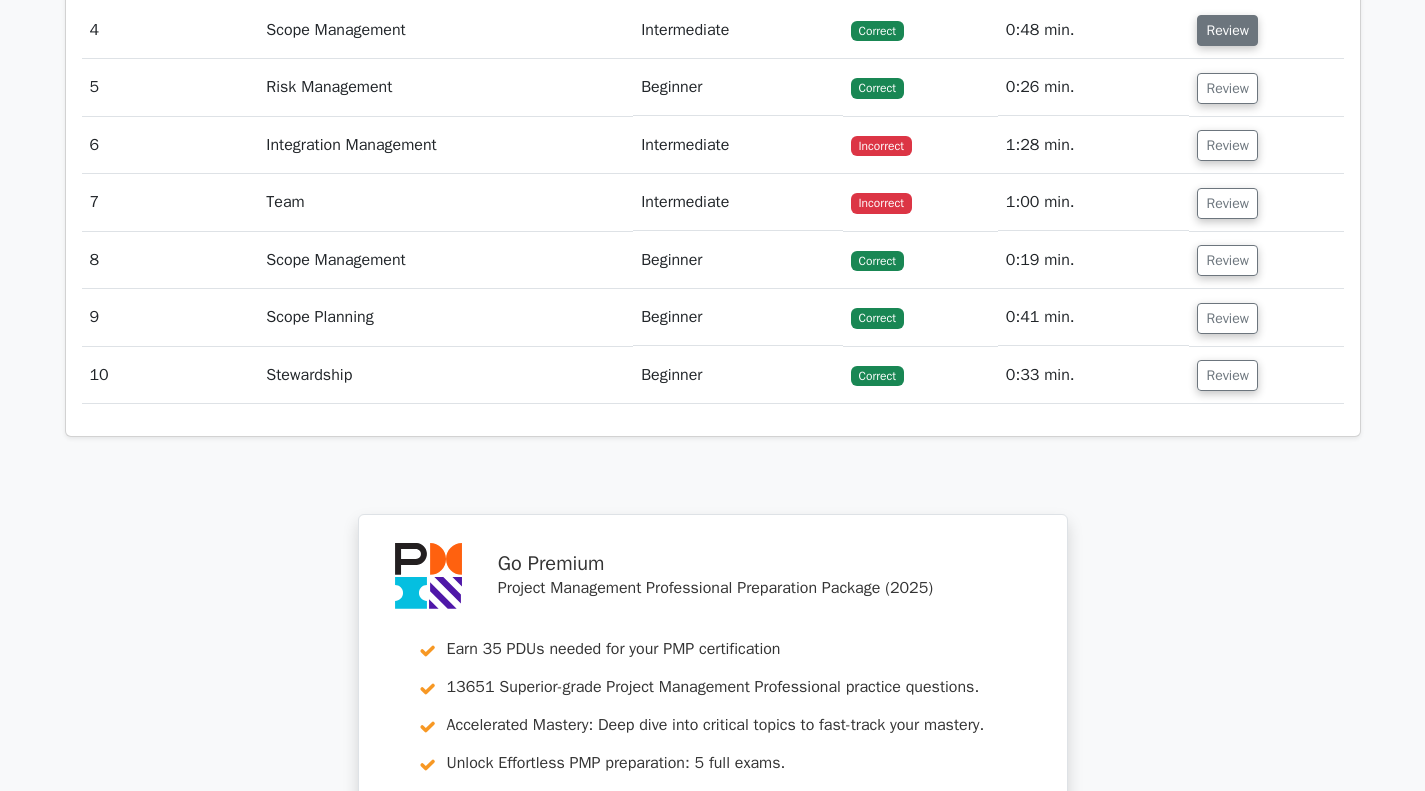 click on "Review" at bounding box center [1227, 30] 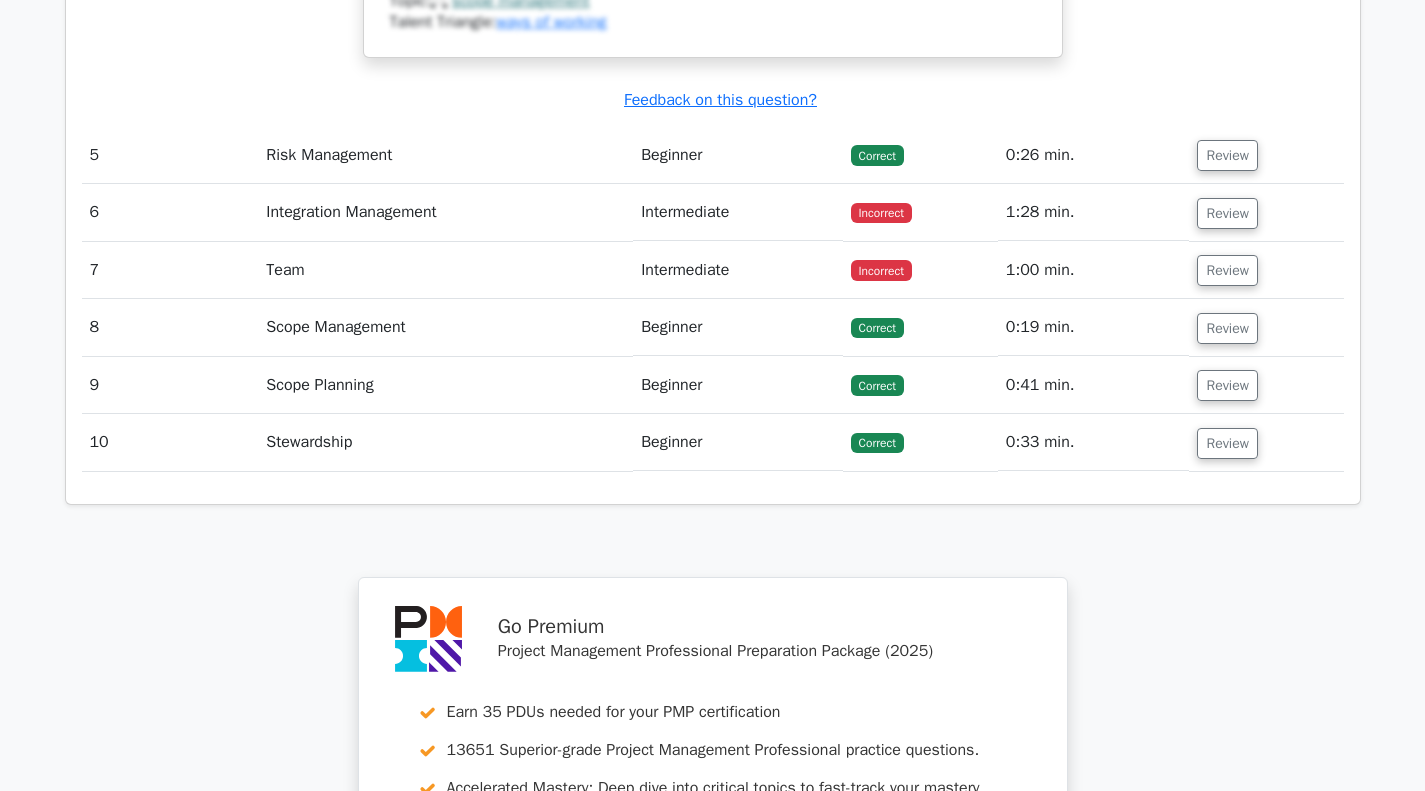 scroll, scrollTop: 5469, scrollLeft: 0, axis: vertical 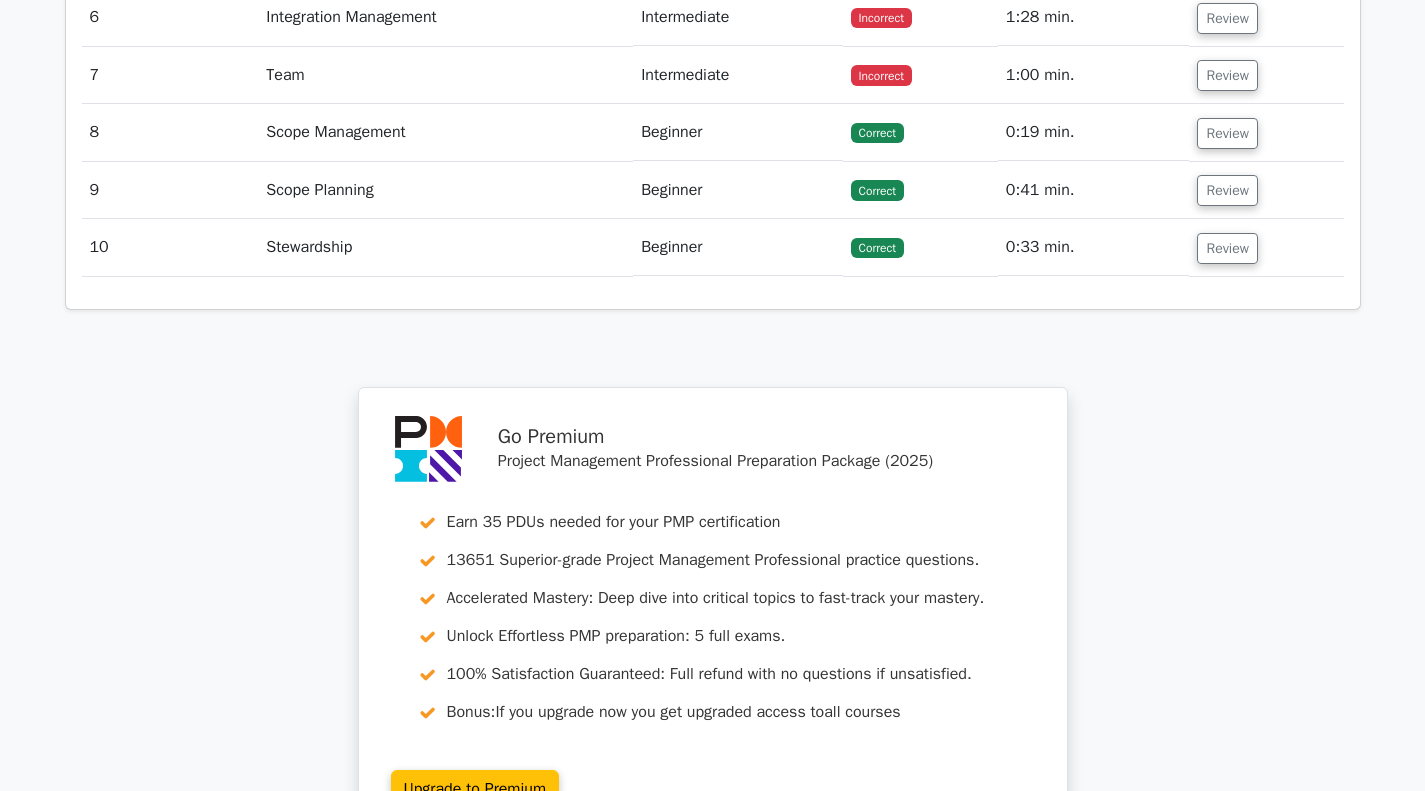 click on "Review" at bounding box center [1227, -40] 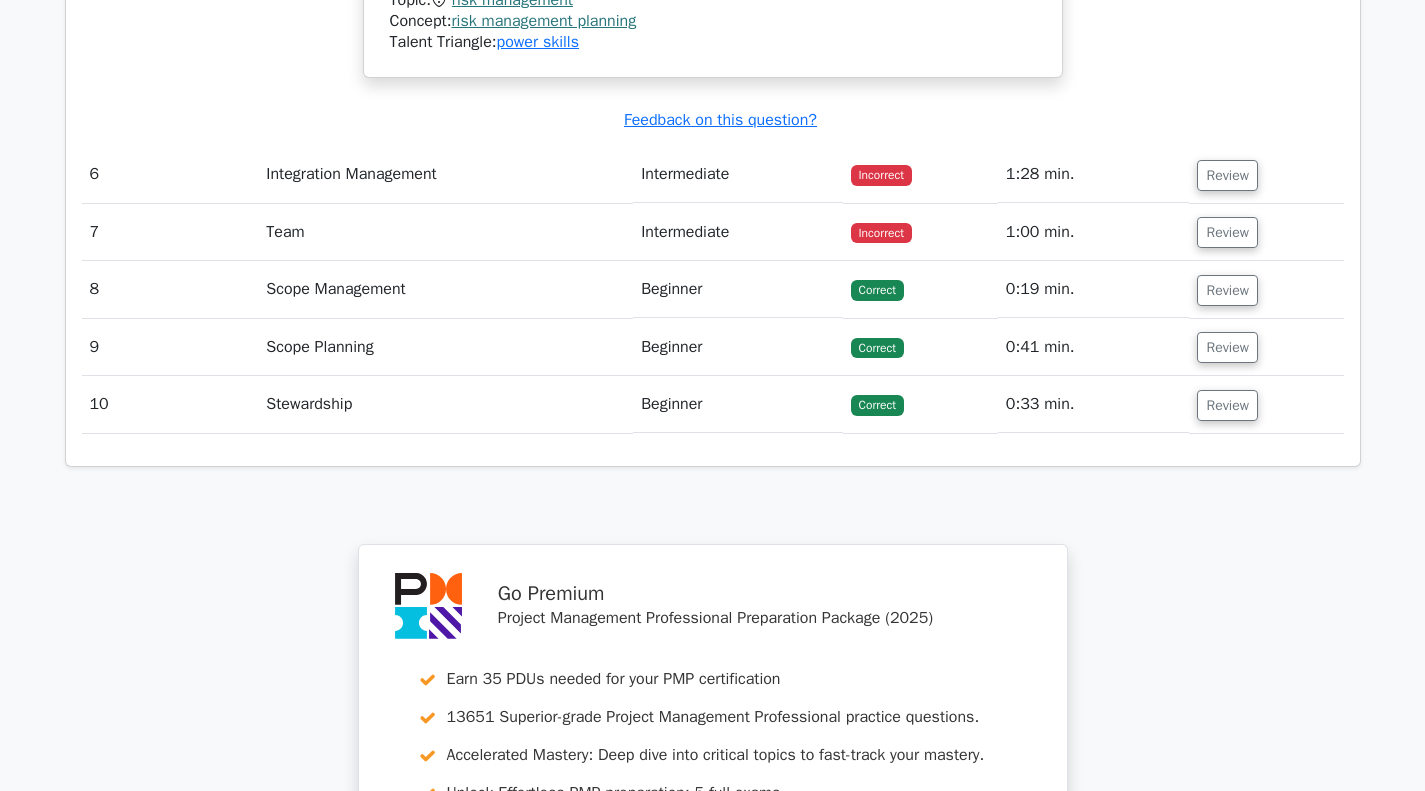 scroll, scrollTop: 6369, scrollLeft: 0, axis: vertical 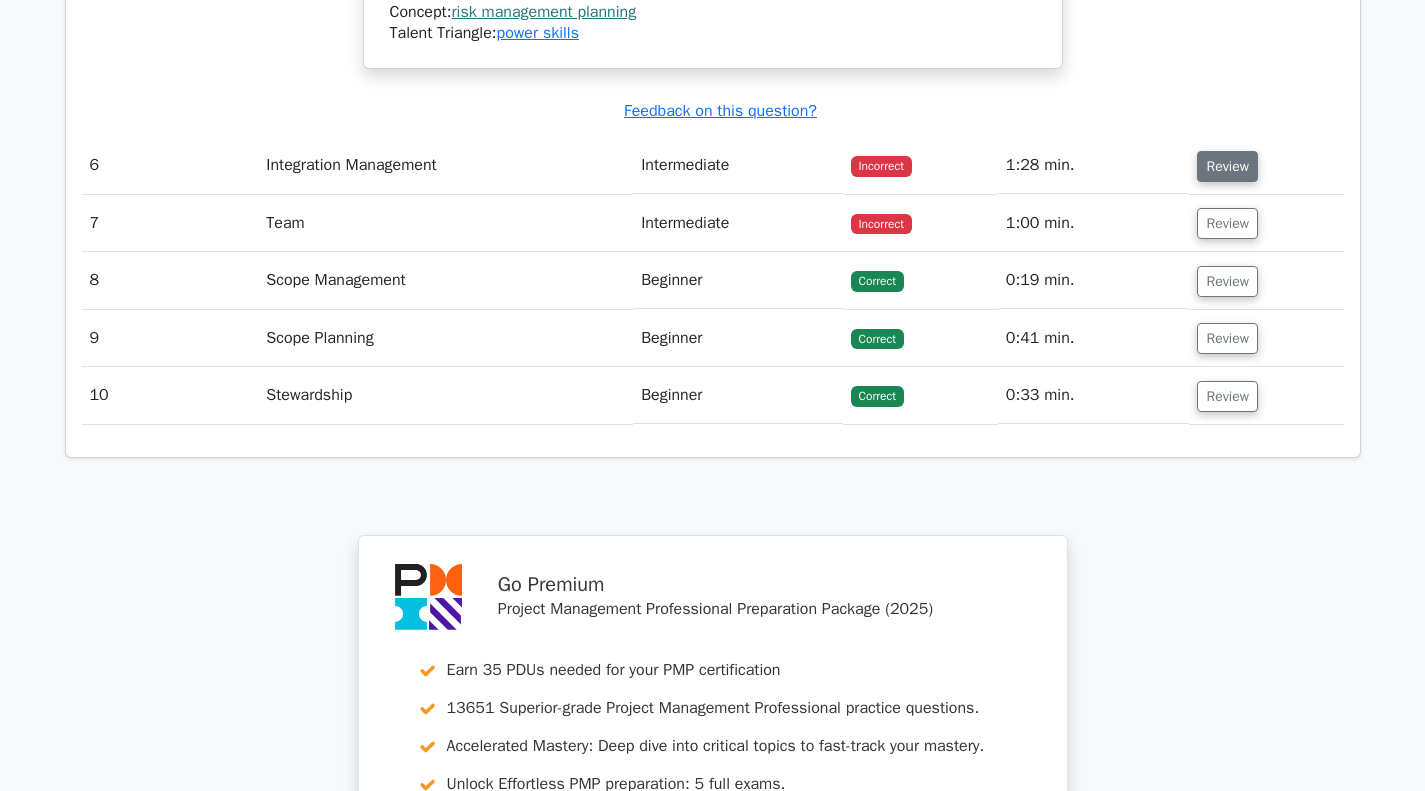 click on "Review" at bounding box center [1227, 166] 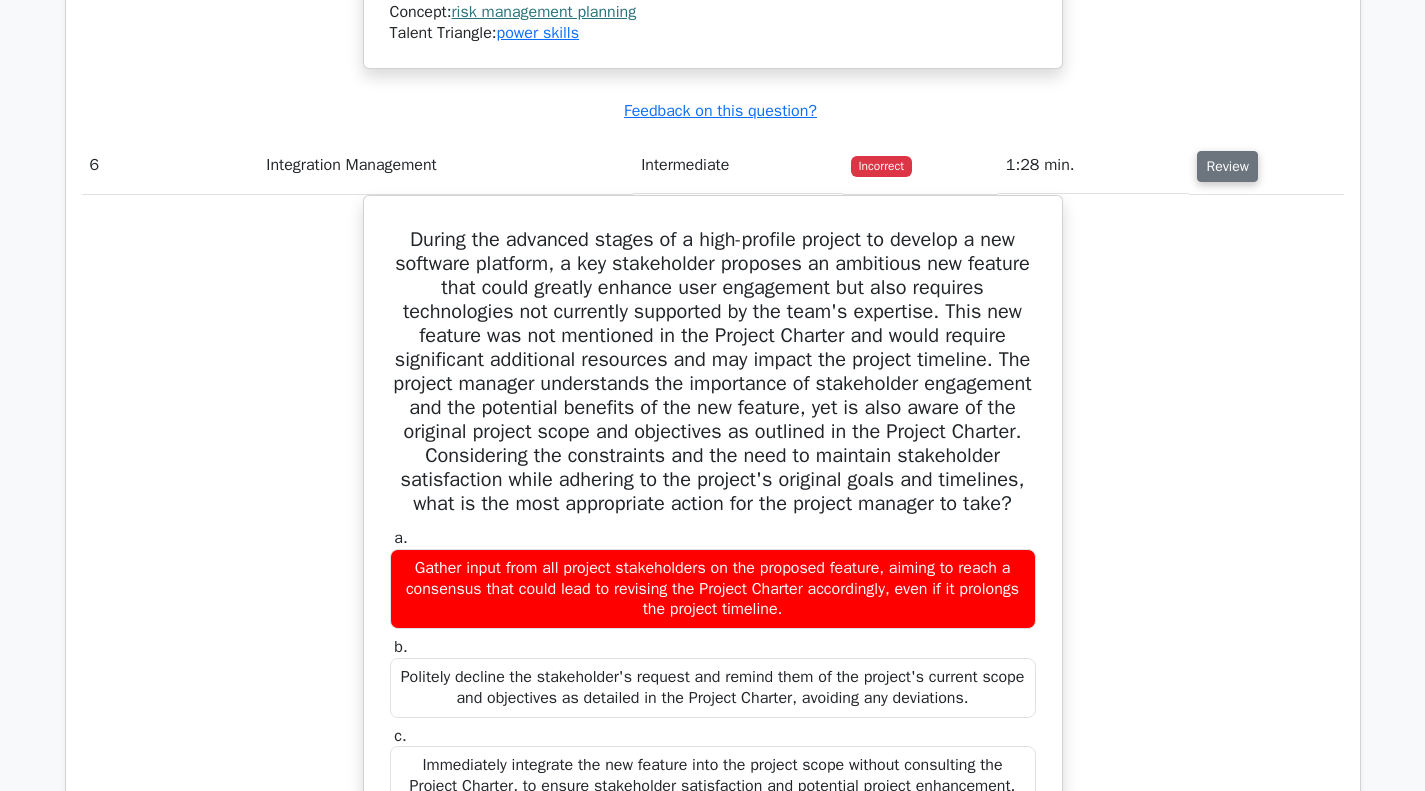 scroll, scrollTop: 0, scrollLeft: 0, axis: both 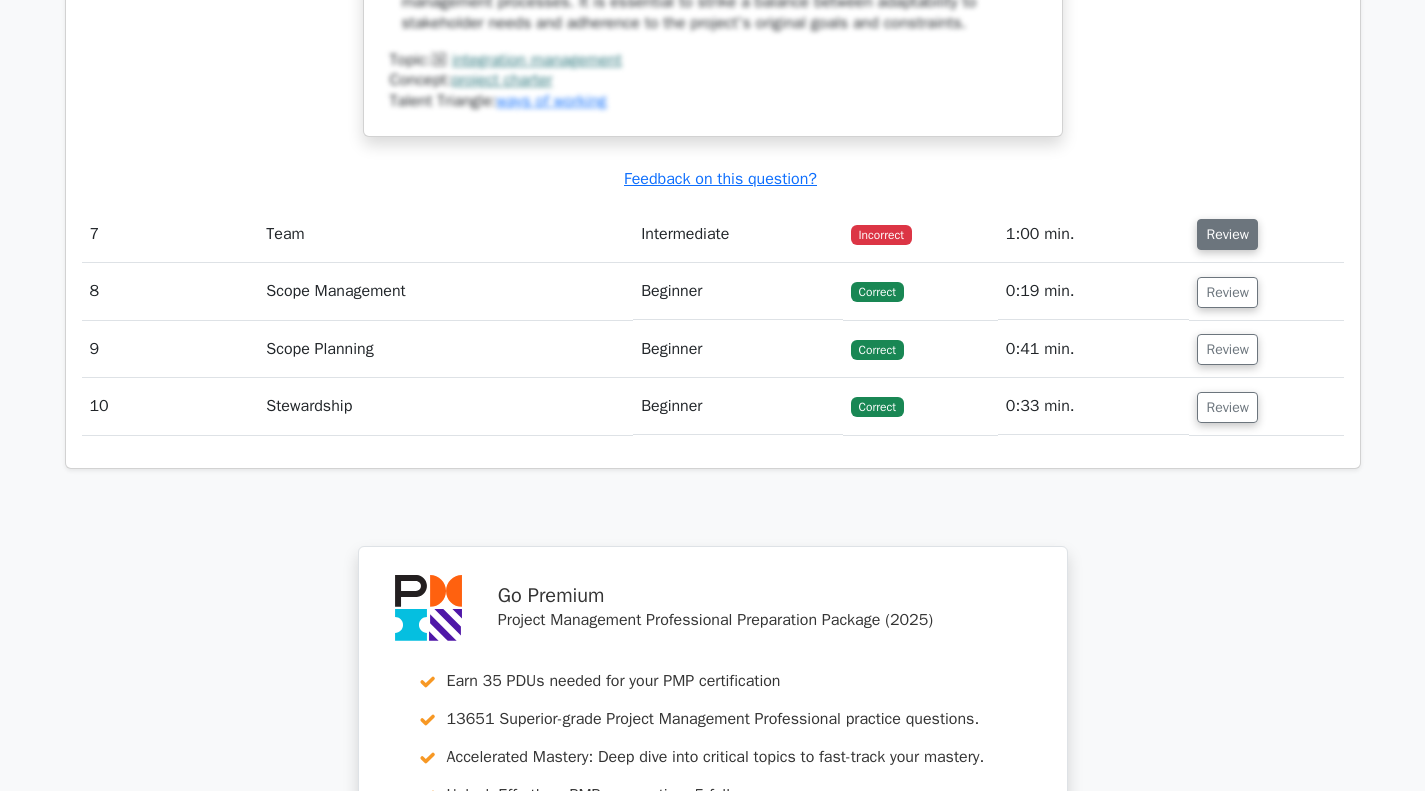 click on "Review" at bounding box center [1227, 234] 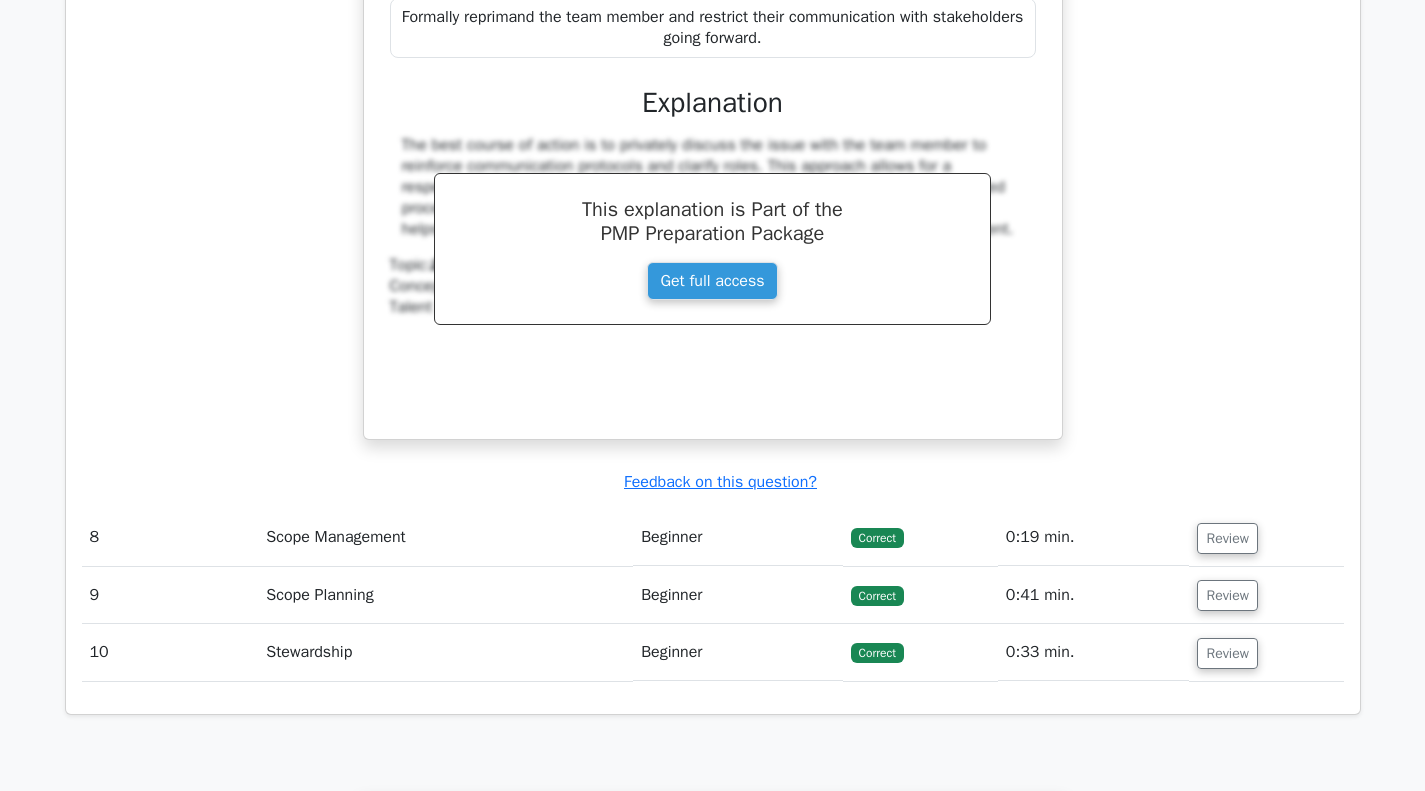 scroll, scrollTop: 8860, scrollLeft: 0, axis: vertical 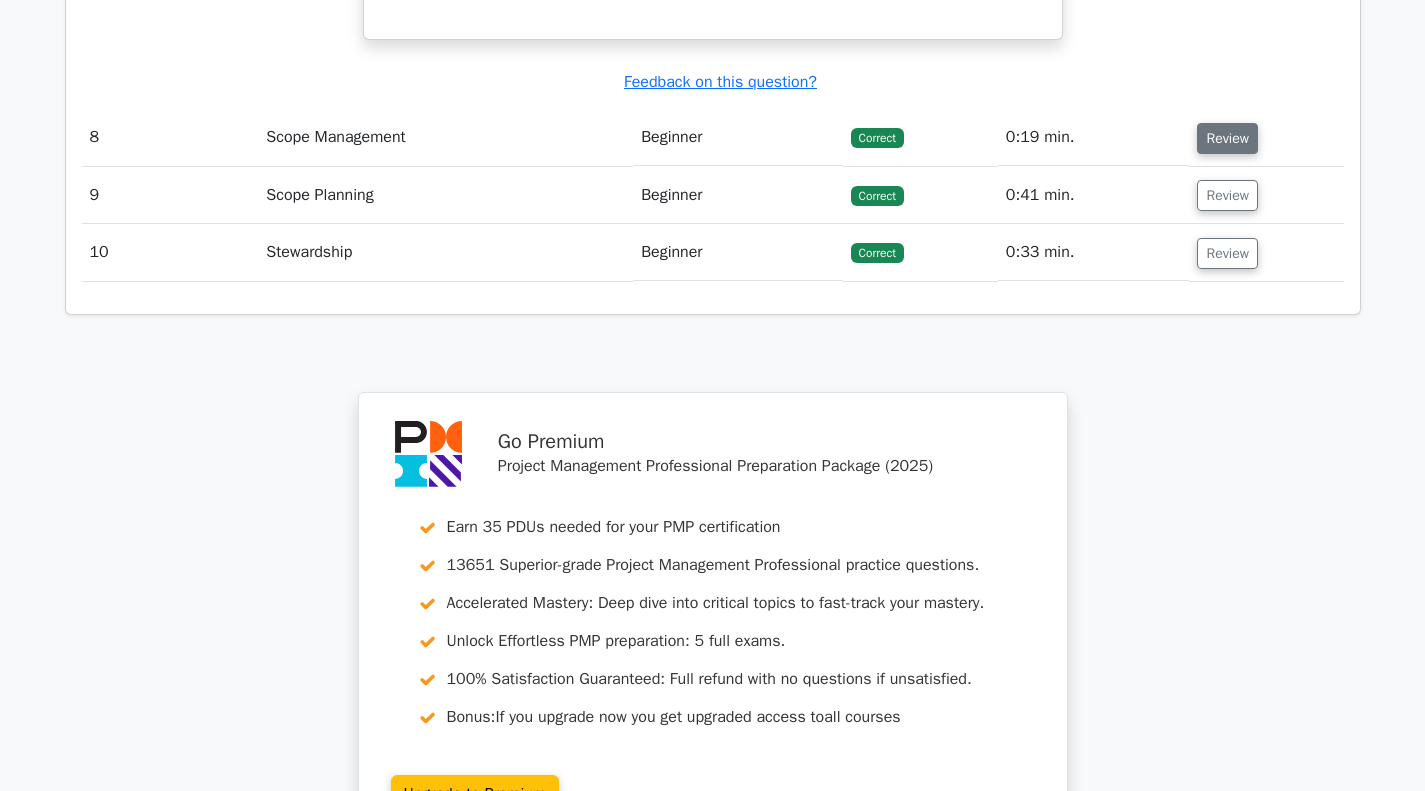 click on "Review" at bounding box center (1227, 138) 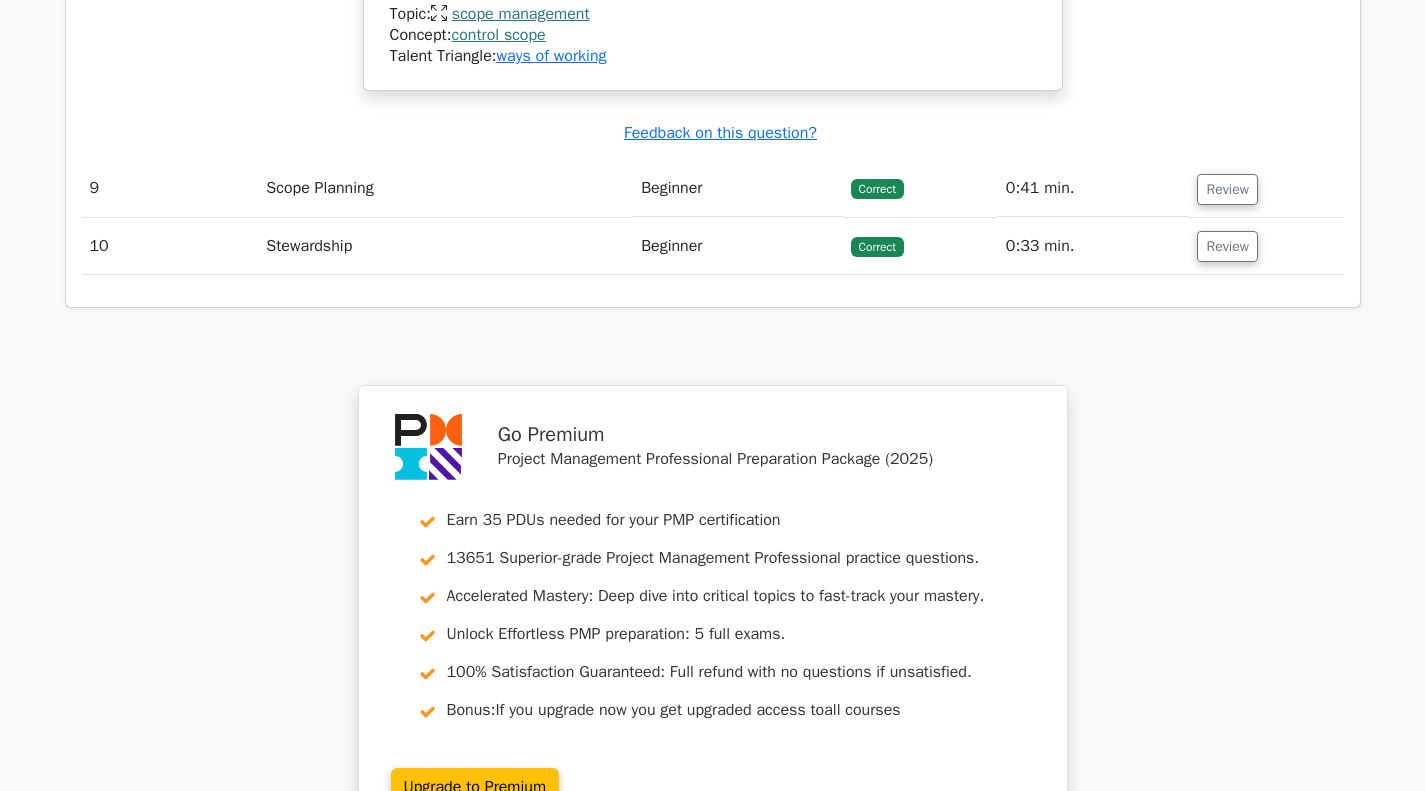 scroll, scrollTop: 9760, scrollLeft: 0, axis: vertical 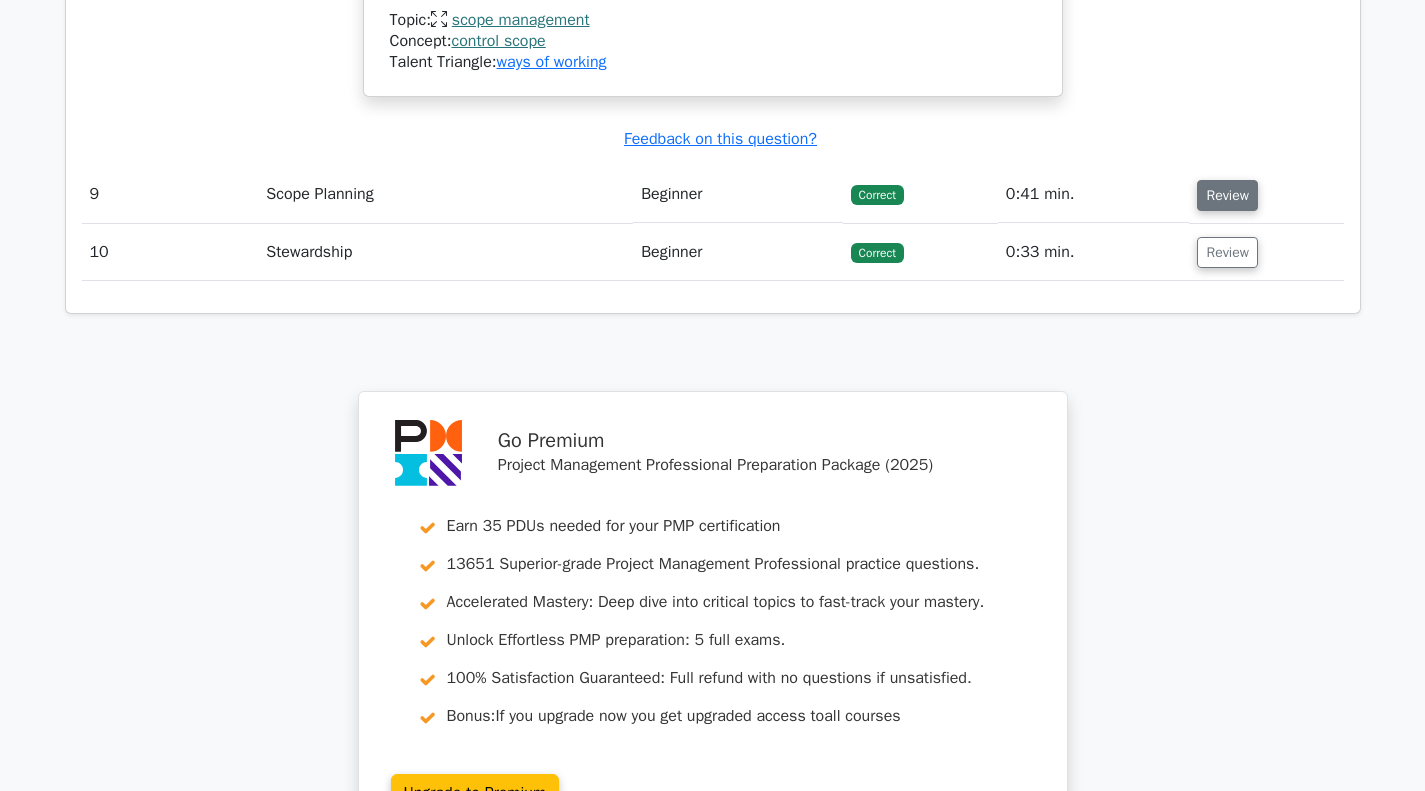 click on "Review" at bounding box center [1227, 195] 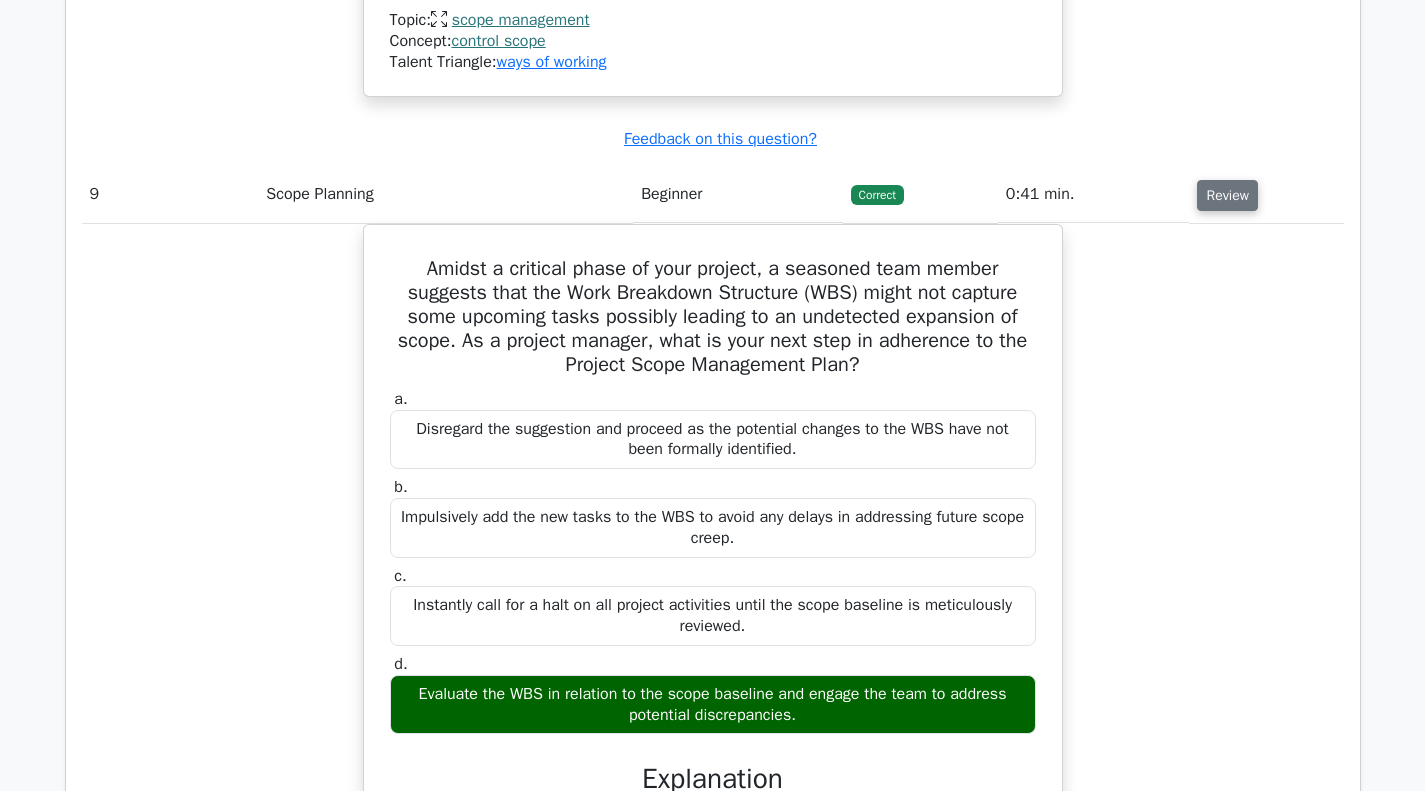 scroll, scrollTop: 0, scrollLeft: 1, axis: horizontal 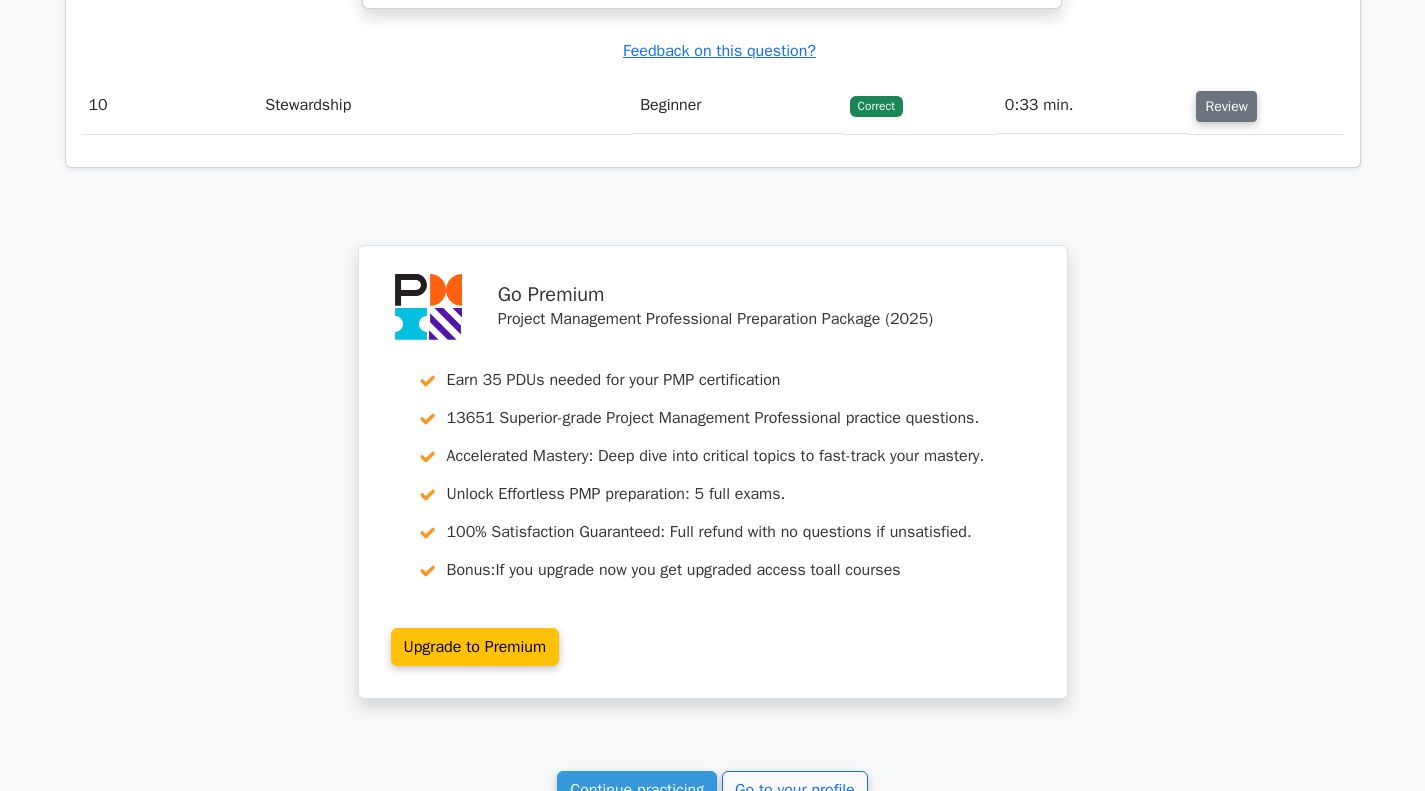 click on "Review" at bounding box center [1226, 106] 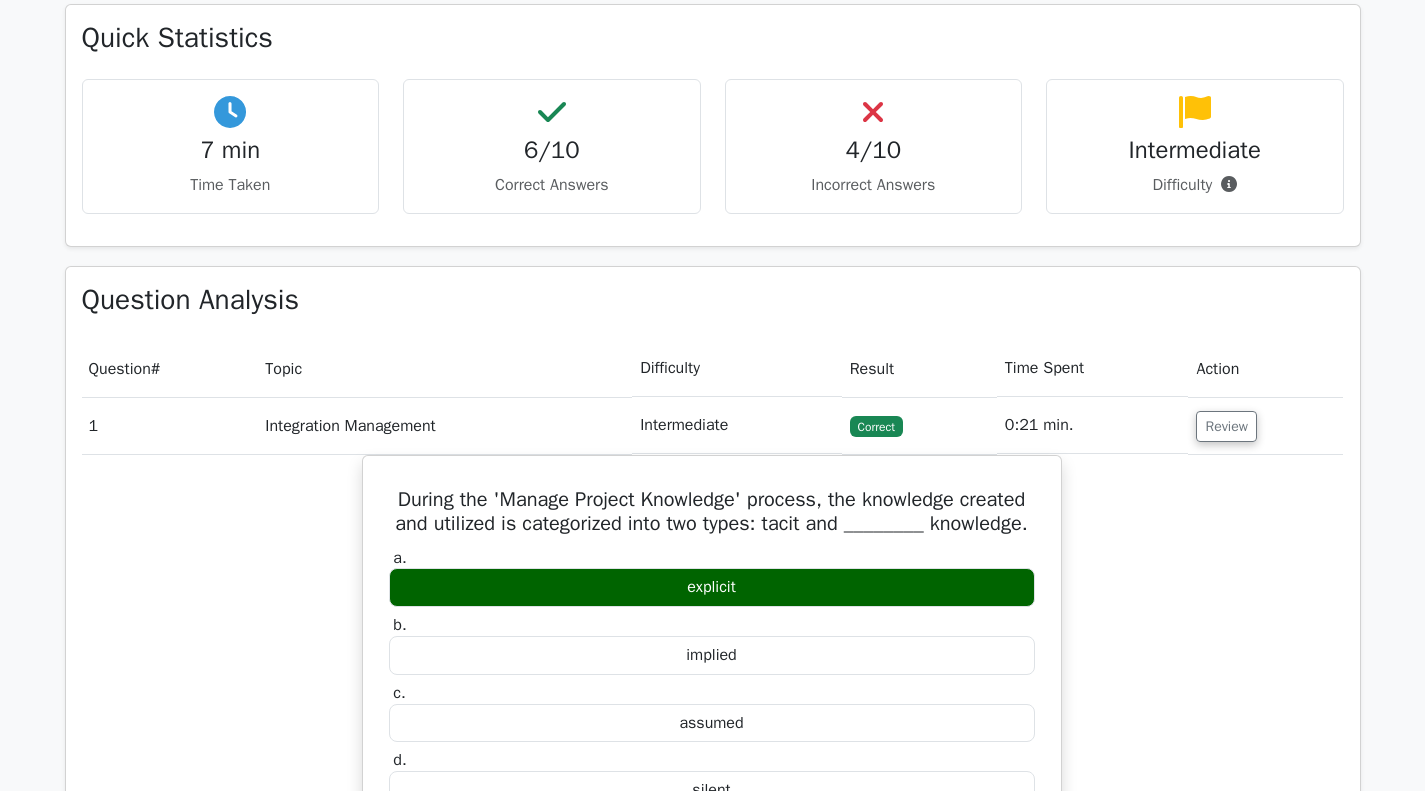 scroll, scrollTop: 1422, scrollLeft: 0, axis: vertical 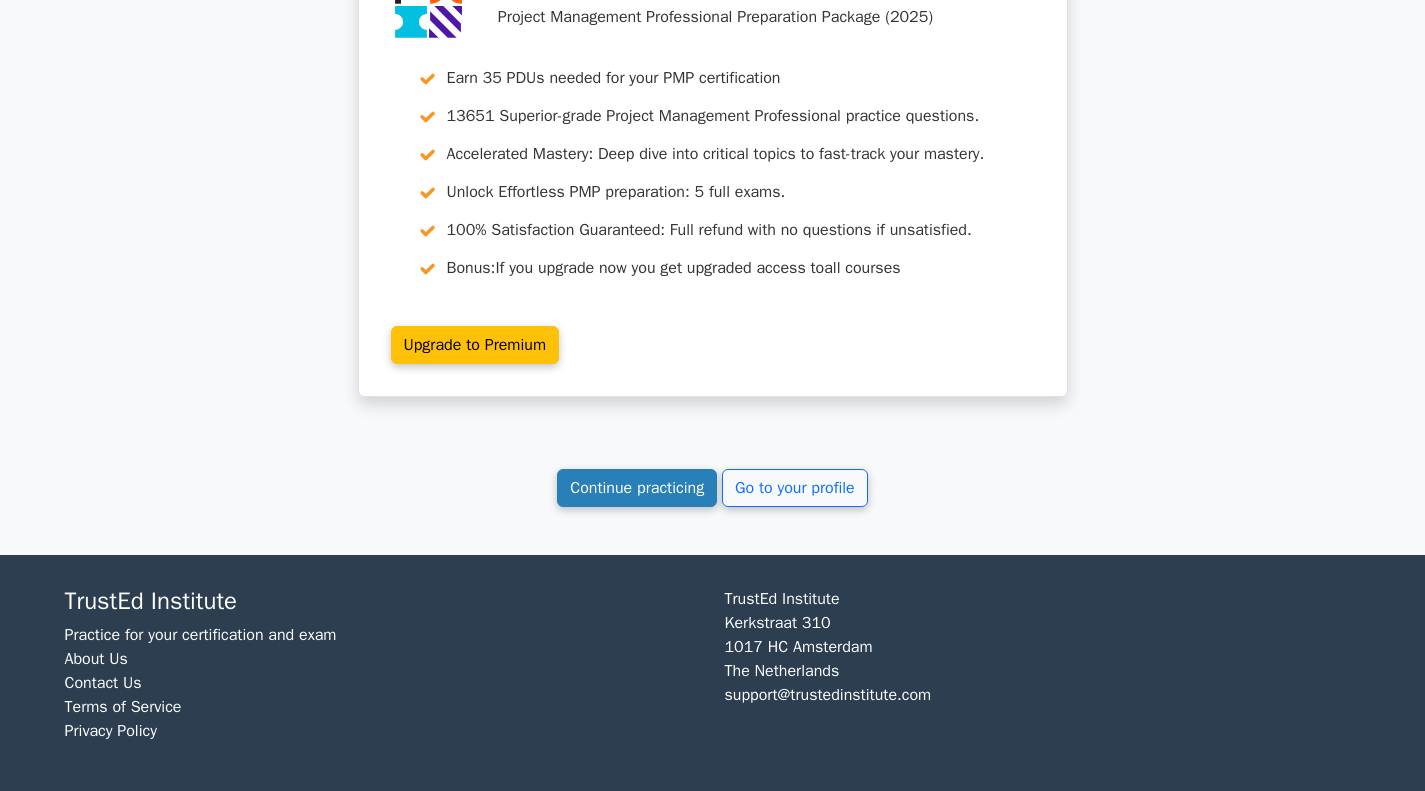 click on "Continue practicing" at bounding box center (637, 488) 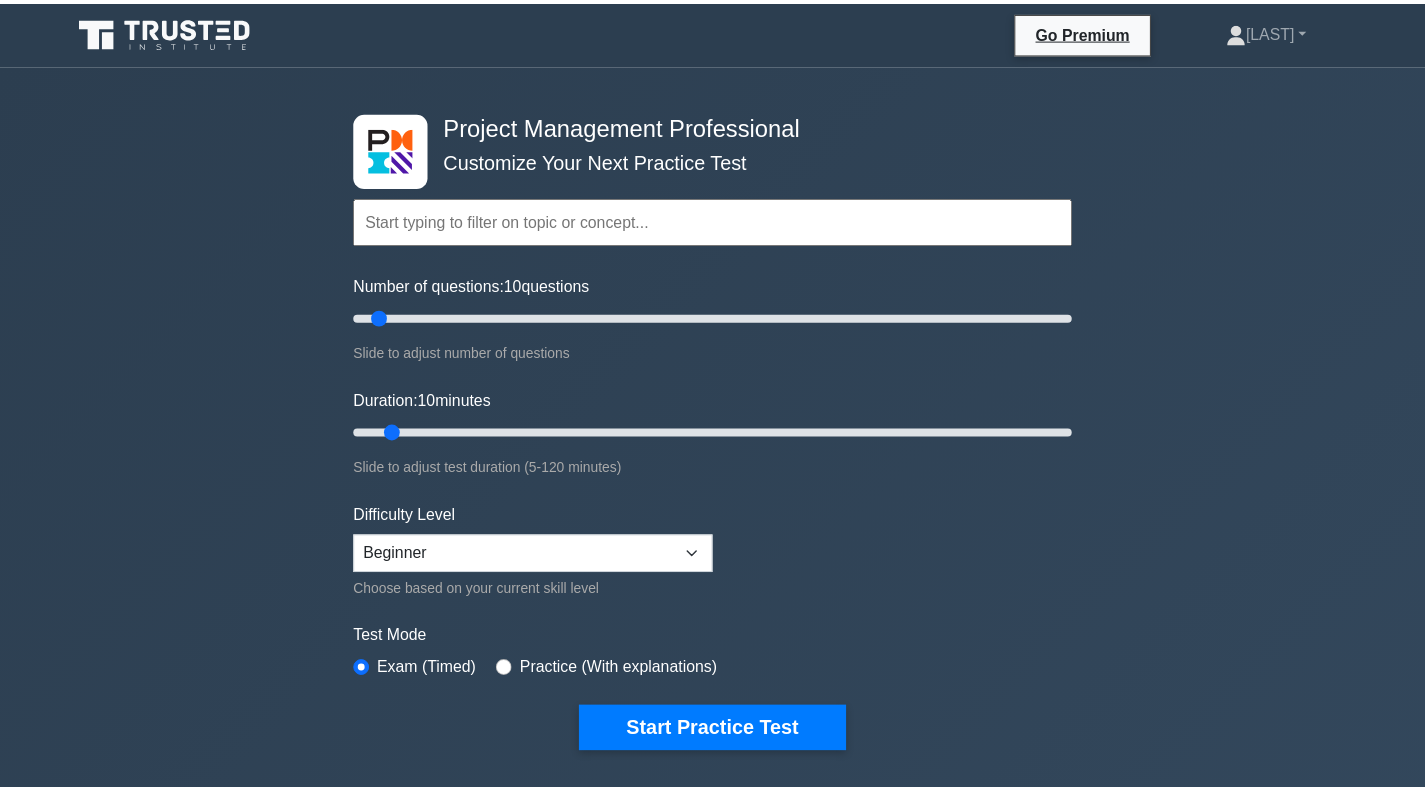 scroll, scrollTop: 0, scrollLeft: 0, axis: both 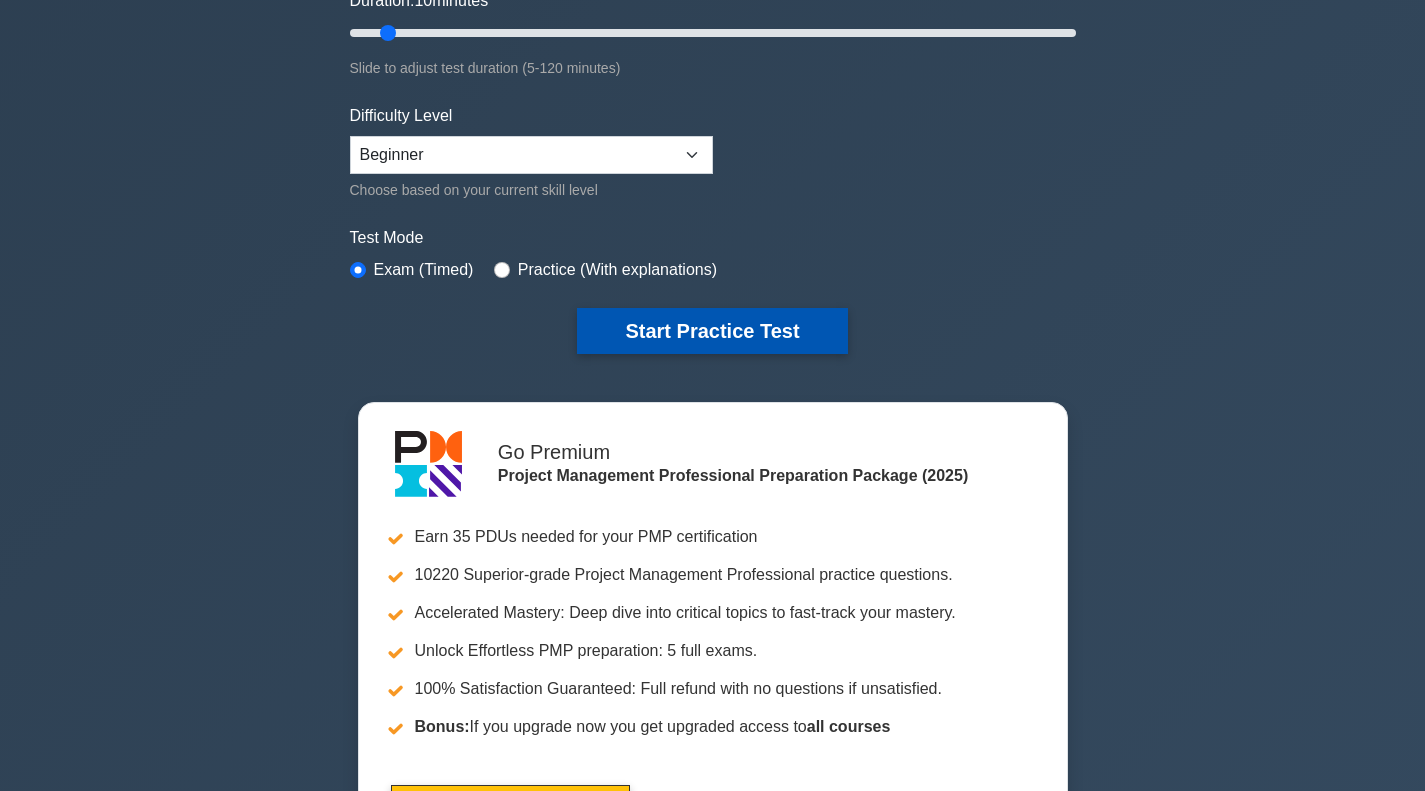 click on "Start Practice Test" at bounding box center [712, 331] 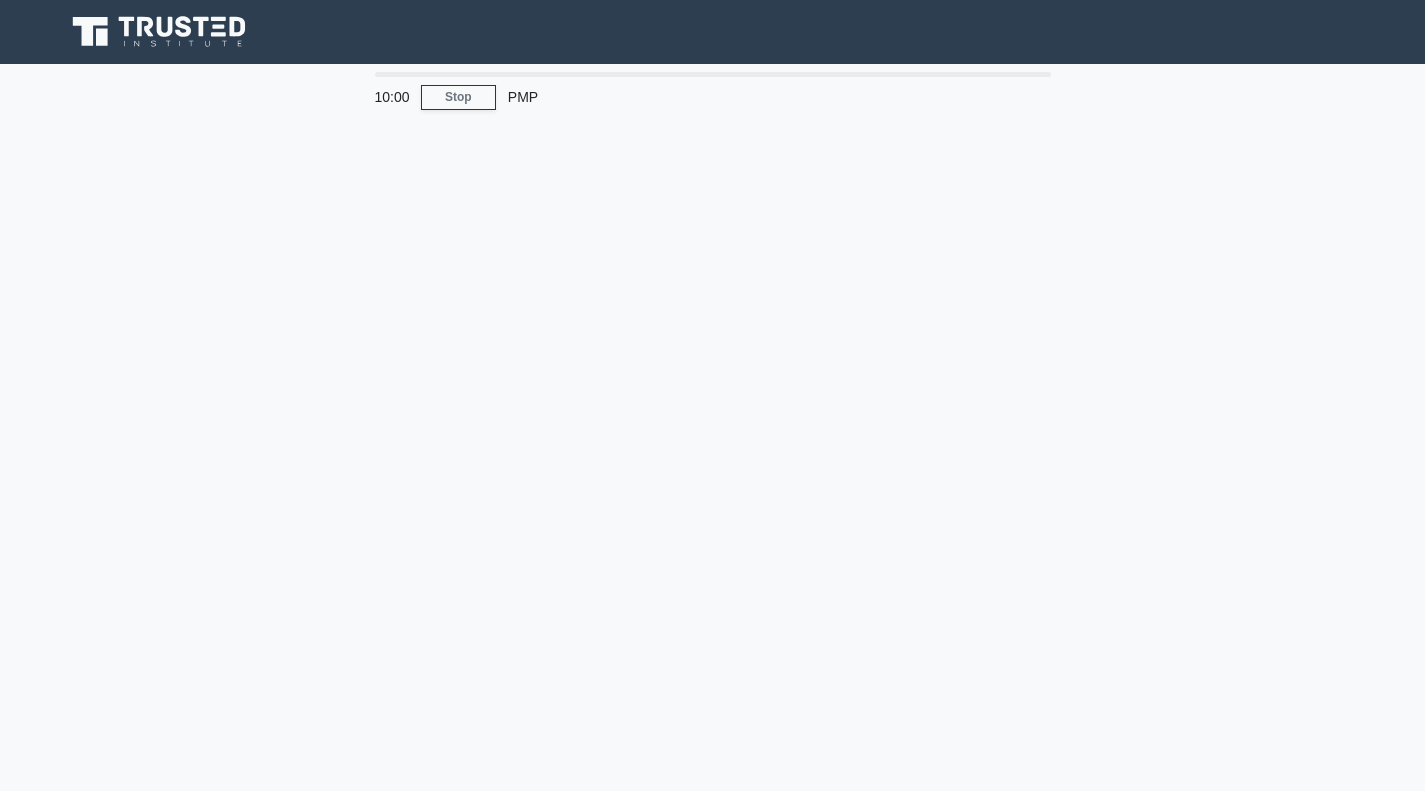 scroll, scrollTop: 0, scrollLeft: 0, axis: both 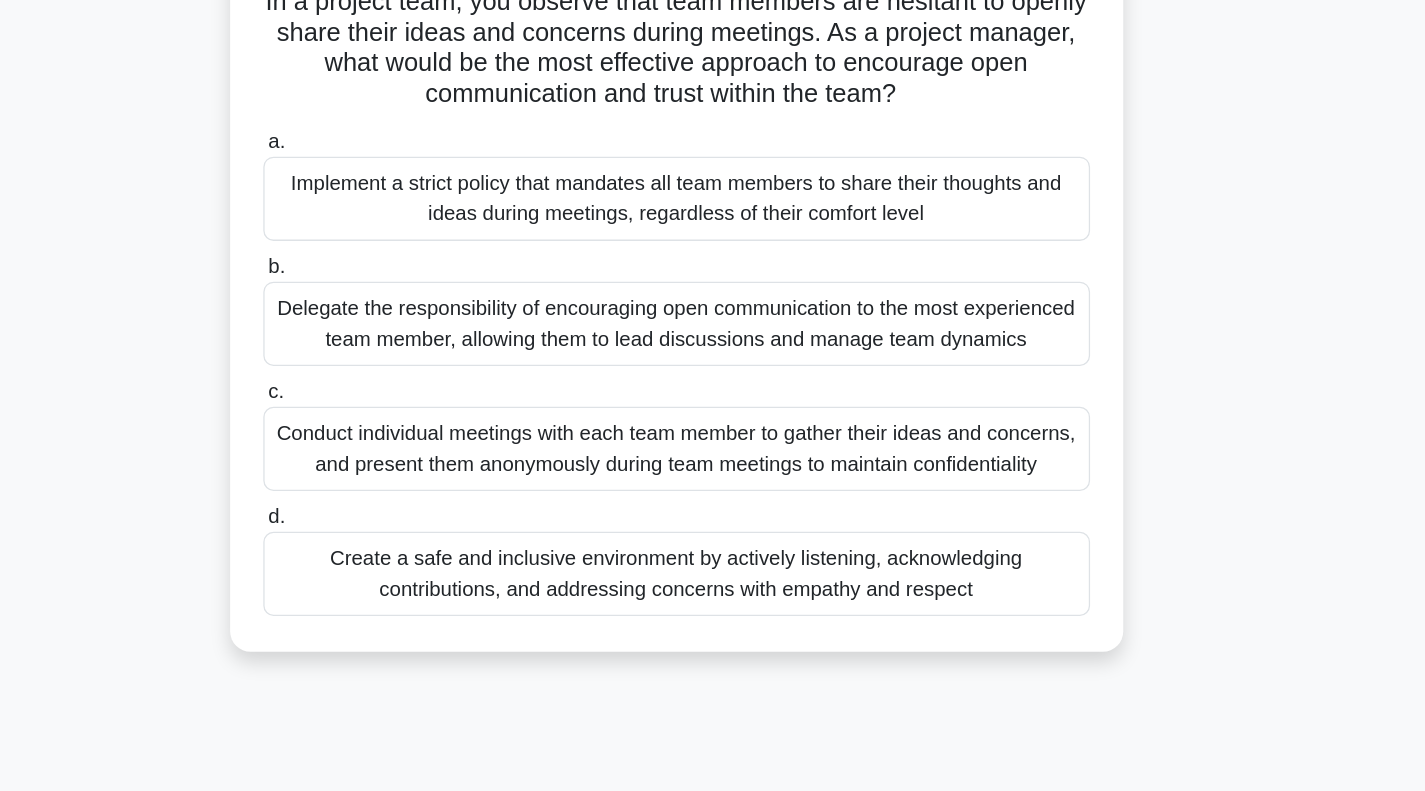 click on "Conduct individual meetings with each team member to gather their ideas and concerns, and present them anonymously during team meetings to maintain confidentiality" at bounding box center [713, 507] 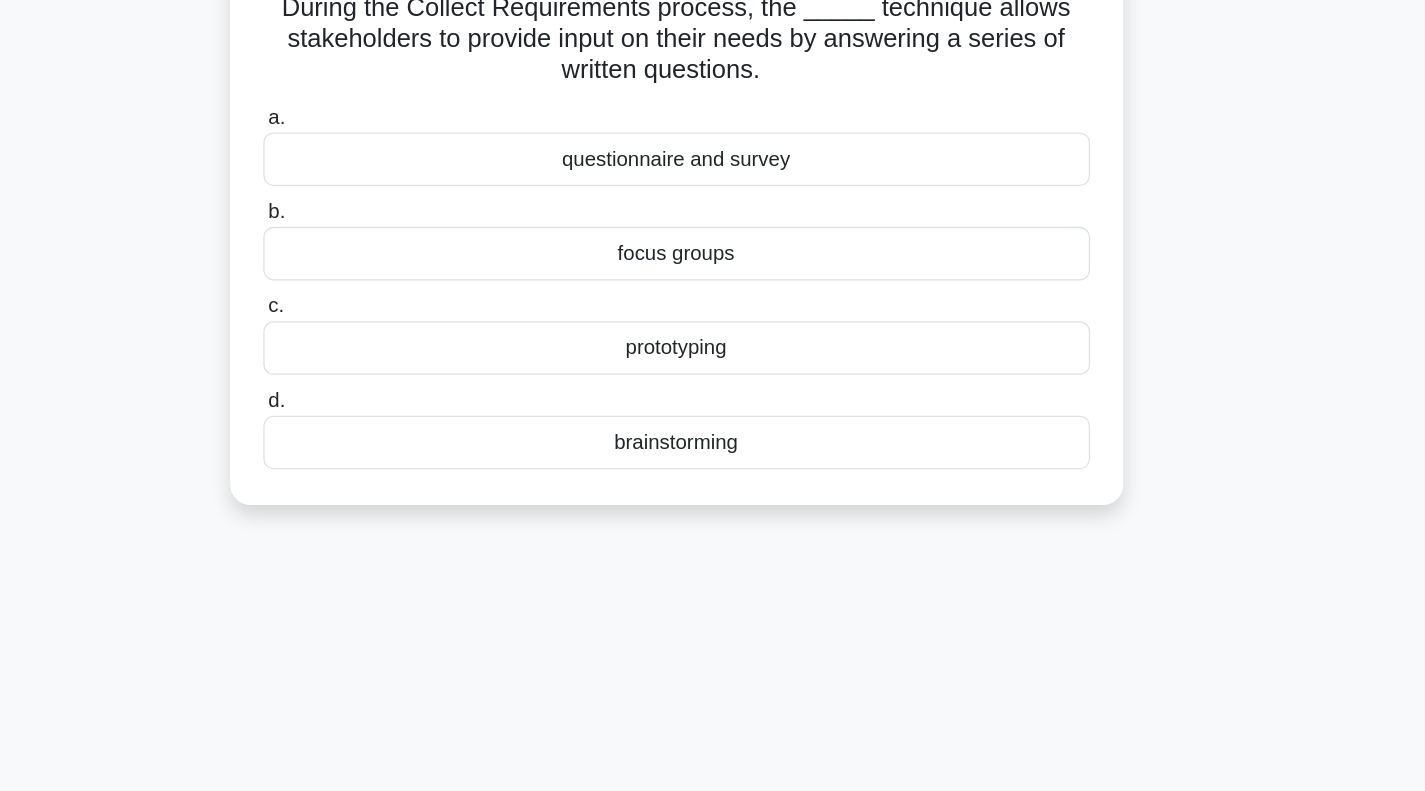 scroll, scrollTop: 0, scrollLeft: 0, axis: both 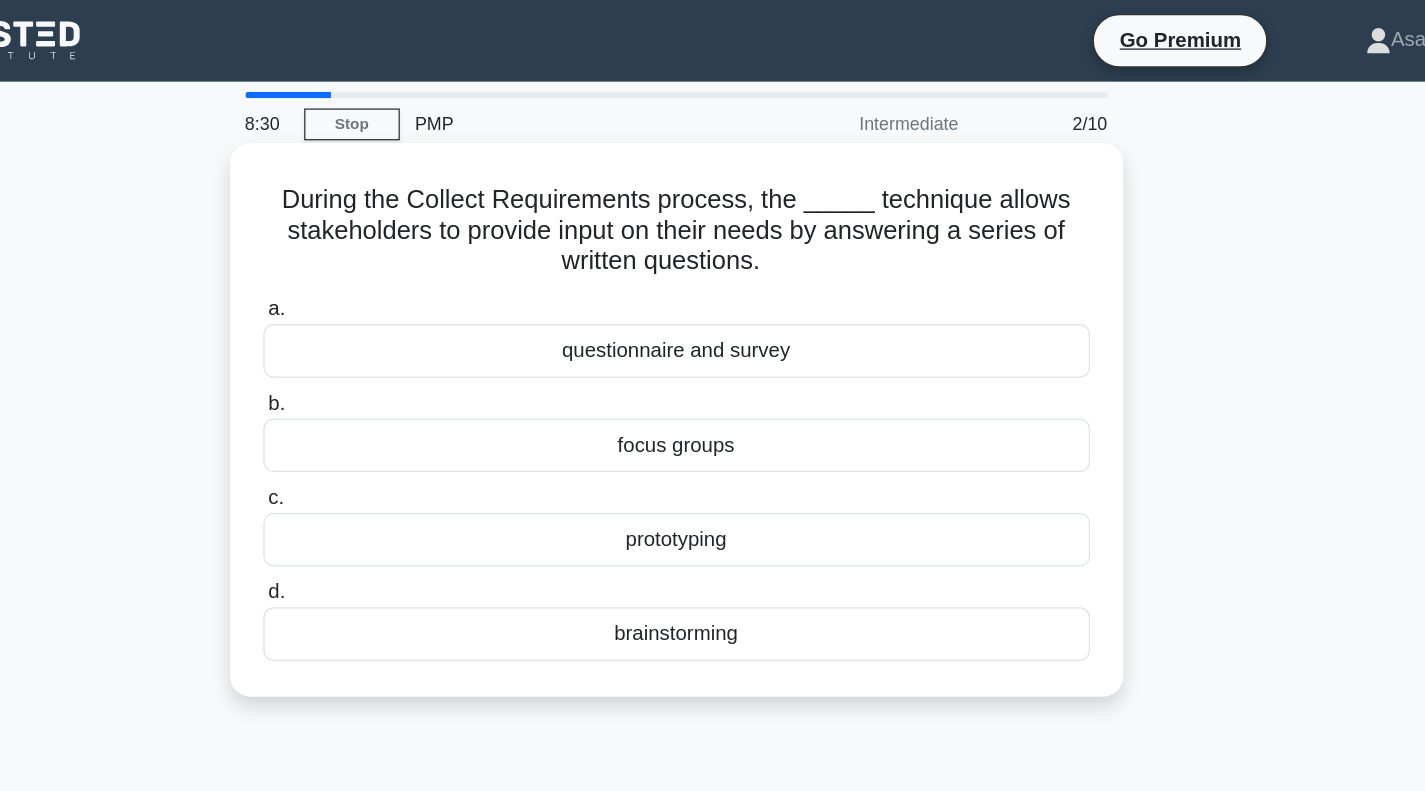 click on "questionnaire and survey" at bounding box center [713, 275] 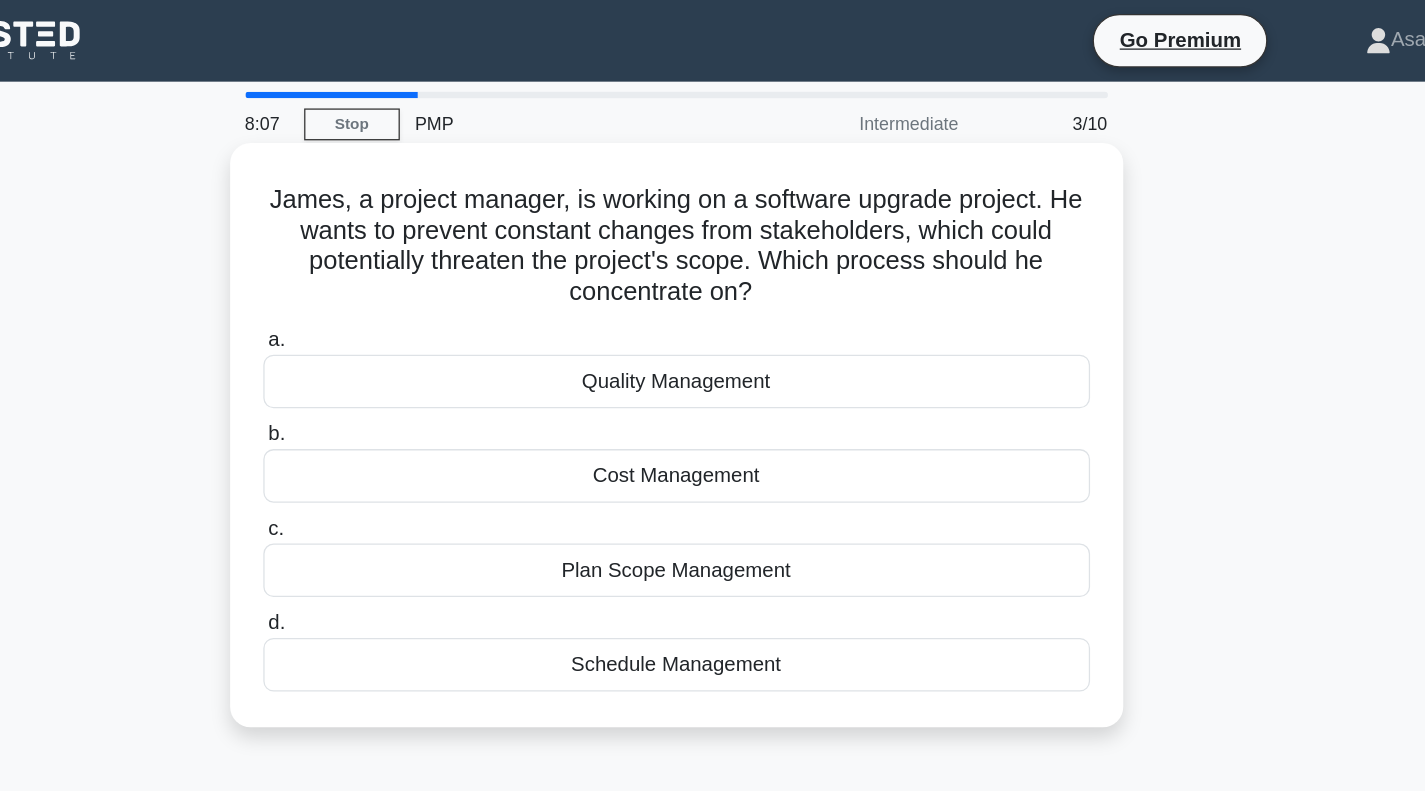click on "Plan Scope Management" at bounding box center (713, 447) 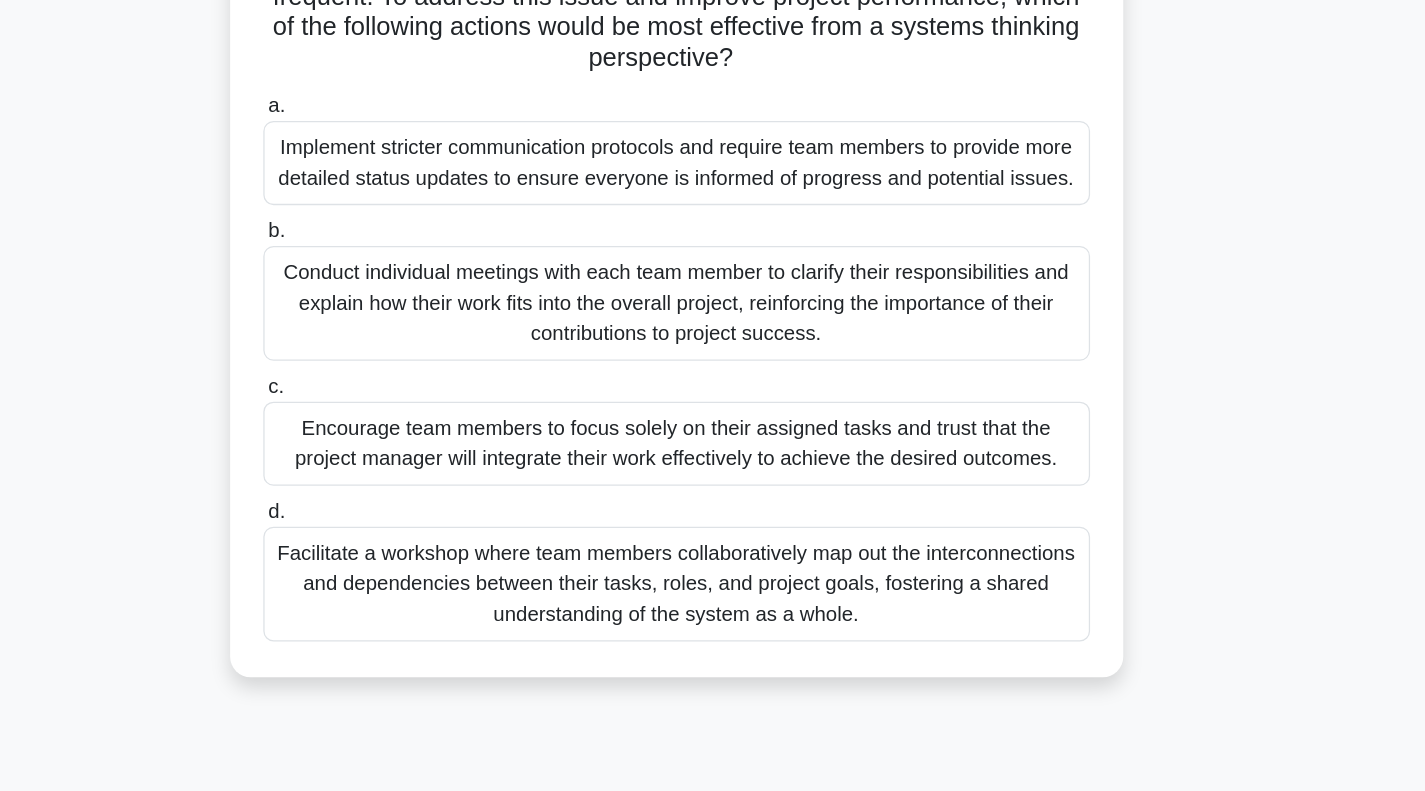 scroll, scrollTop: 90, scrollLeft: 0, axis: vertical 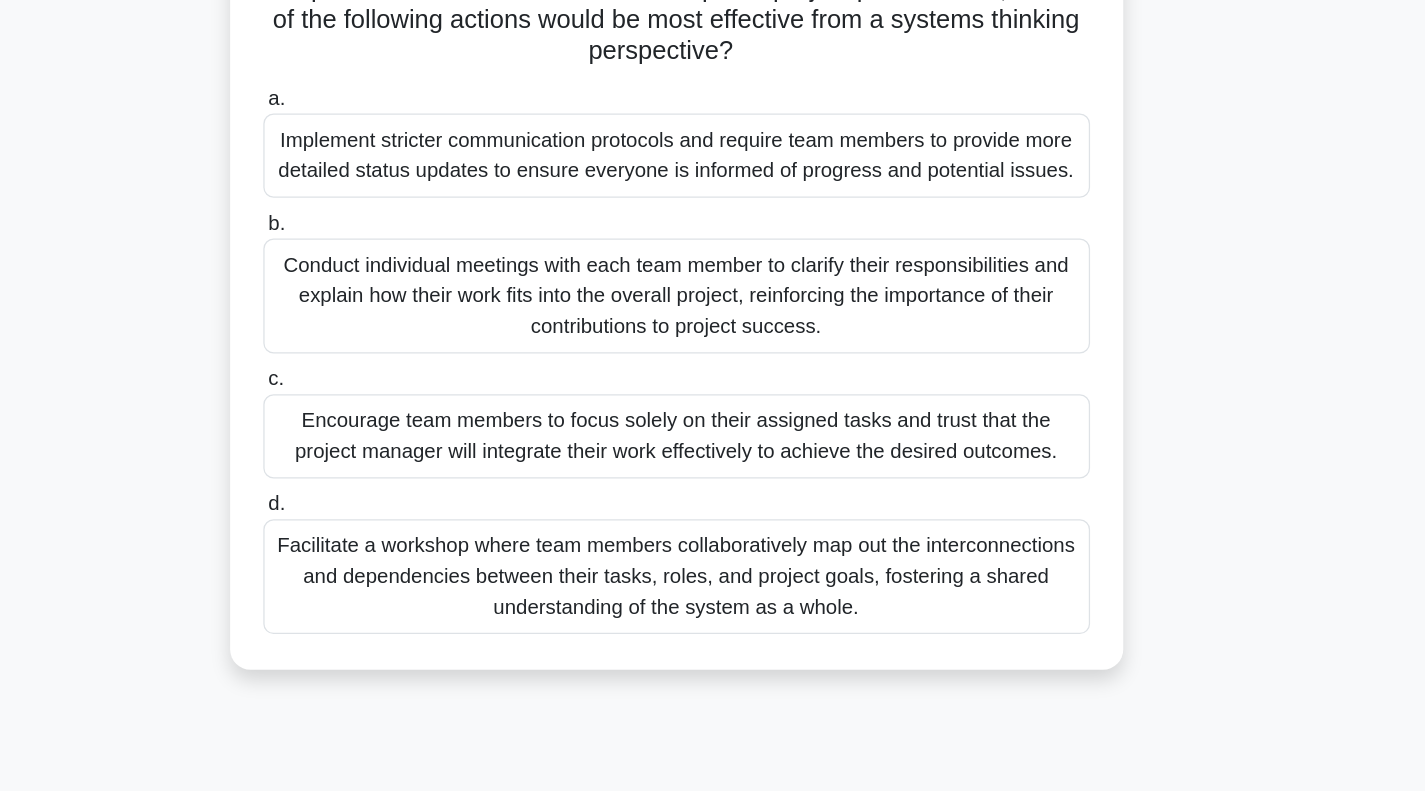 click on "Conduct individual meetings with each team member to clarify their responsibilities and explain how their work fits into the overall project, reinforcing the importance of their contributions to project success." at bounding box center (713, 403) 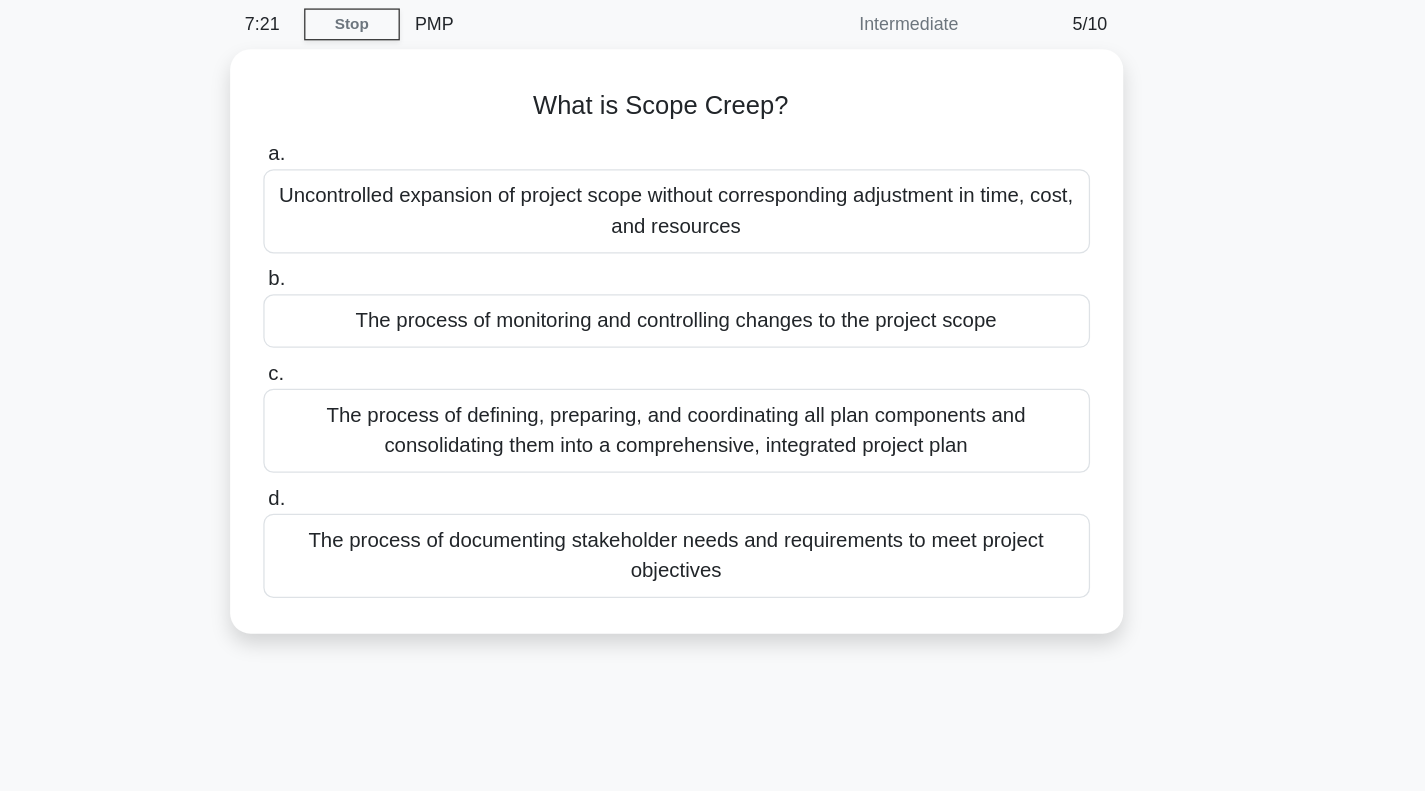 scroll, scrollTop: 0, scrollLeft: 0, axis: both 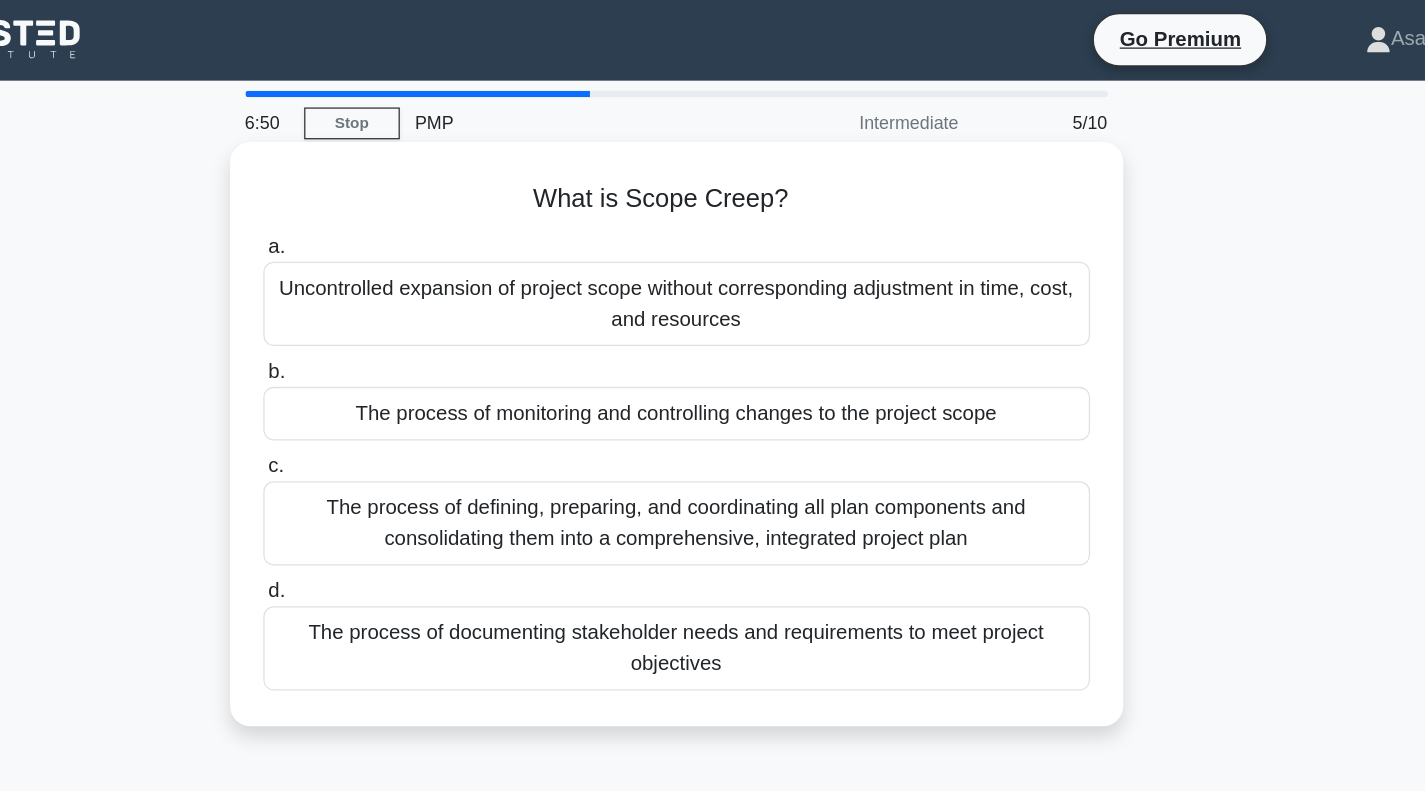 click on "Uncontrolled expansion of project scope without corresponding adjustment in time, cost, and resources" at bounding box center (713, 239) 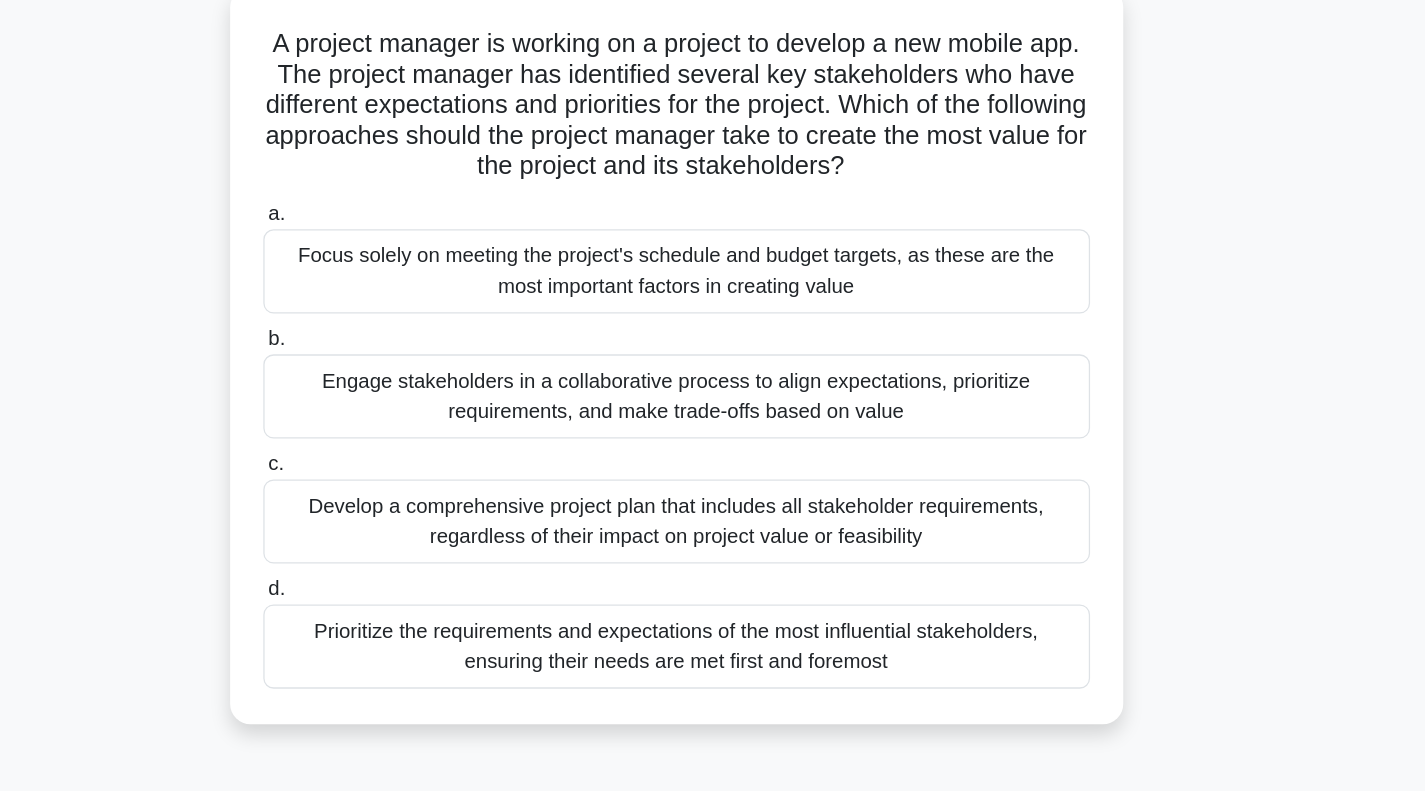 click on "Engage stakeholders in a collaborative process to align expectations, prioritize requirements, and make trade-offs based on value" at bounding box center [713, 433] 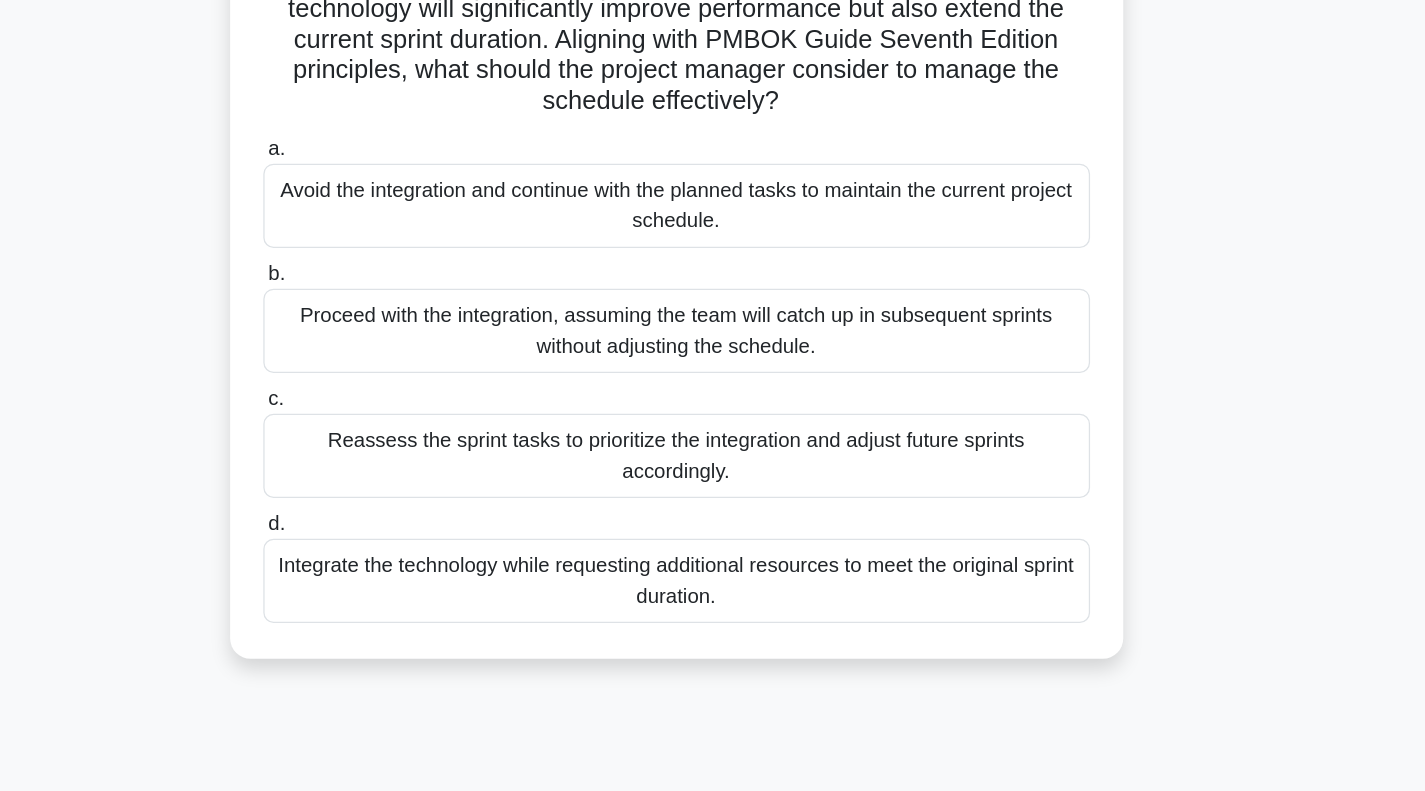 scroll, scrollTop: 16, scrollLeft: 0, axis: vertical 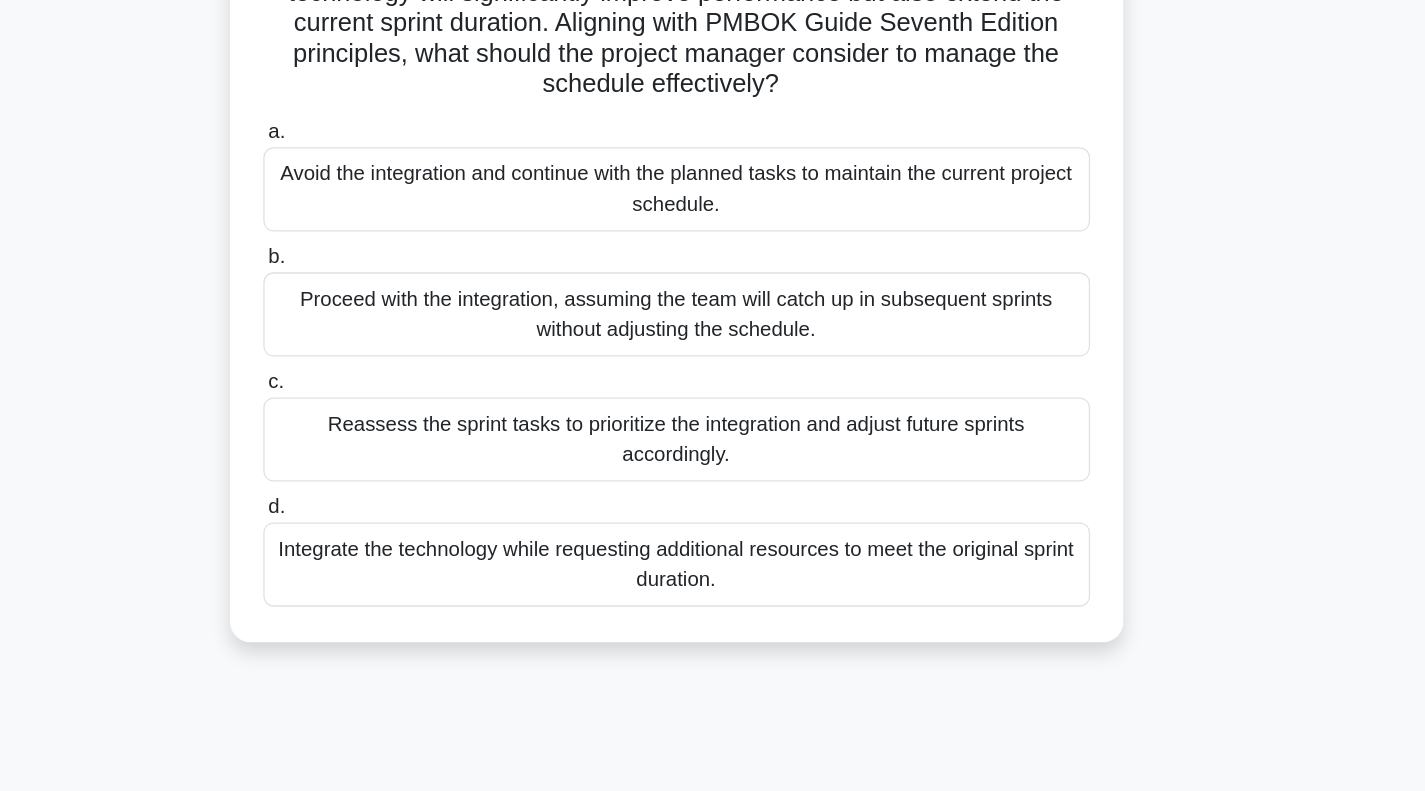 click on "Reassess the sprint tasks to prioritize the integration and adjust future sprints accordingly." at bounding box center (713, 515) 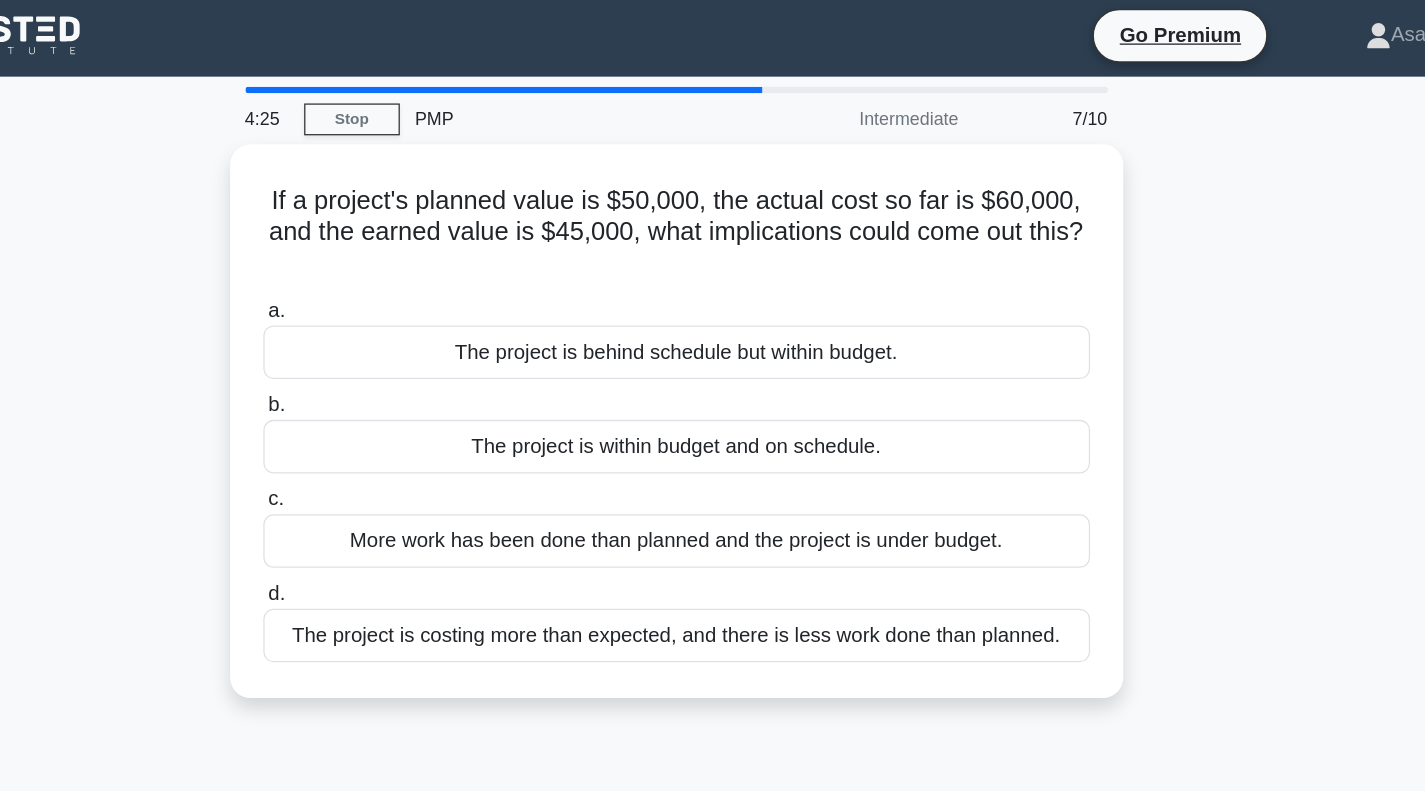 scroll, scrollTop: 0, scrollLeft: 0, axis: both 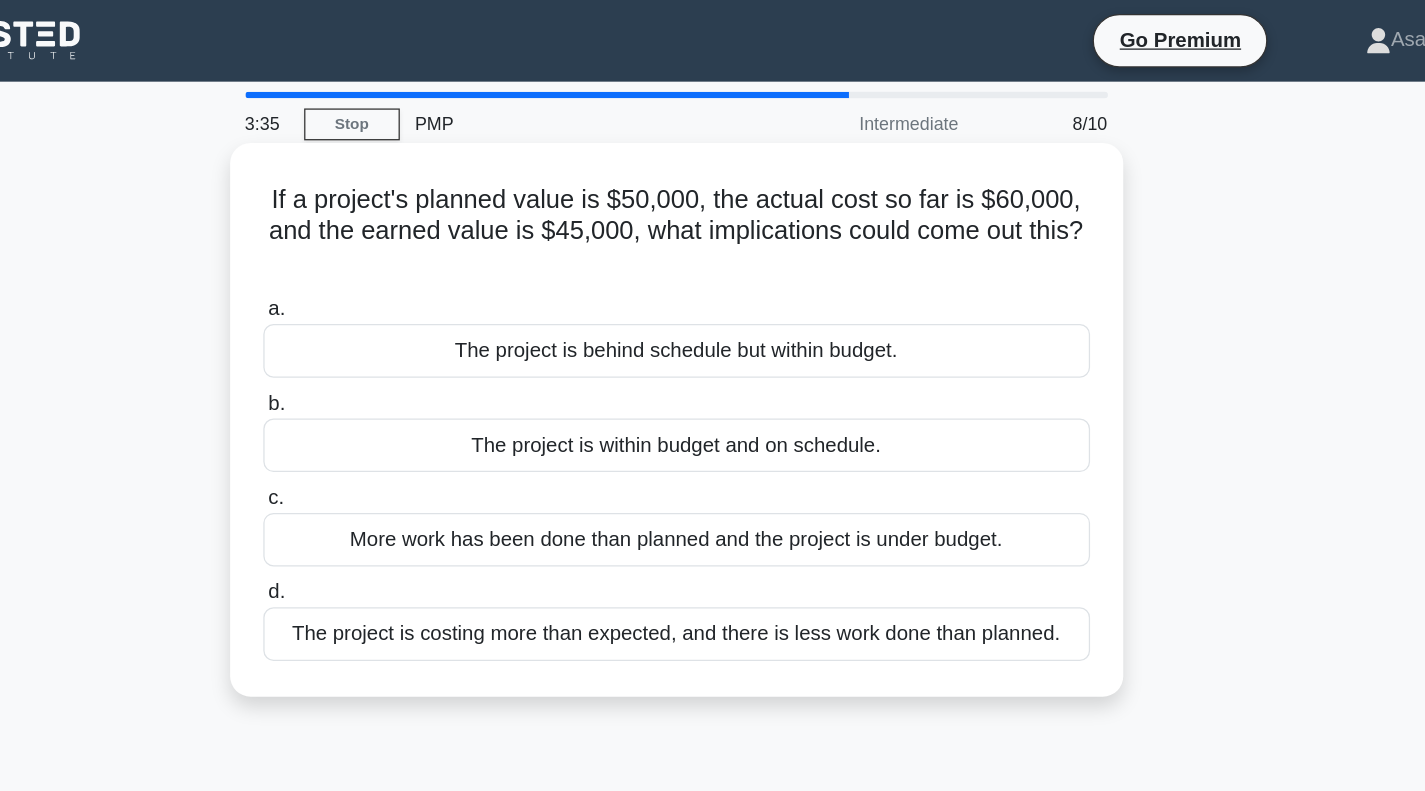 click on "The project is costing more than expected, and there is less work done than planned." at bounding box center [713, 497] 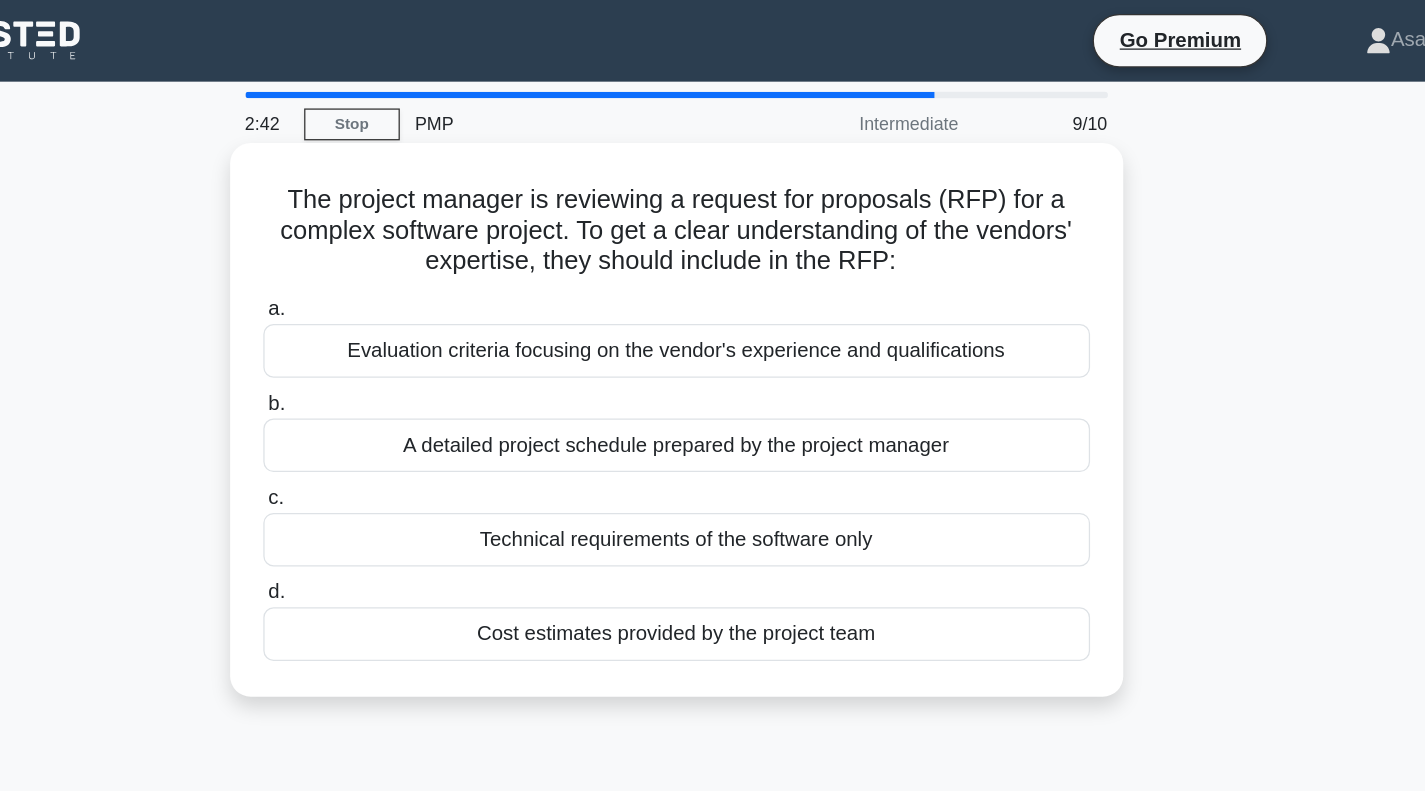 click on "Evaluation criteria focusing on the vendor's experience and qualifications" at bounding box center (713, 275) 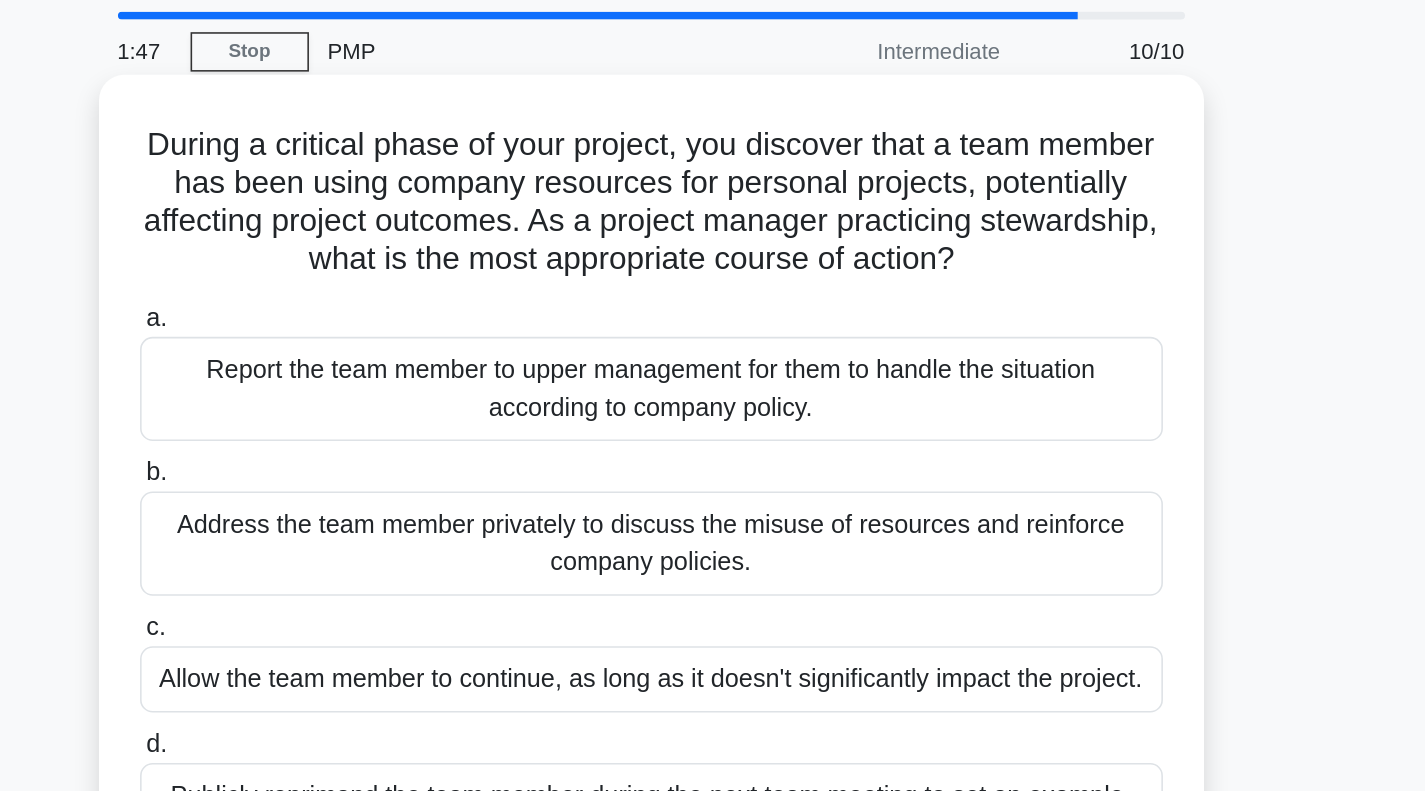 click on "Address the team member privately to discuss the misuse of resources and reinforce company policies." at bounding box center (713, 409) 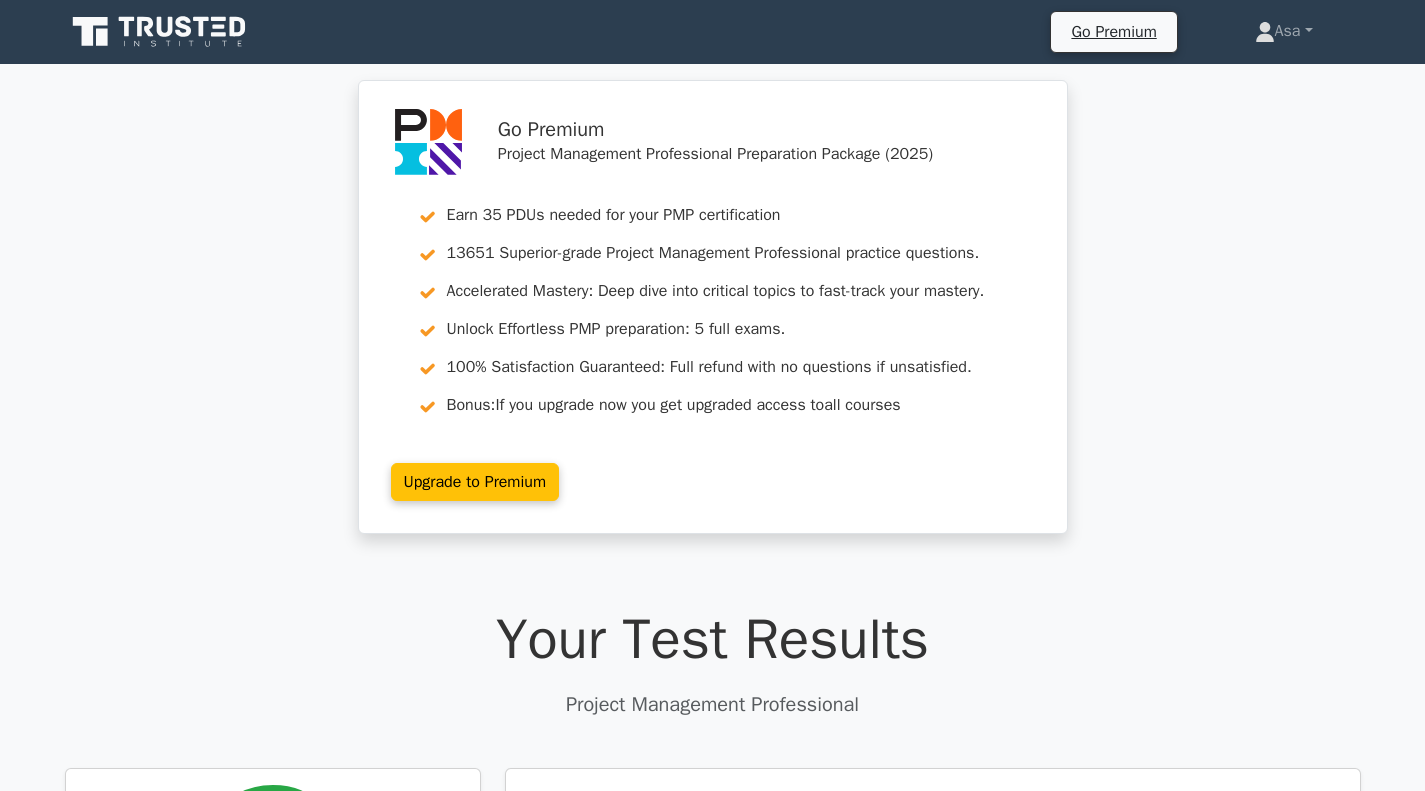 scroll, scrollTop: 300, scrollLeft: 0, axis: vertical 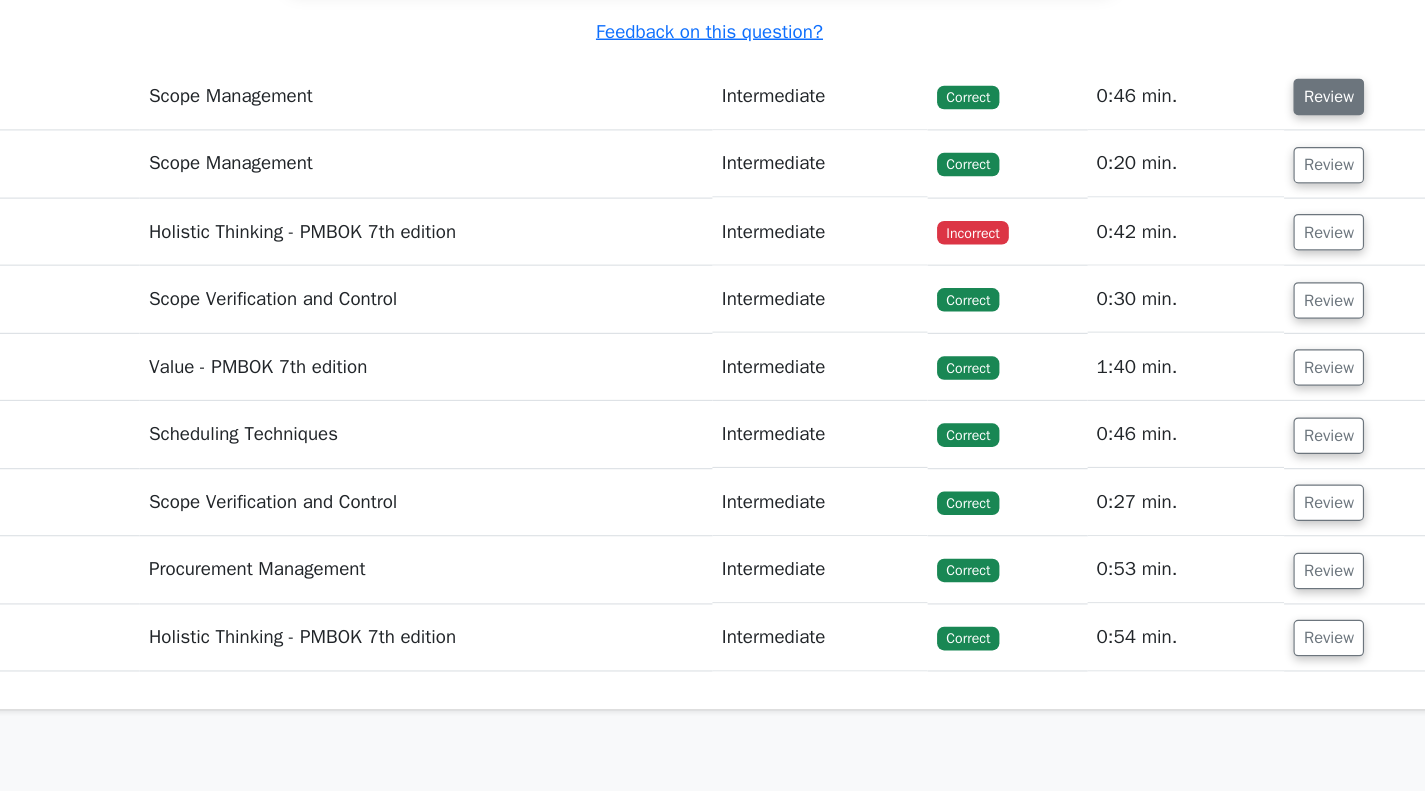 click on "Review" at bounding box center [1247, 183] 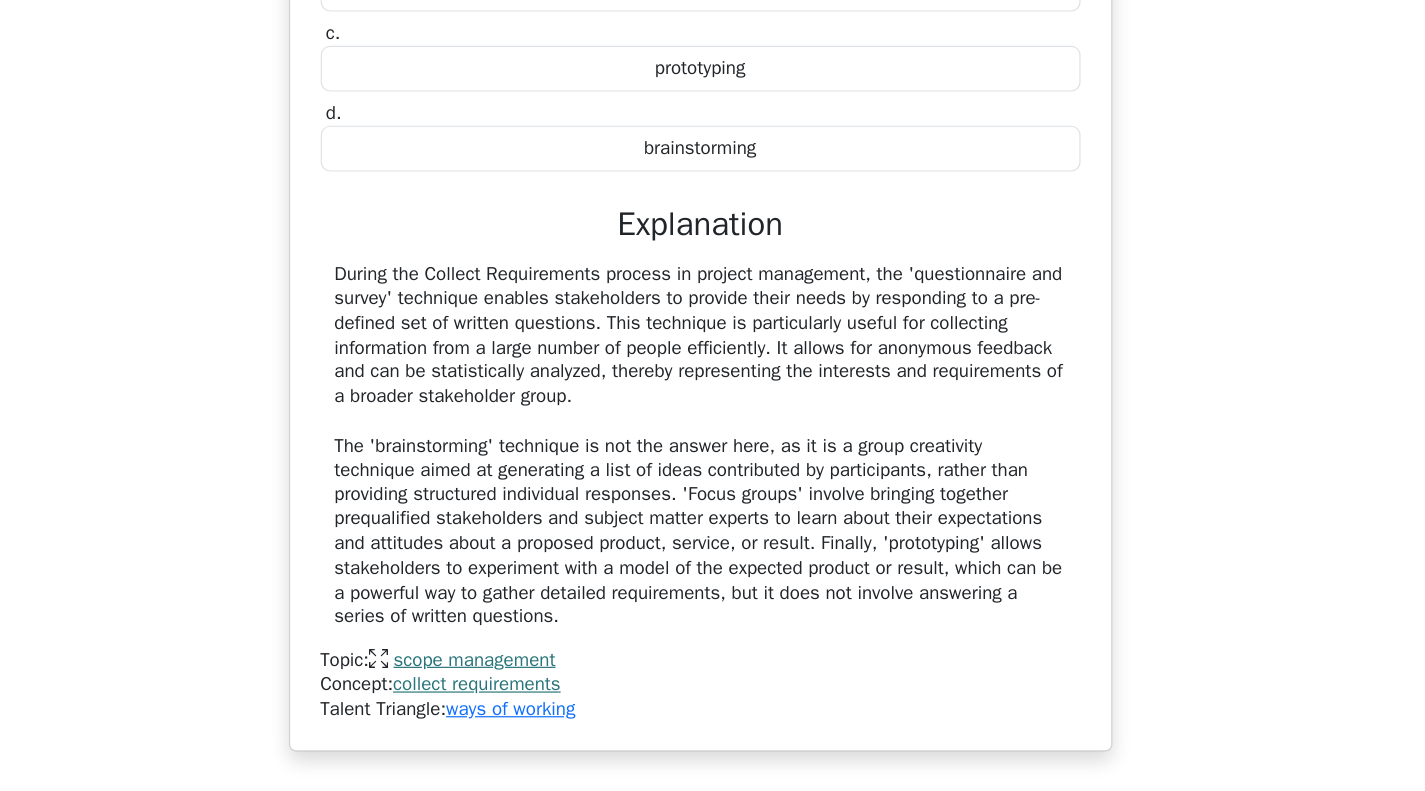 scroll, scrollTop: 3478, scrollLeft: 0, axis: vertical 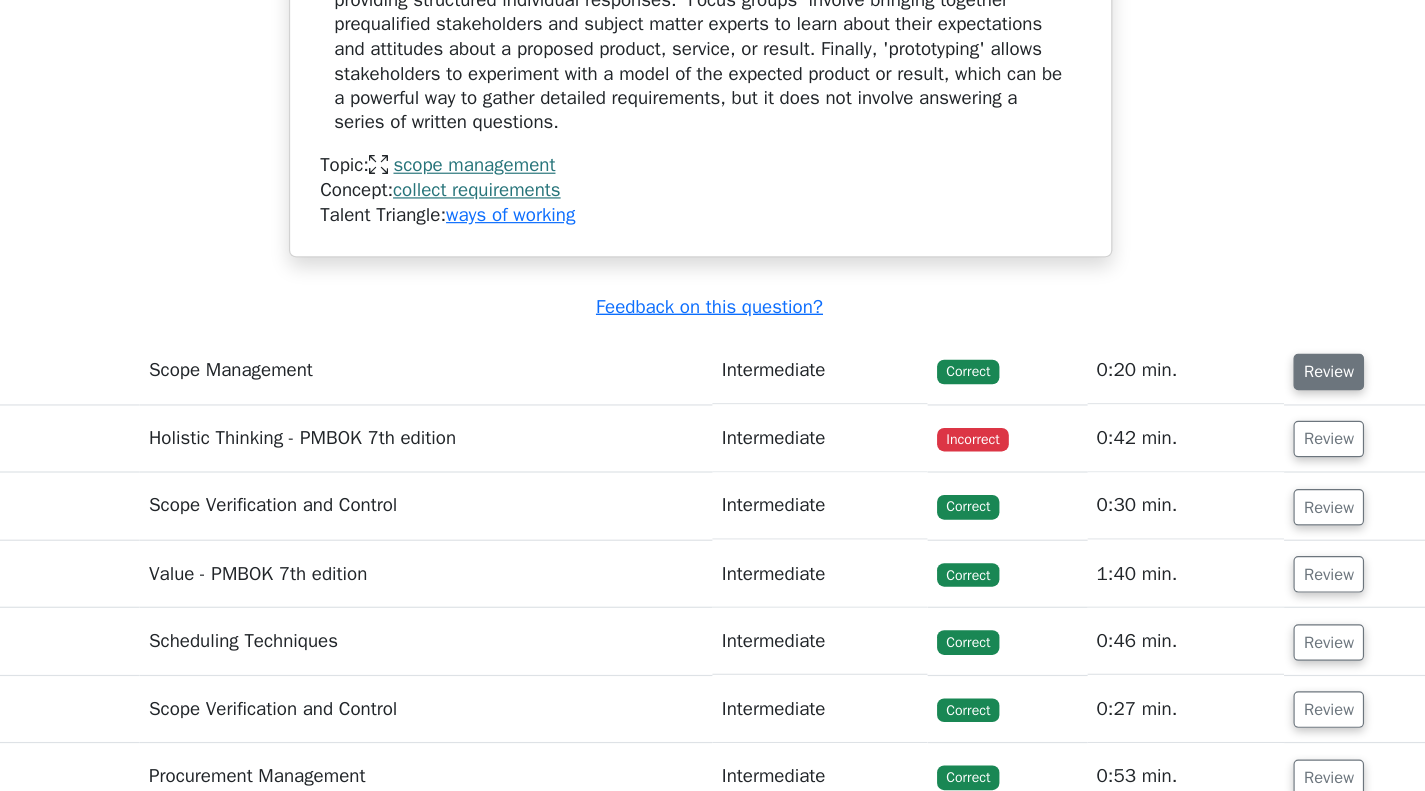 click on "Review" at bounding box center (1247, 434) 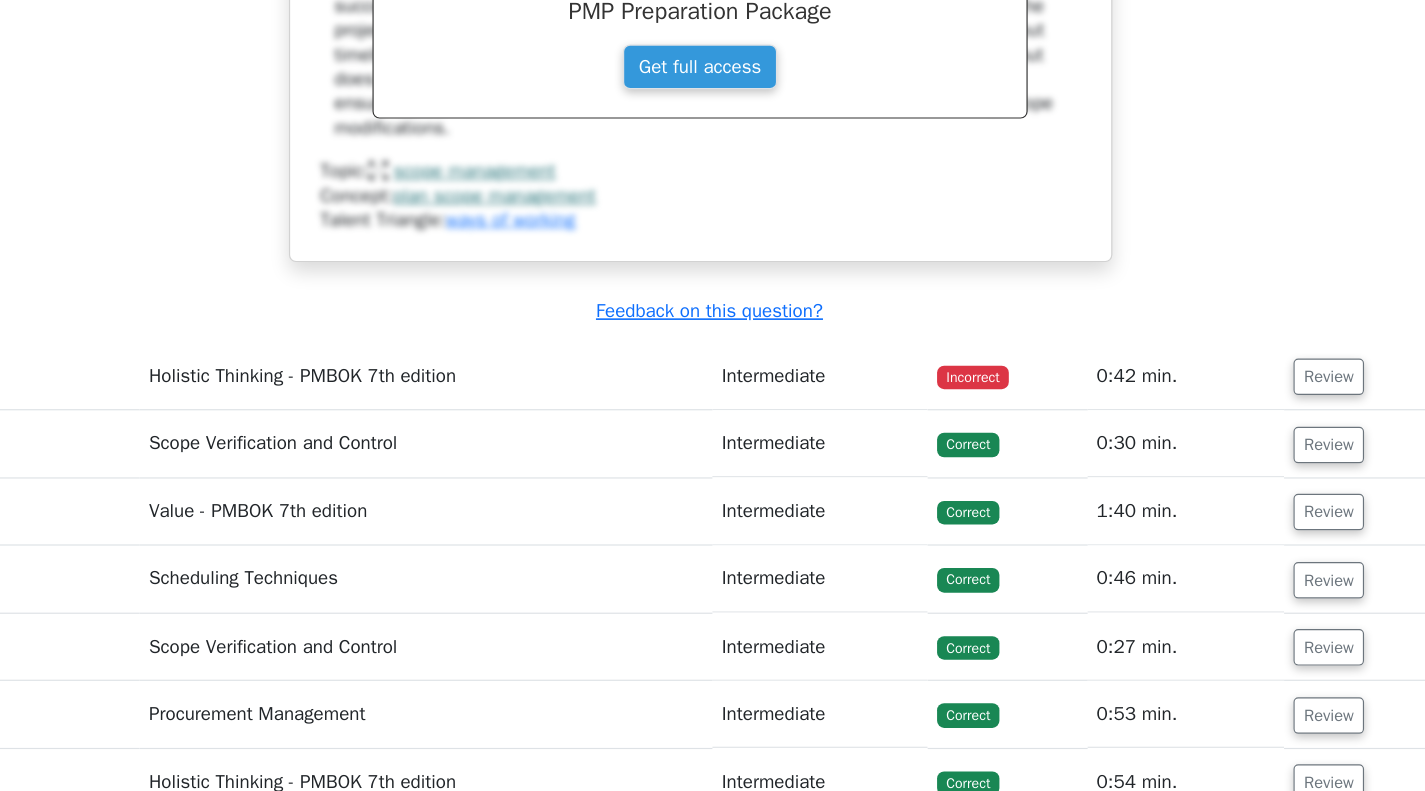 scroll, scrollTop: 4401, scrollLeft: 0, axis: vertical 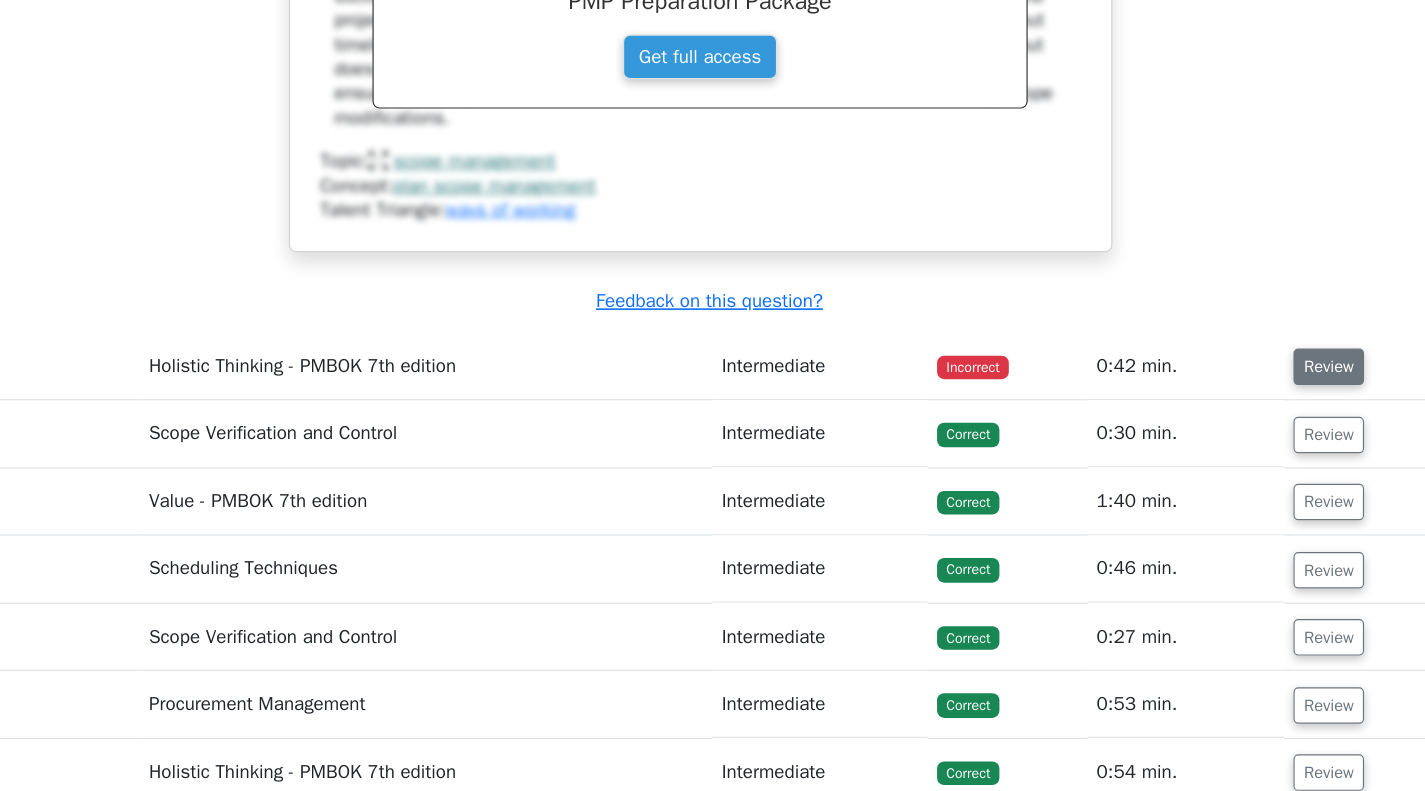 click on "Review" at bounding box center [1247, 429] 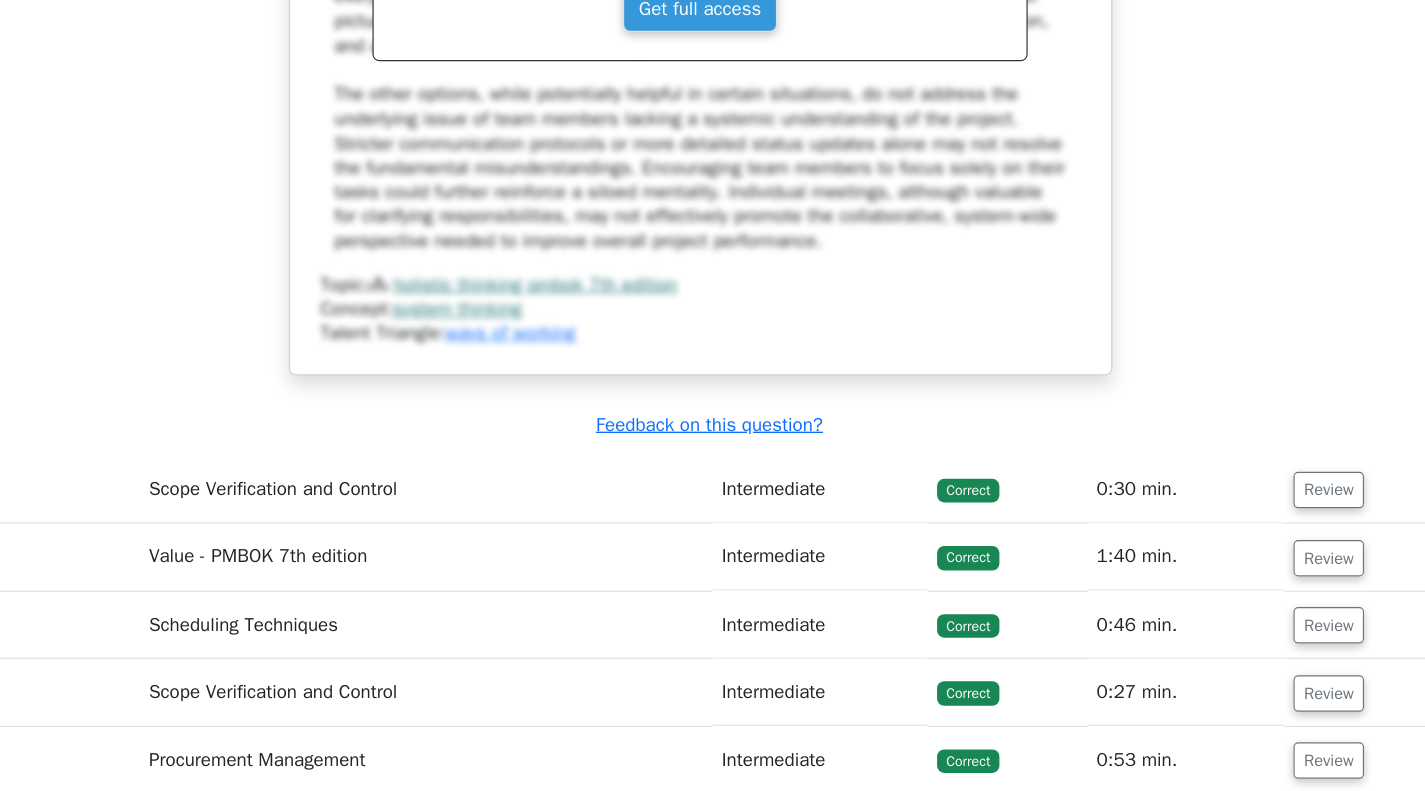 scroll, scrollTop: 5689, scrollLeft: 0, axis: vertical 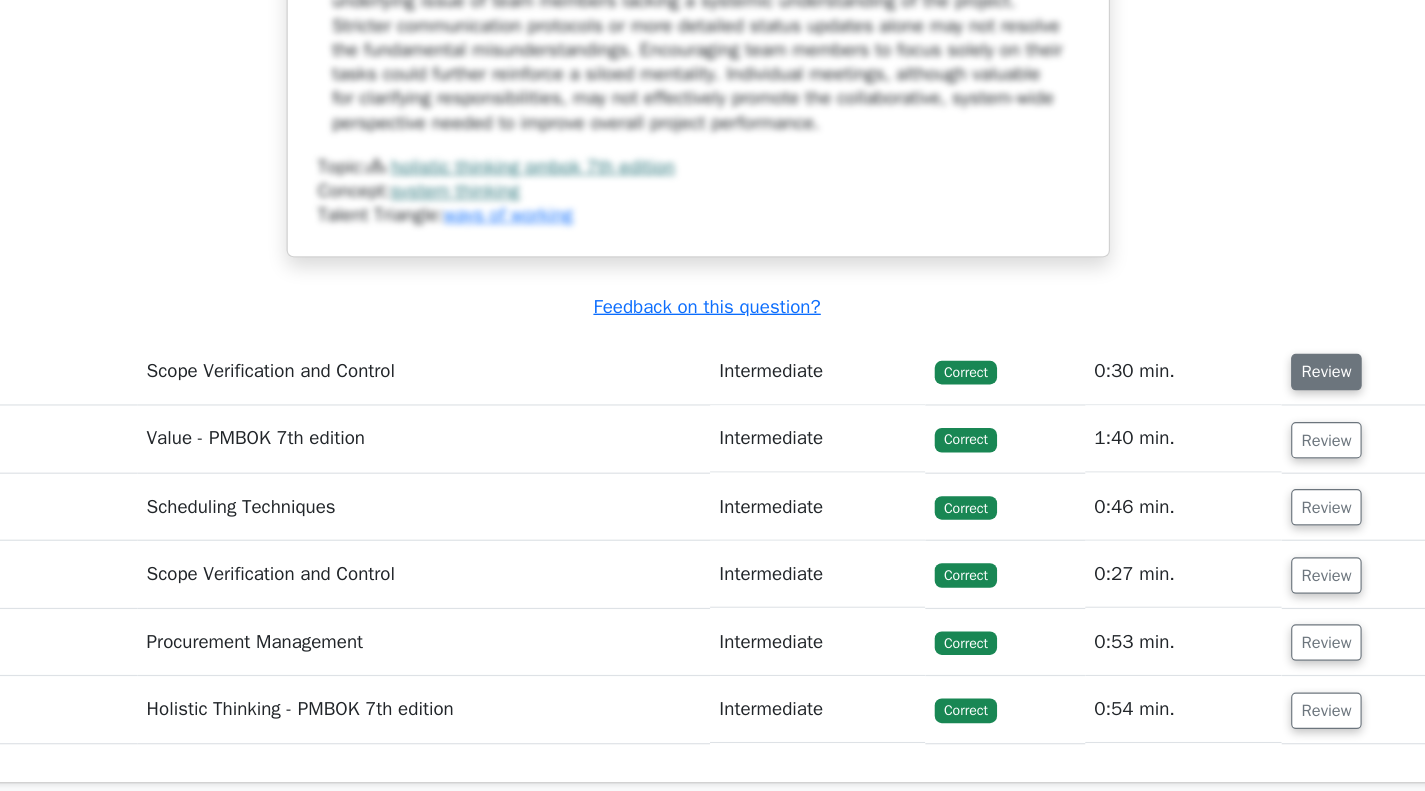 click on "Review" at bounding box center [1245, 402] 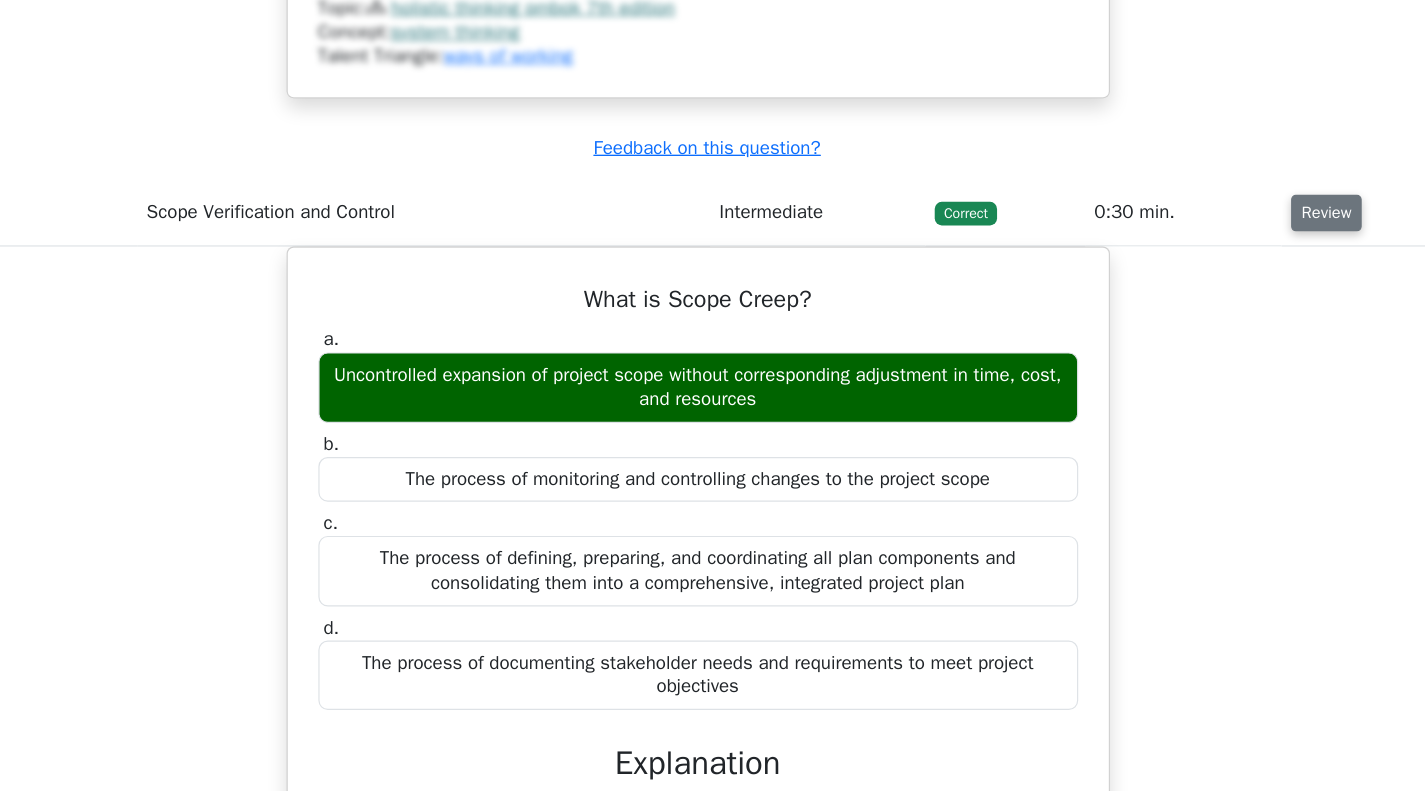 scroll, scrollTop: 5793, scrollLeft: 0, axis: vertical 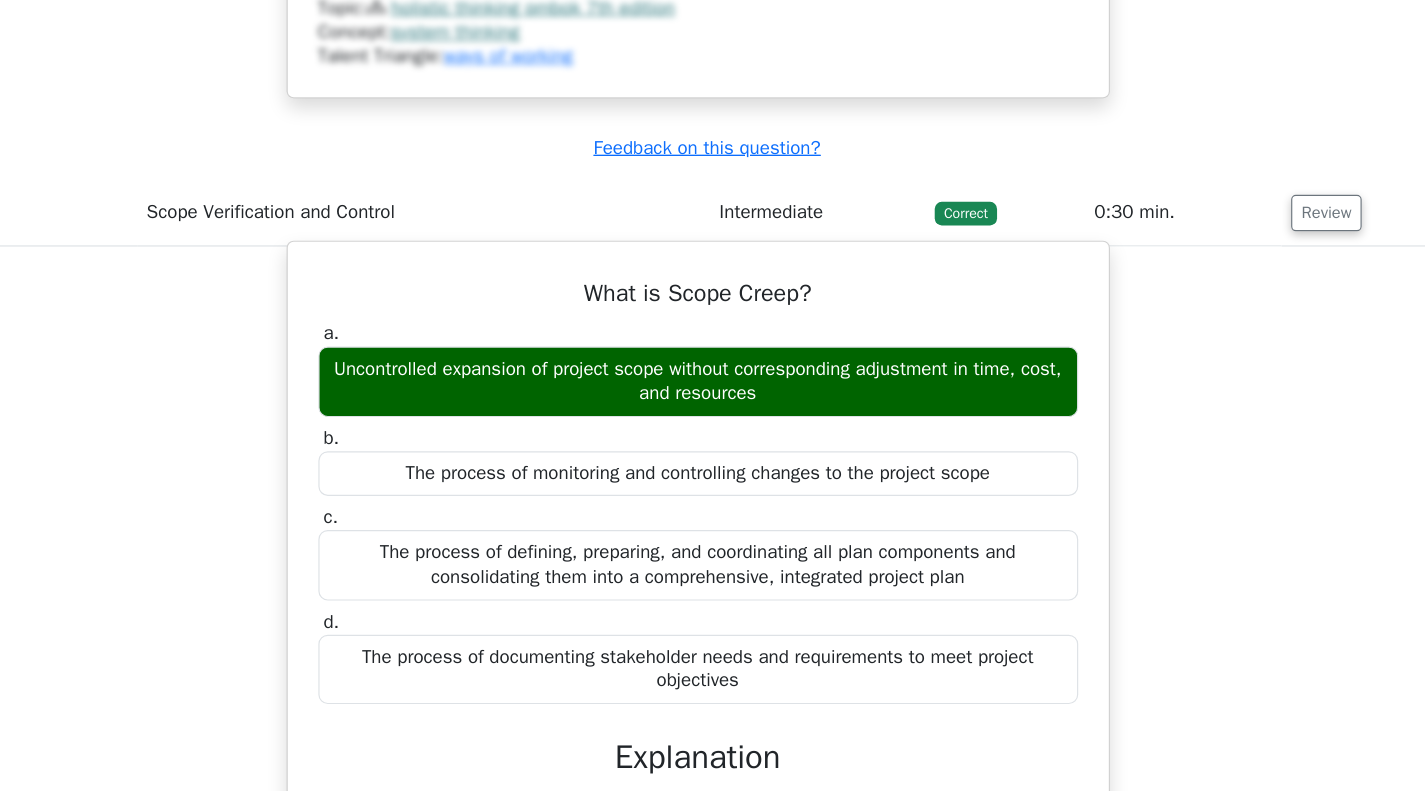 drag, startPoint x: 1242, startPoint y: 465, endPoint x: 657, endPoint y: 450, distance: 585.19226 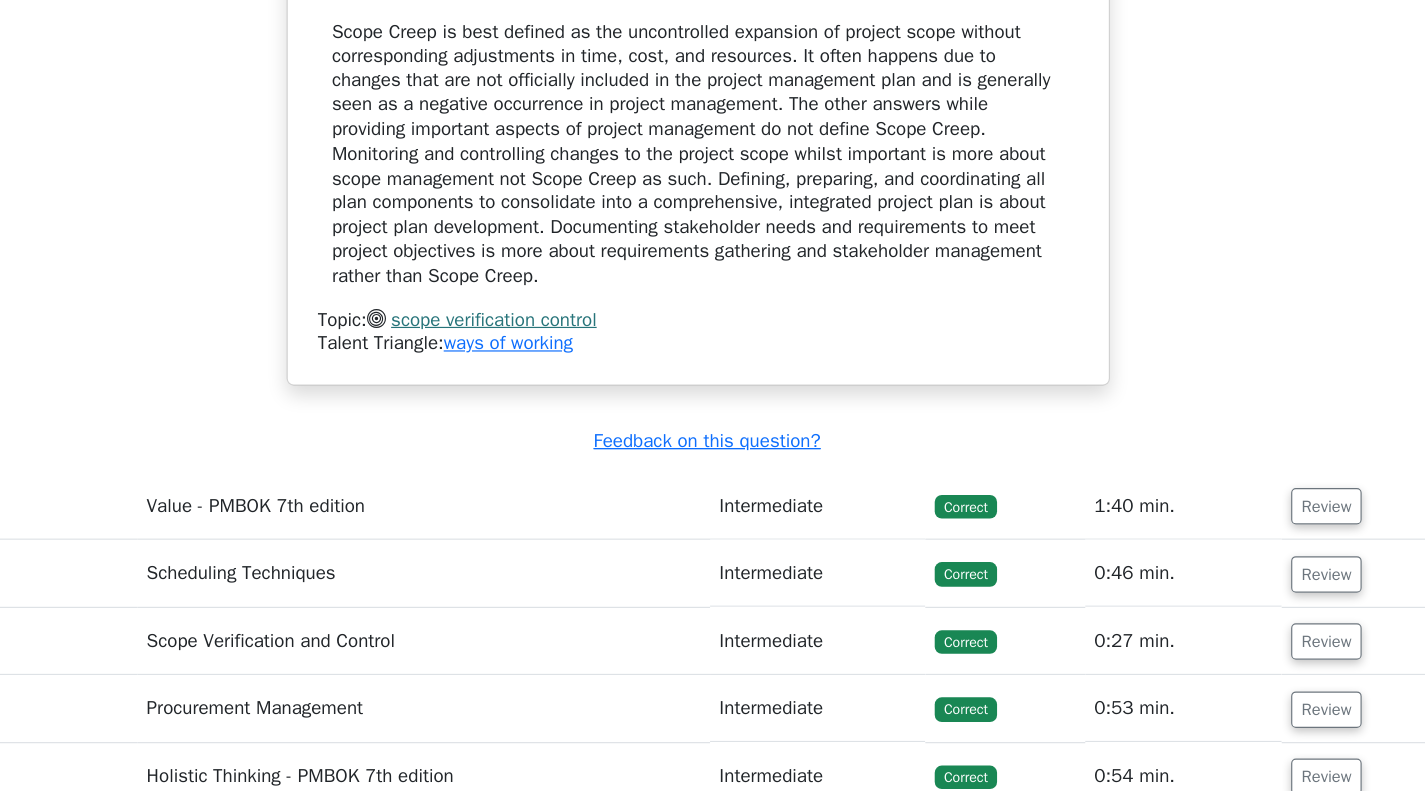 scroll, scrollTop: 6643, scrollLeft: 0, axis: vertical 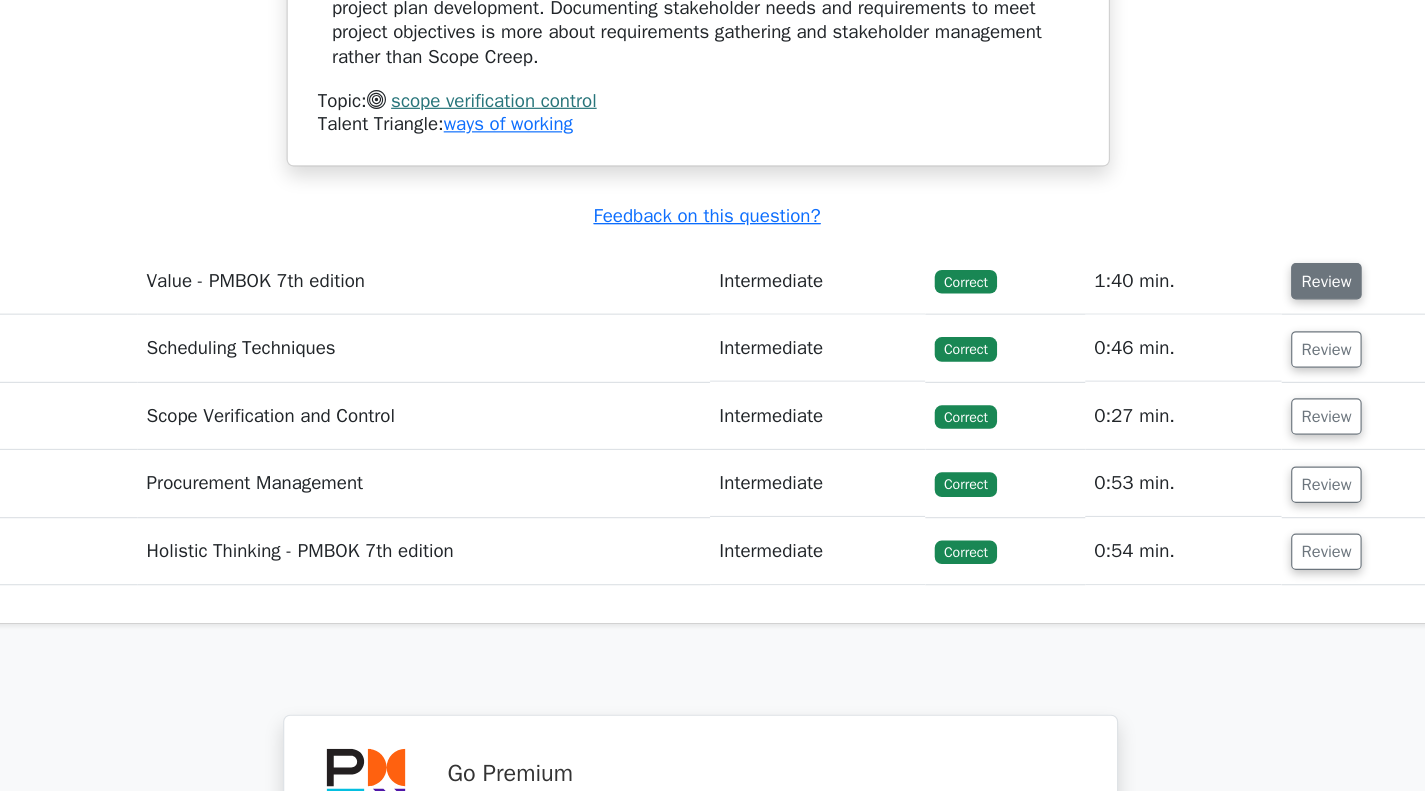 click on "Review" at bounding box center (1245, 357) 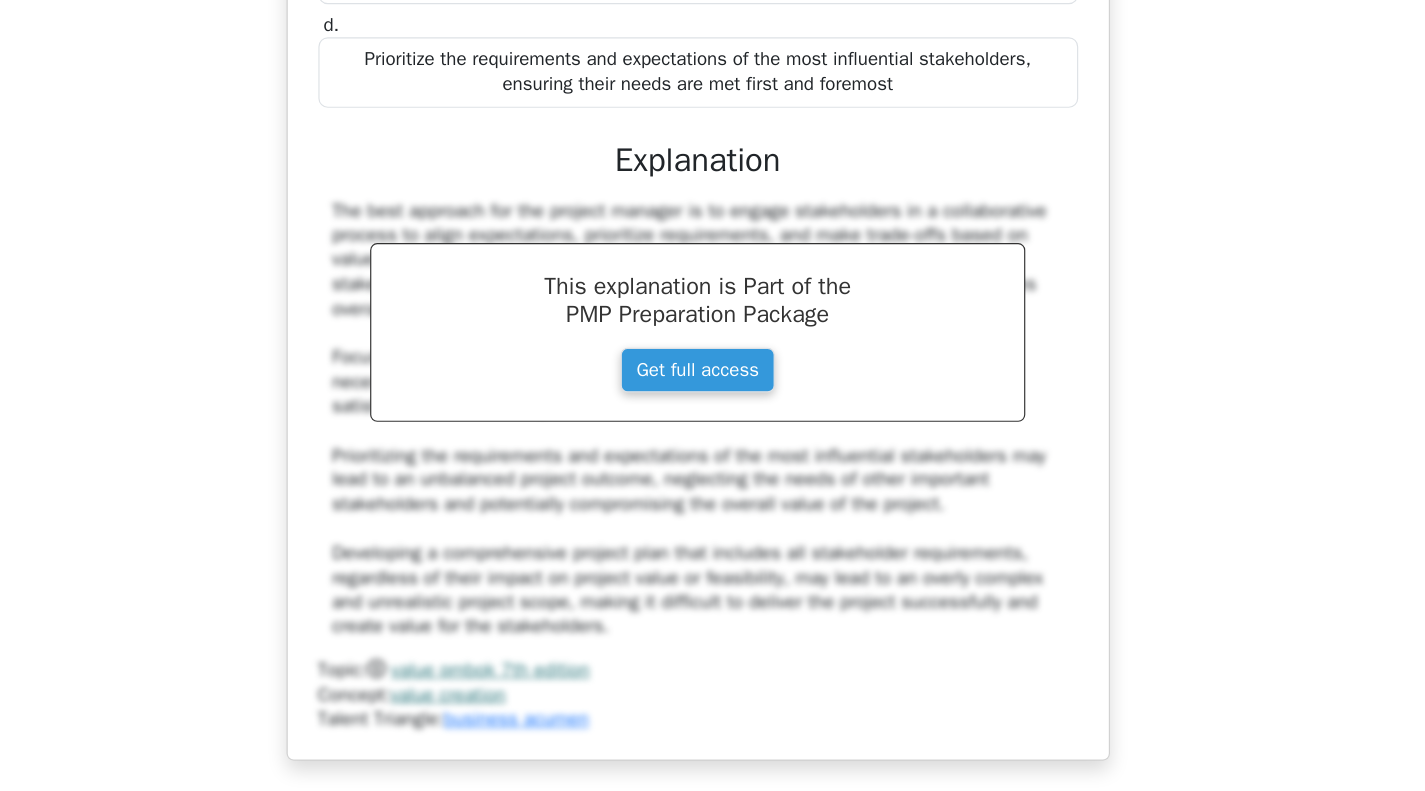 scroll, scrollTop: 7332, scrollLeft: 0, axis: vertical 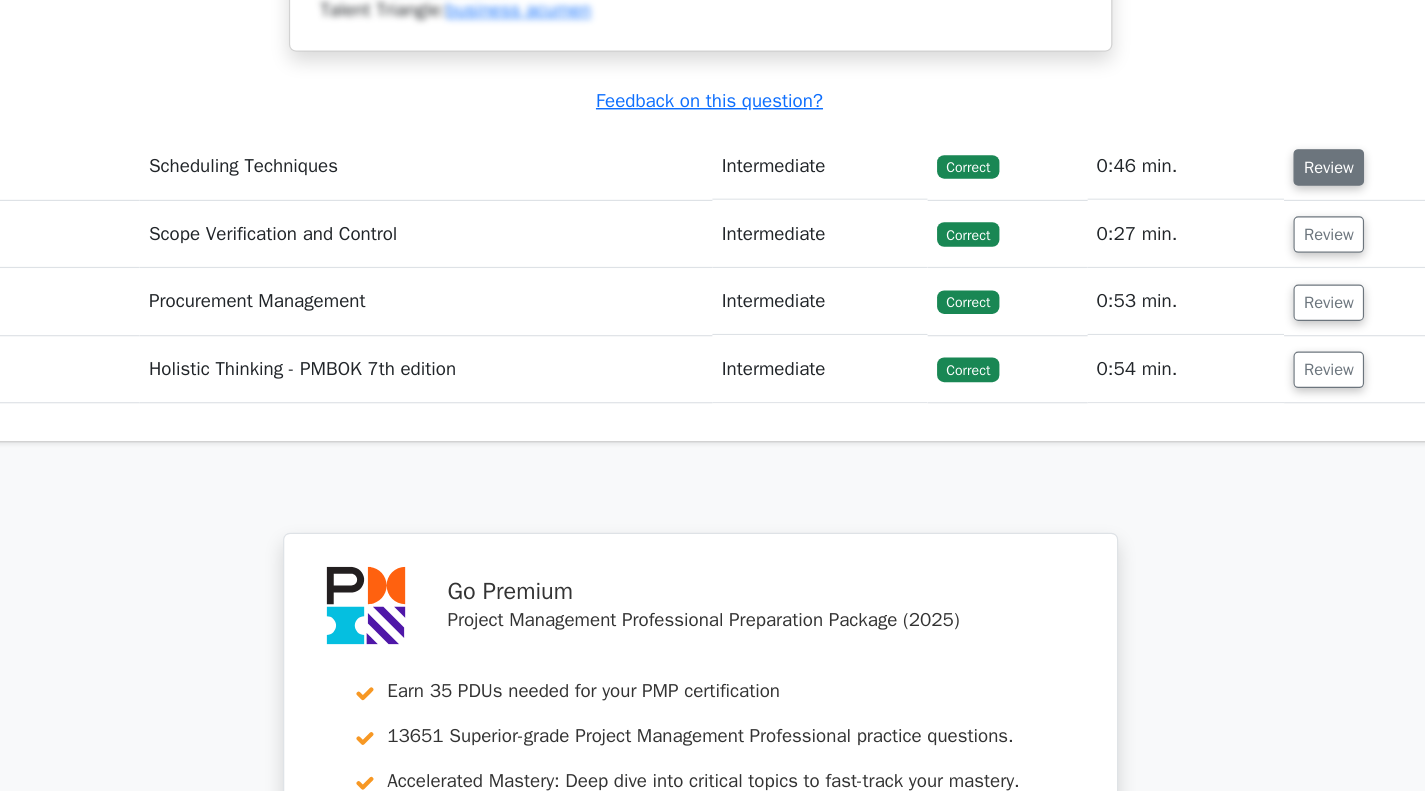 click on "Review" at bounding box center [1247, 260] 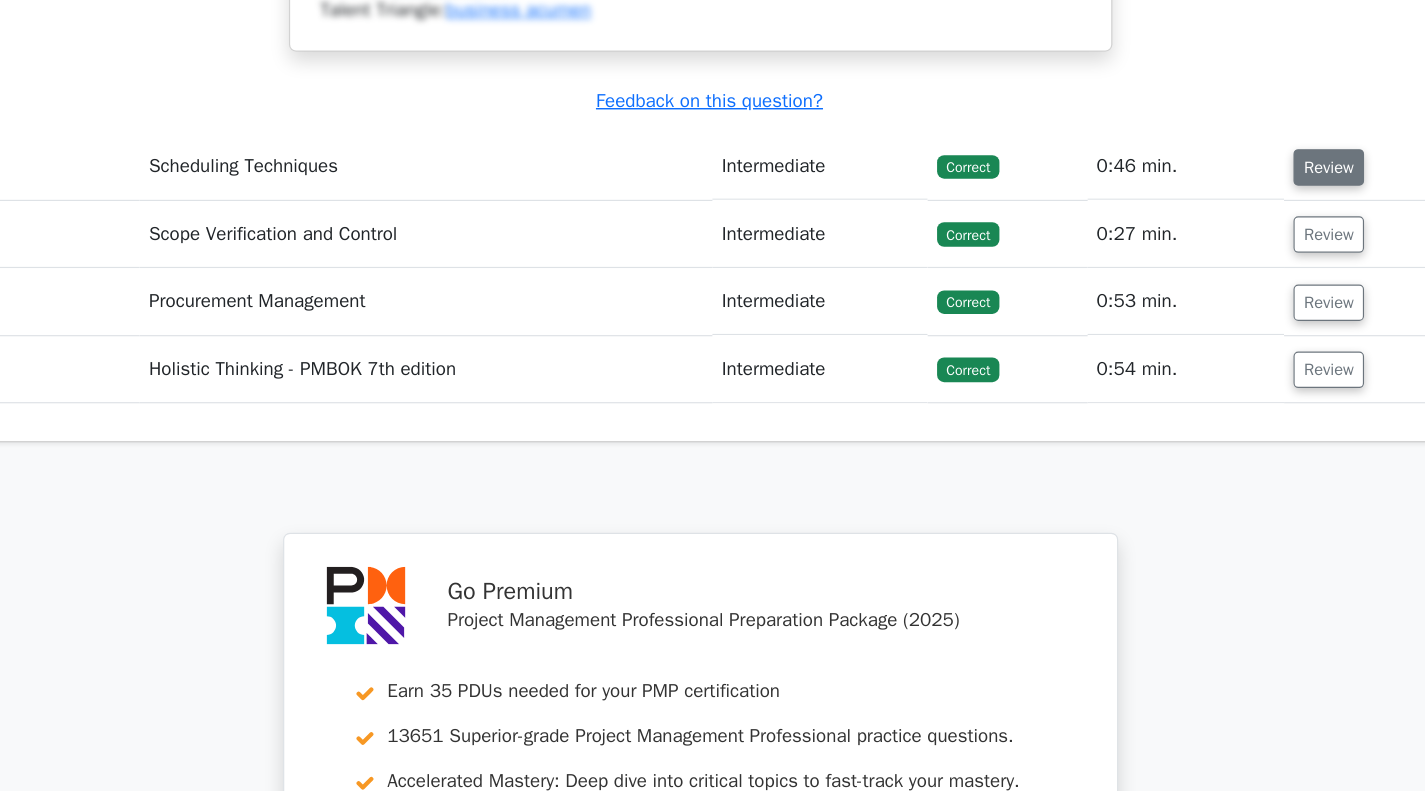click on "Review" at bounding box center (1247, 260) 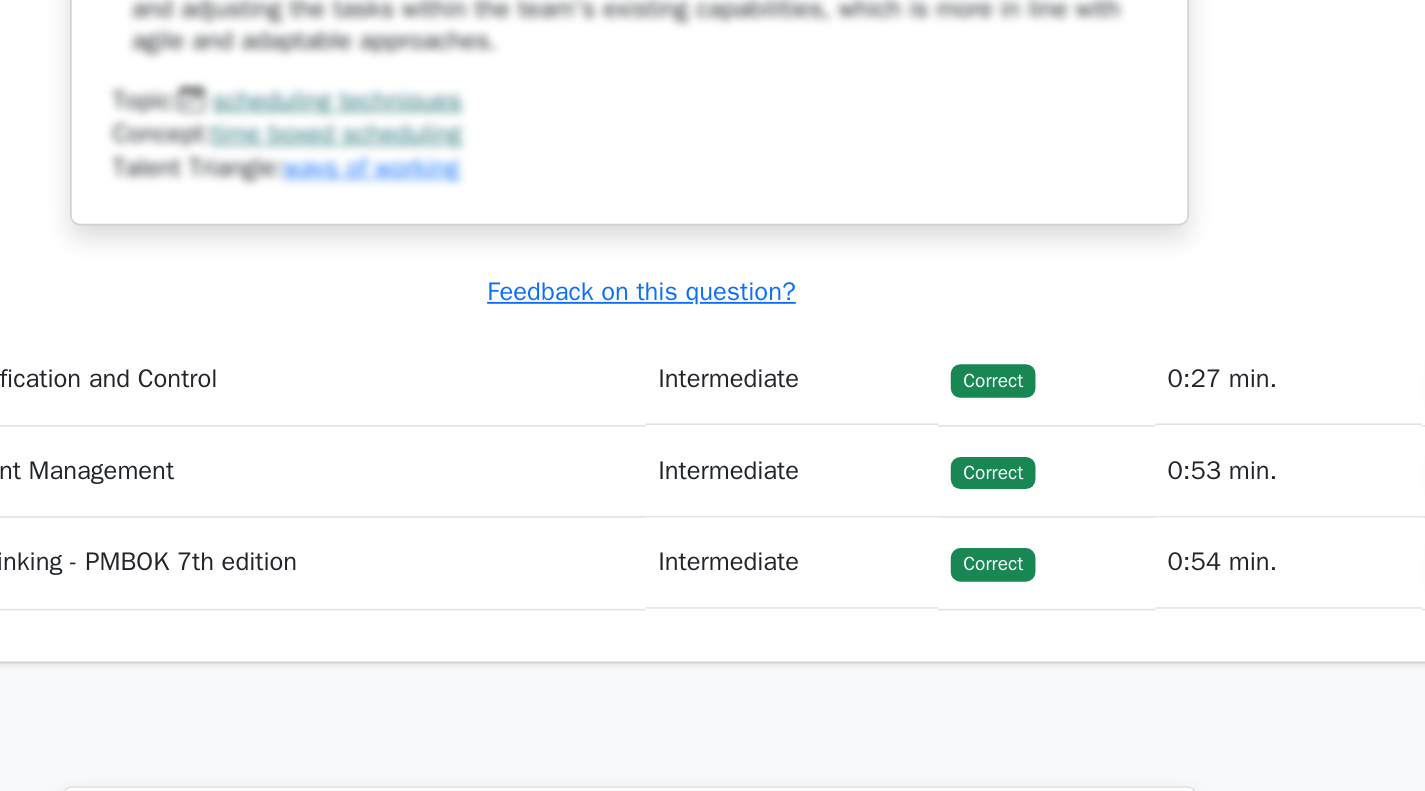 scroll, scrollTop: 8858, scrollLeft: 0, axis: vertical 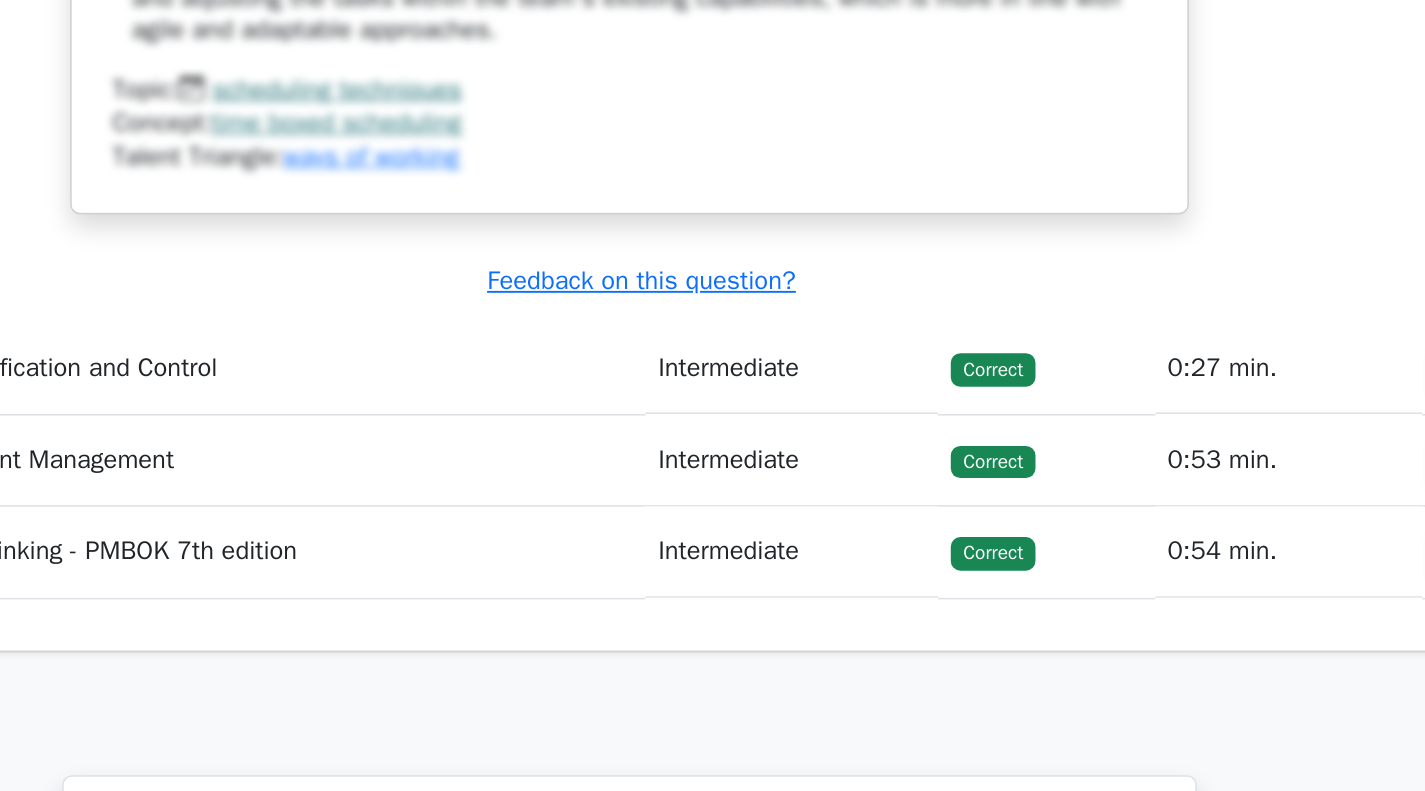 click on "Correct" at bounding box center (974, 526) 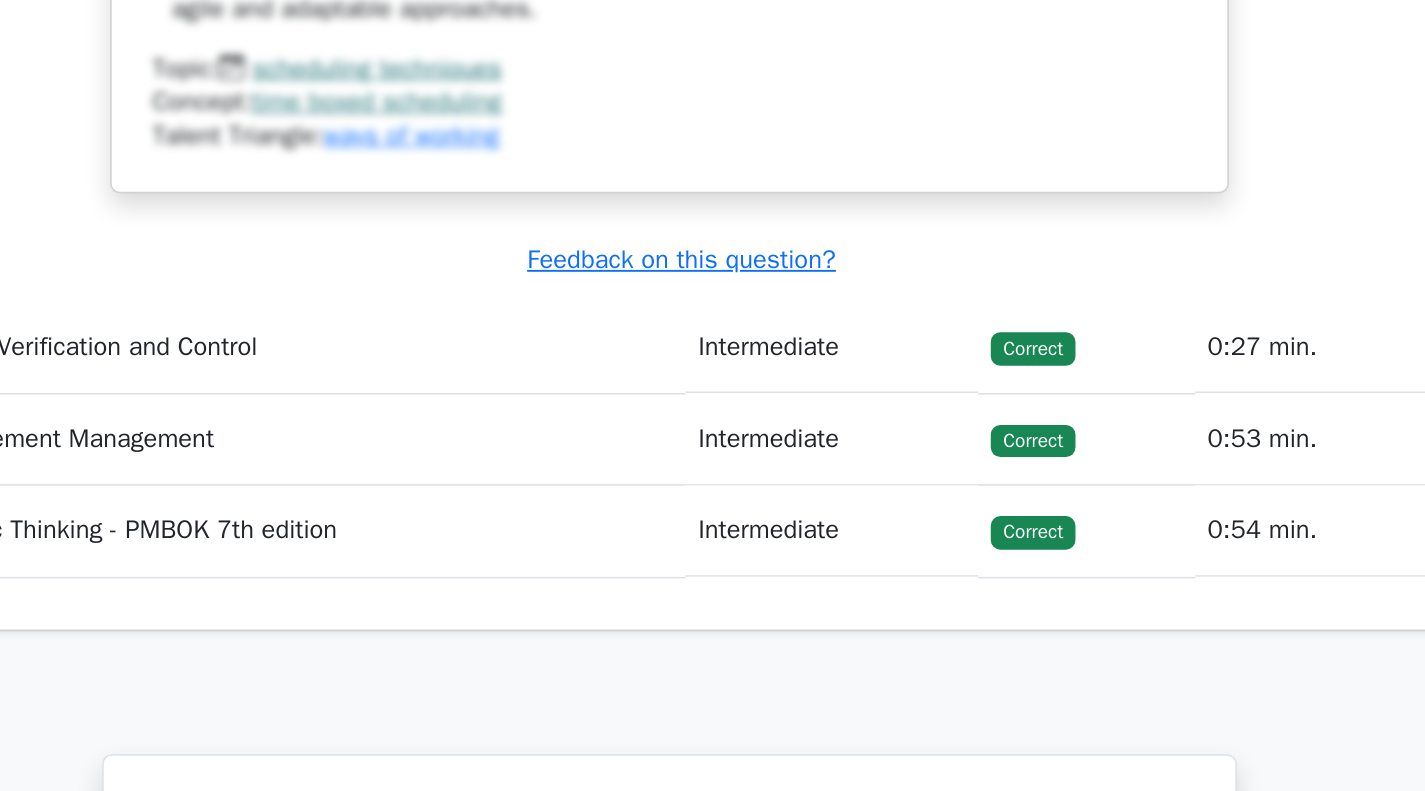 scroll, scrollTop: 8870, scrollLeft: 0, axis: vertical 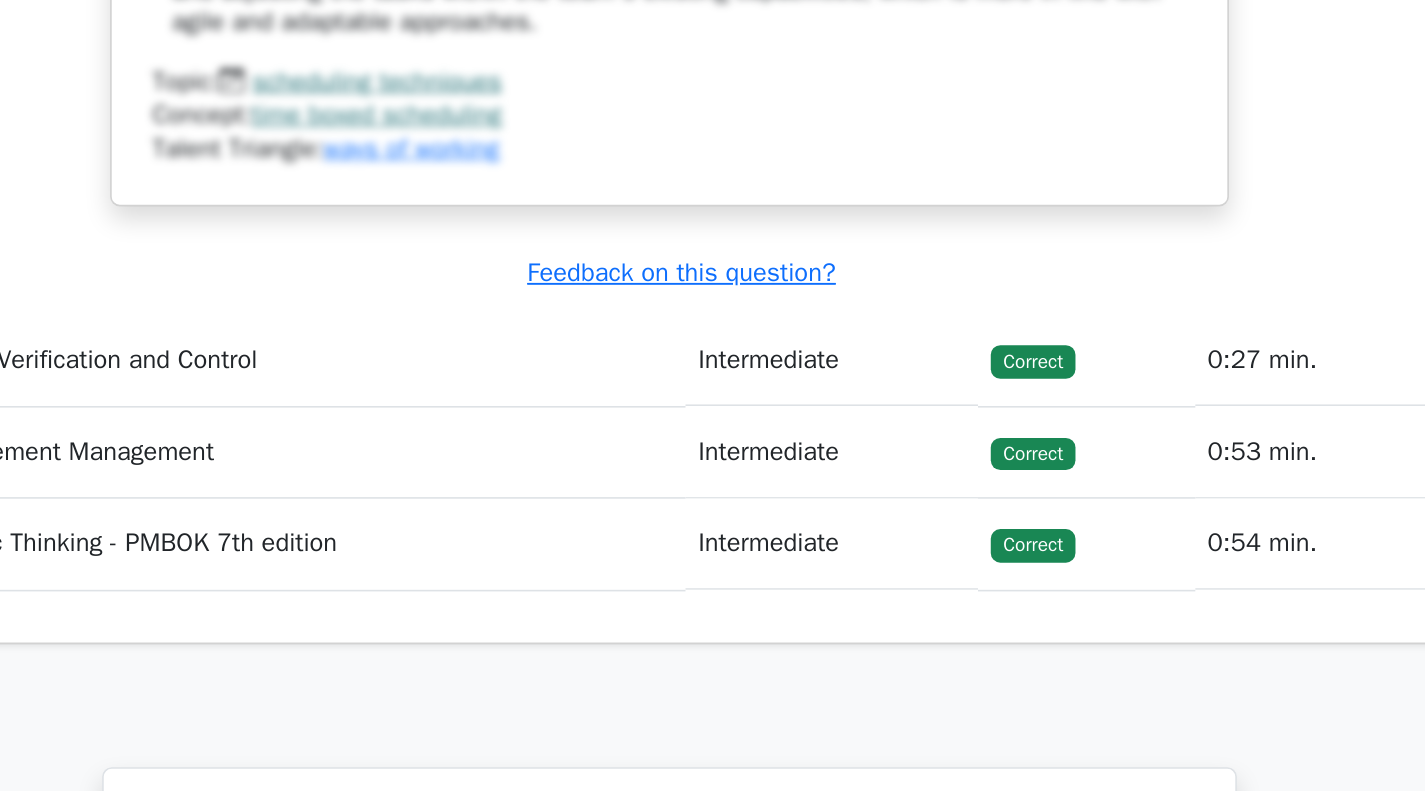 click on "Correct" at bounding box center (940, 515) 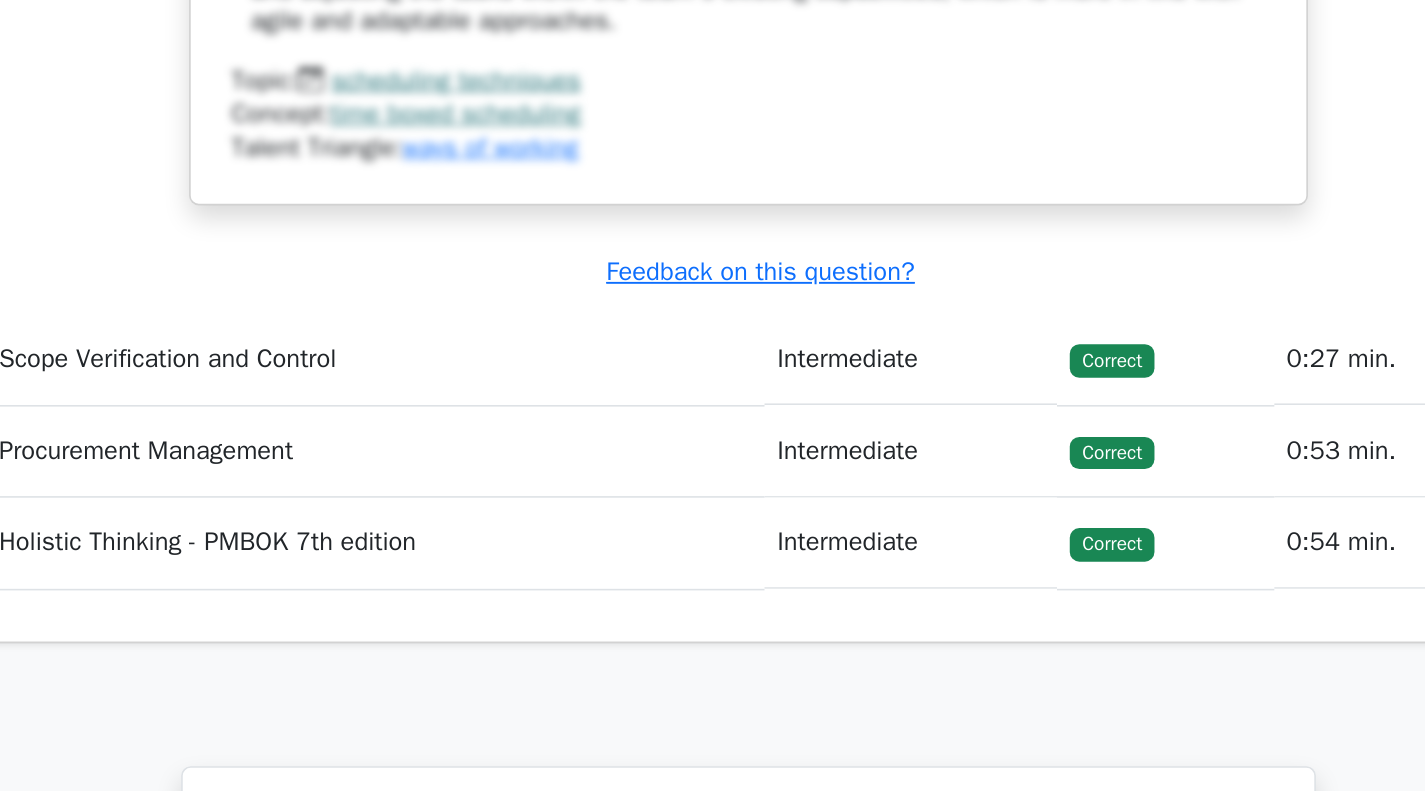 click on "Correct" at bounding box center (940, 515) 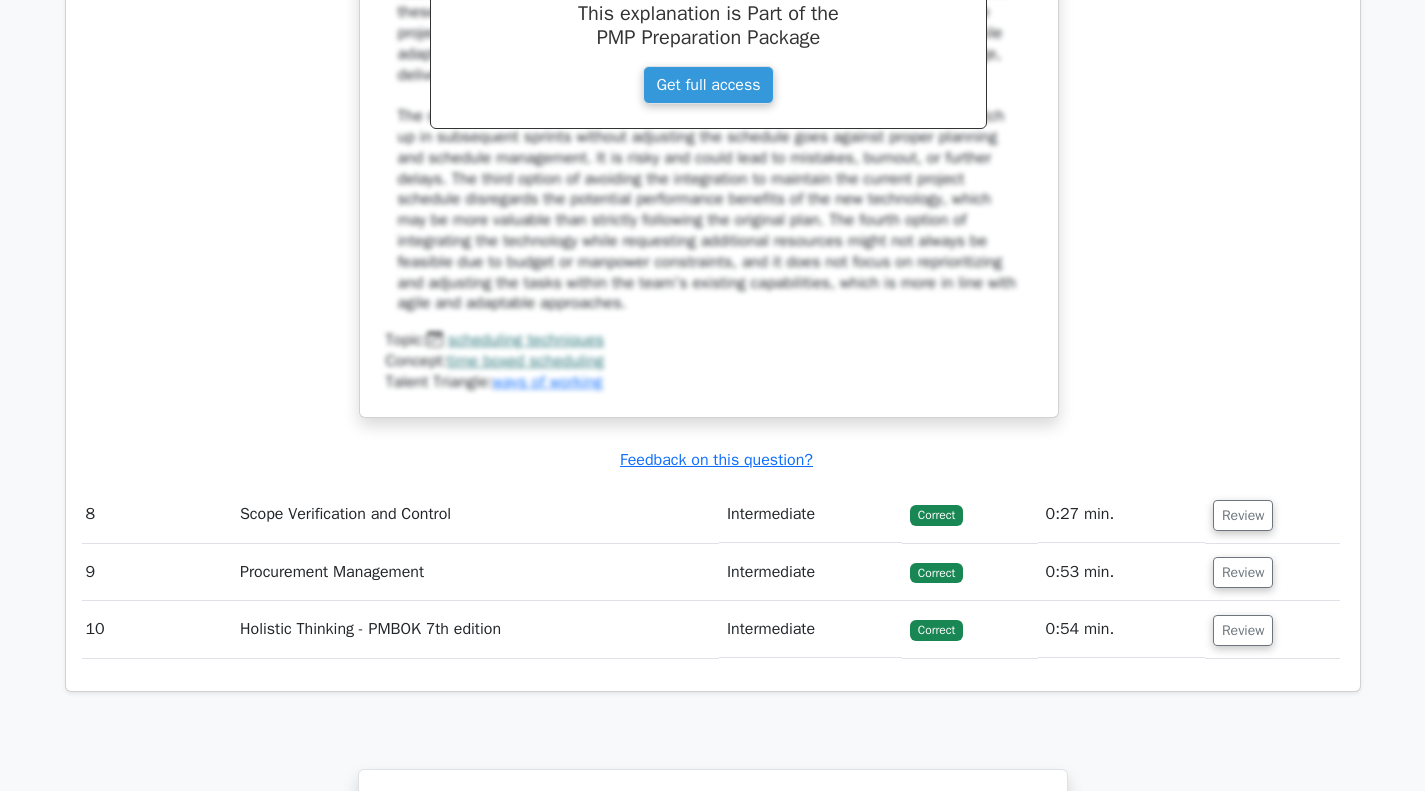 scroll, scrollTop: 0, scrollLeft: 0, axis: both 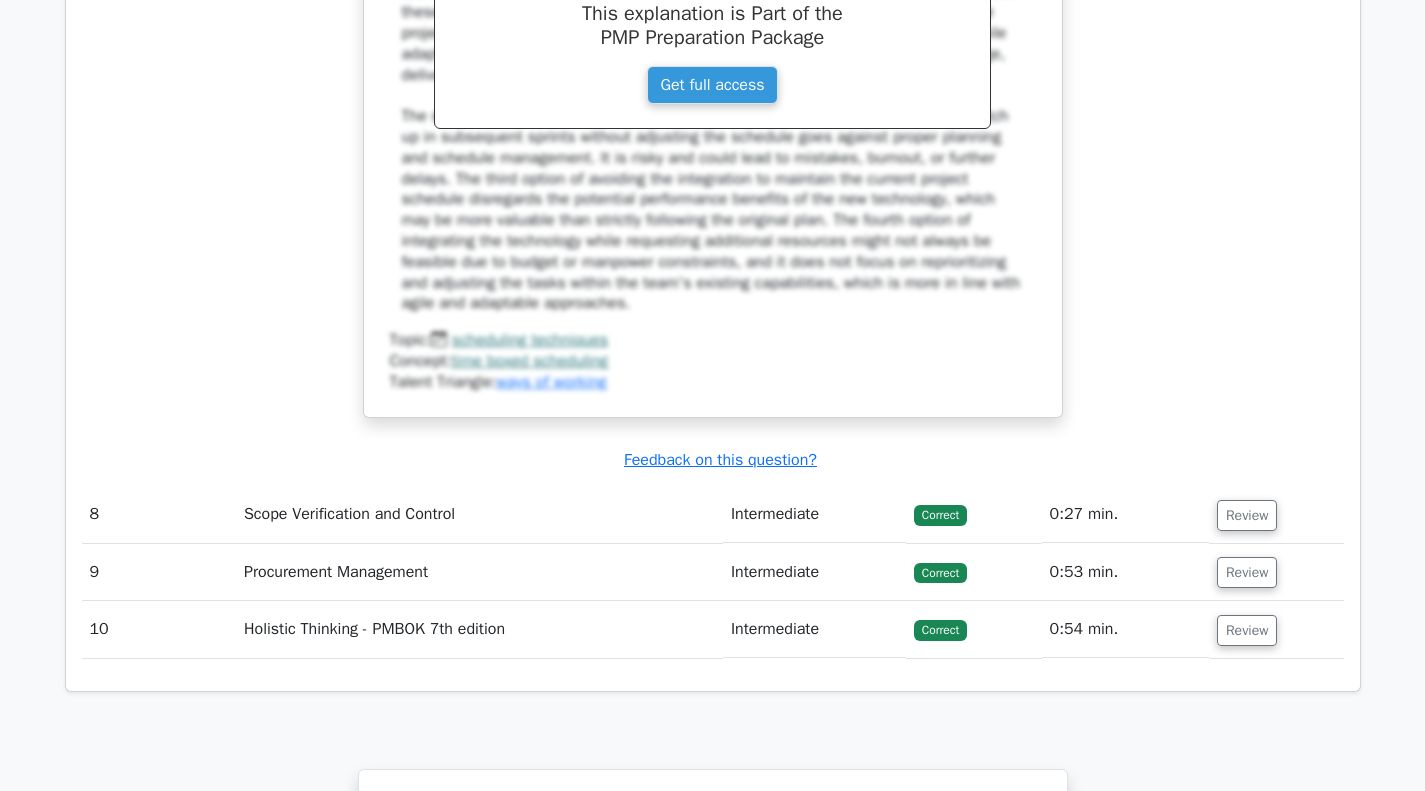 click on "During a time-boxed project, the team uncovers that integrating a new technology will significantly improve performance but also extend the current sprint duration. Aligning with PMBOK Guide Seventh Edition principles, what should the project manager consider to manage the schedule effectively?
a.
Avoid the integration and continue with the planned tasks to maintain the current project schedule.
b. c. d." at bounding box center [713, -103] 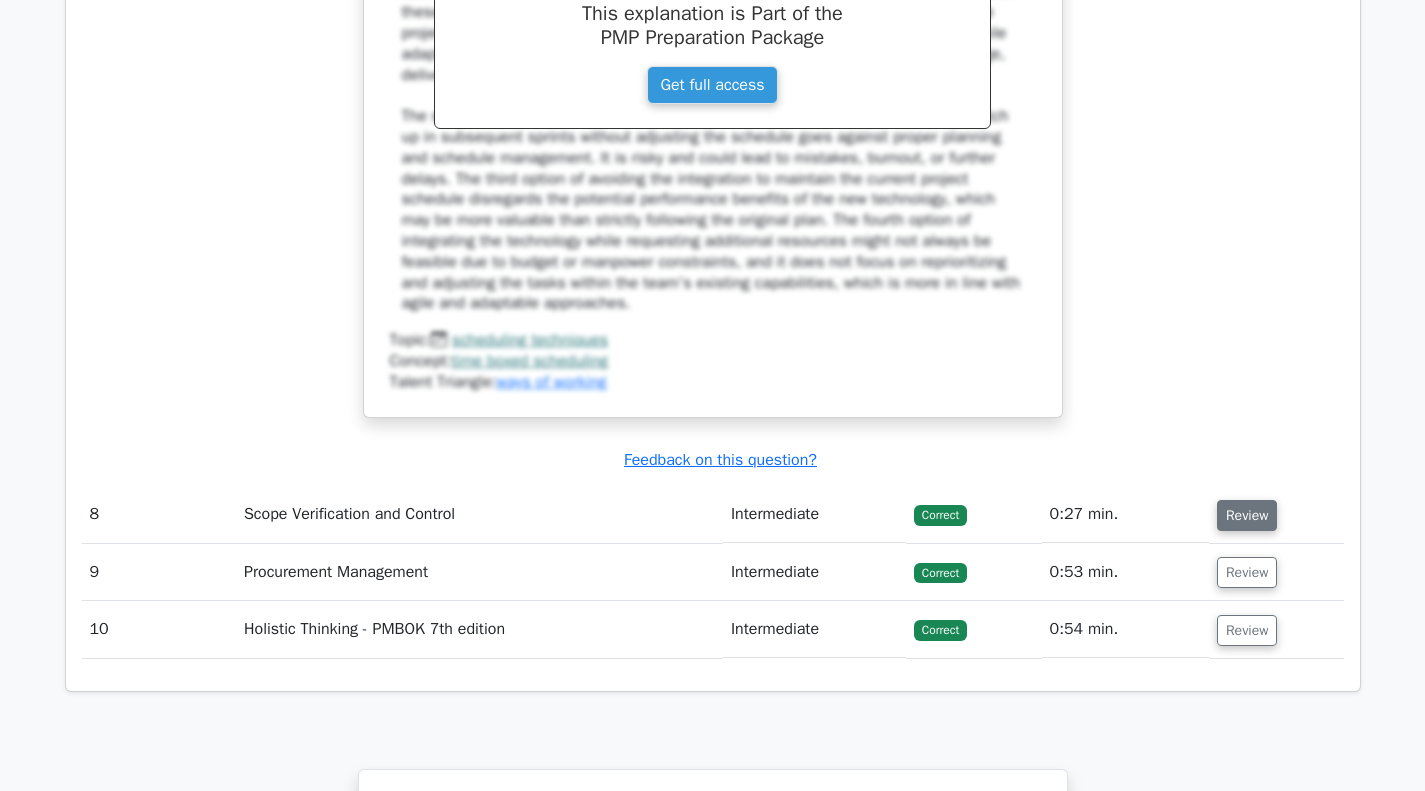 click on "Review" at bounding box center (1247, 515) 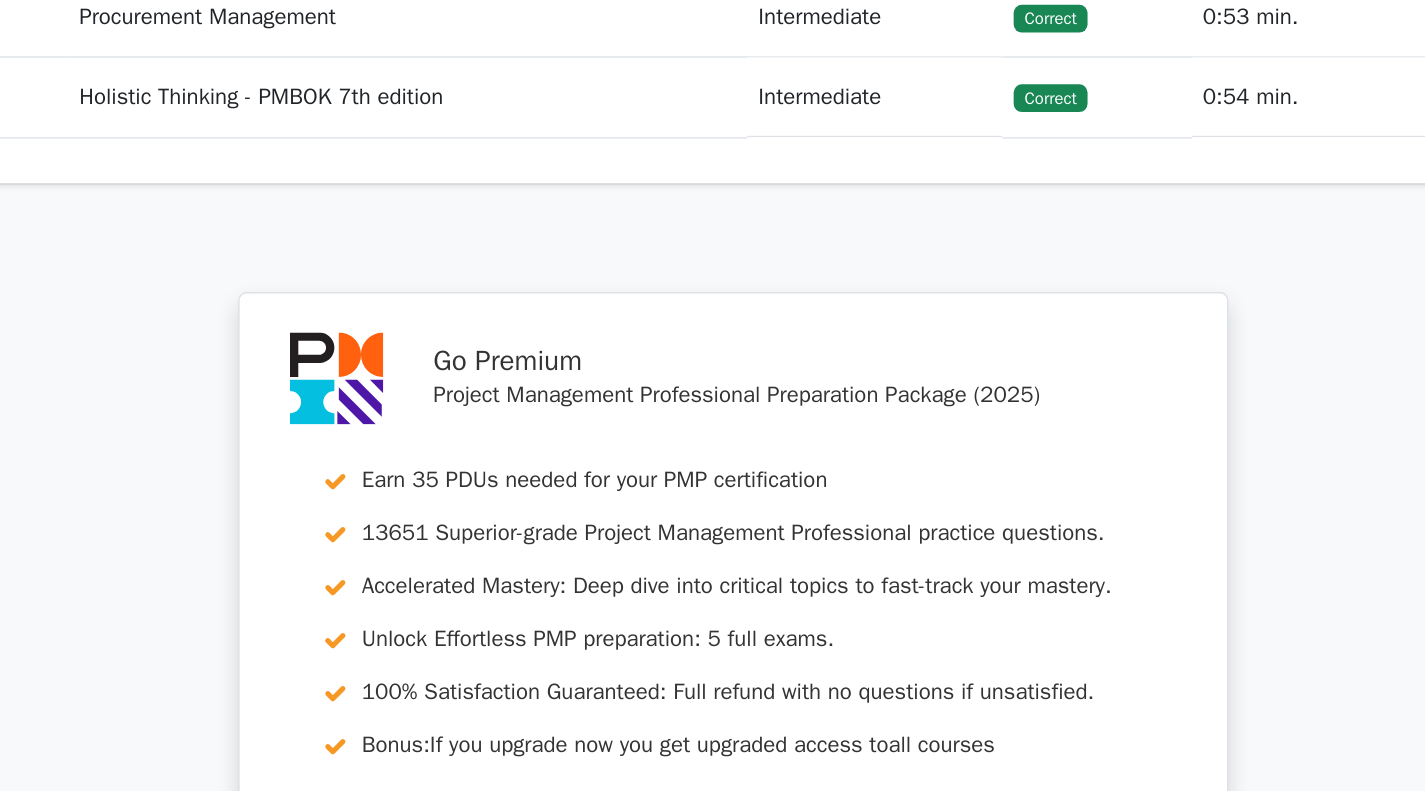 scroll, scrollTop: 10068, scrollLeft: 0, axis: vertical 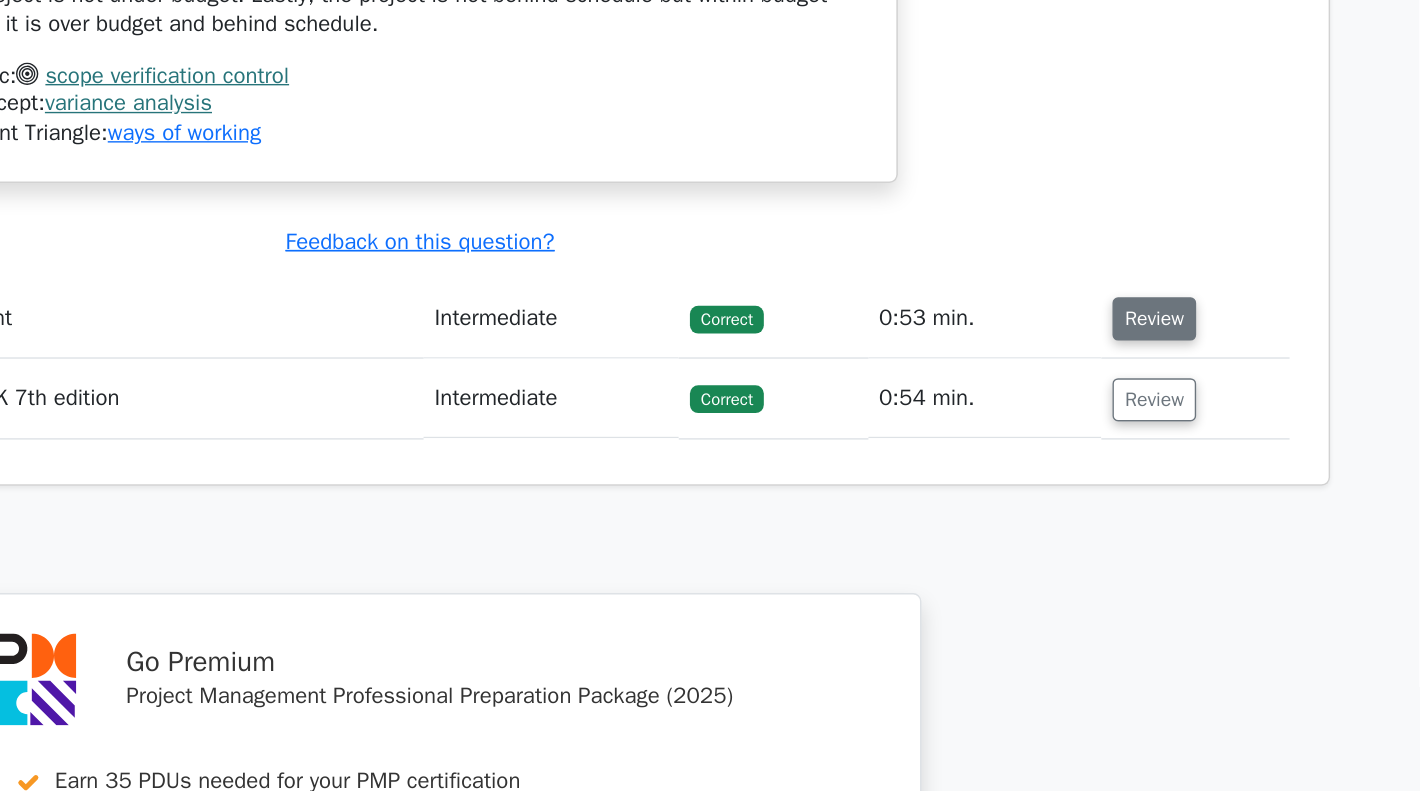 click on "Review" at bounding box center (1235, 232) 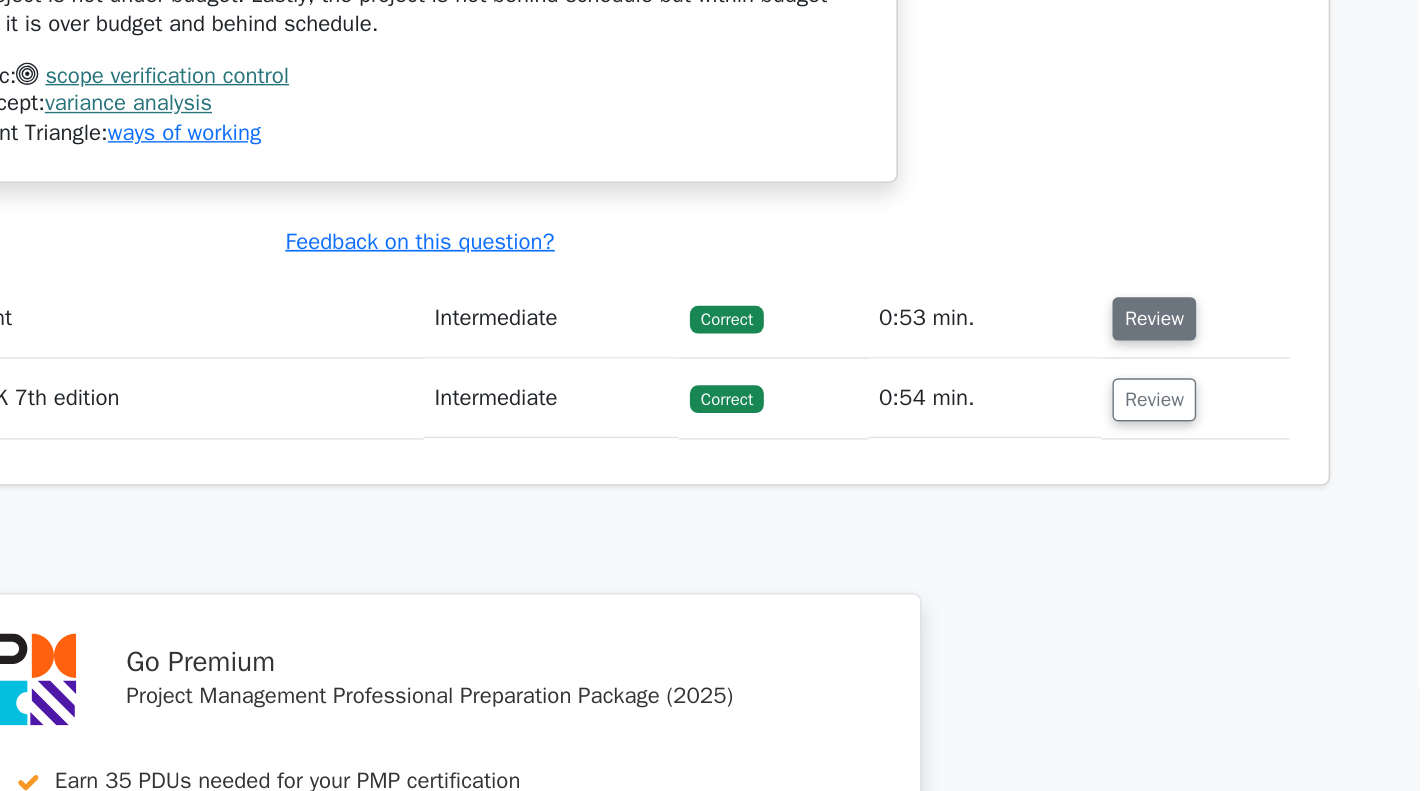 click on "Review" at bounding box center [1235, 232] 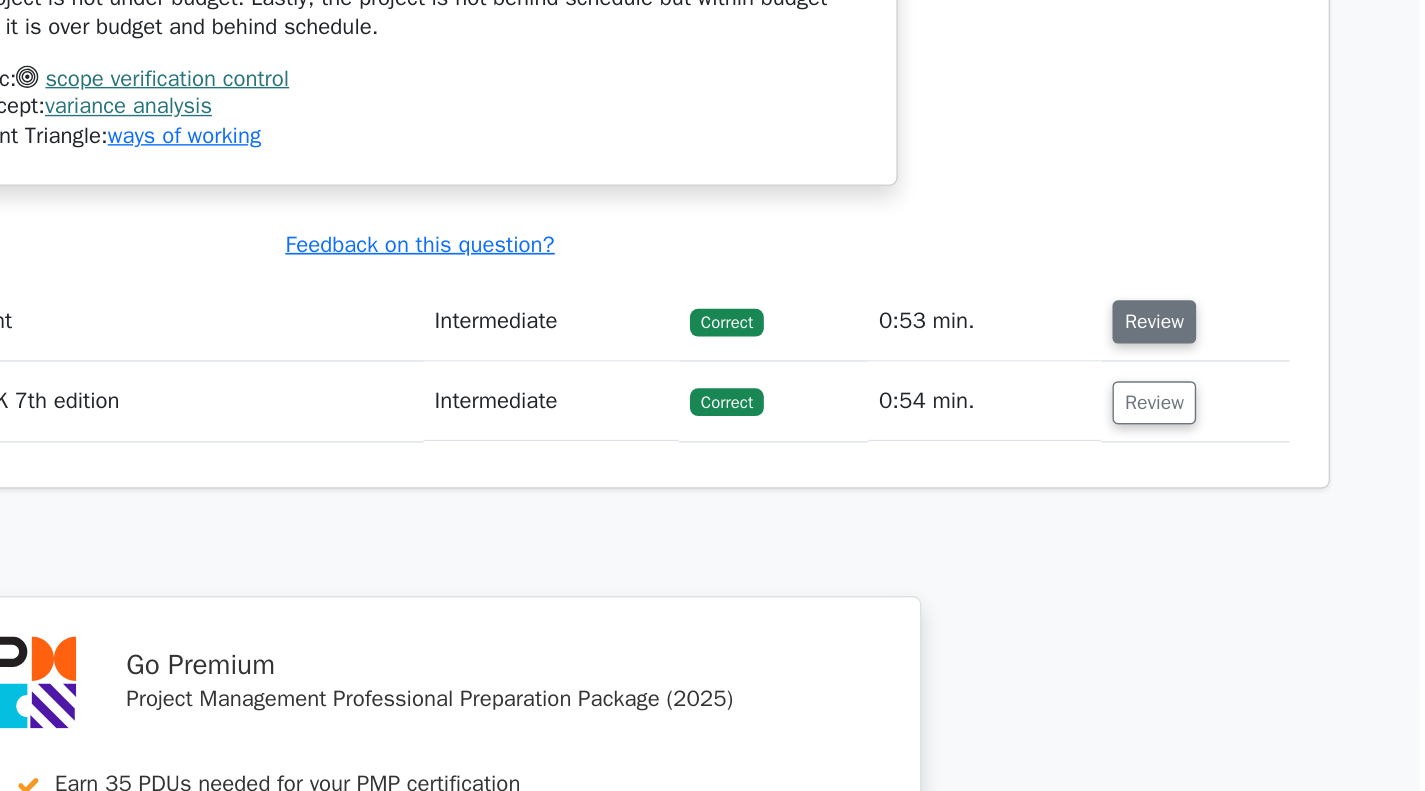 click on "Review" at bounding box center [1235, 232] 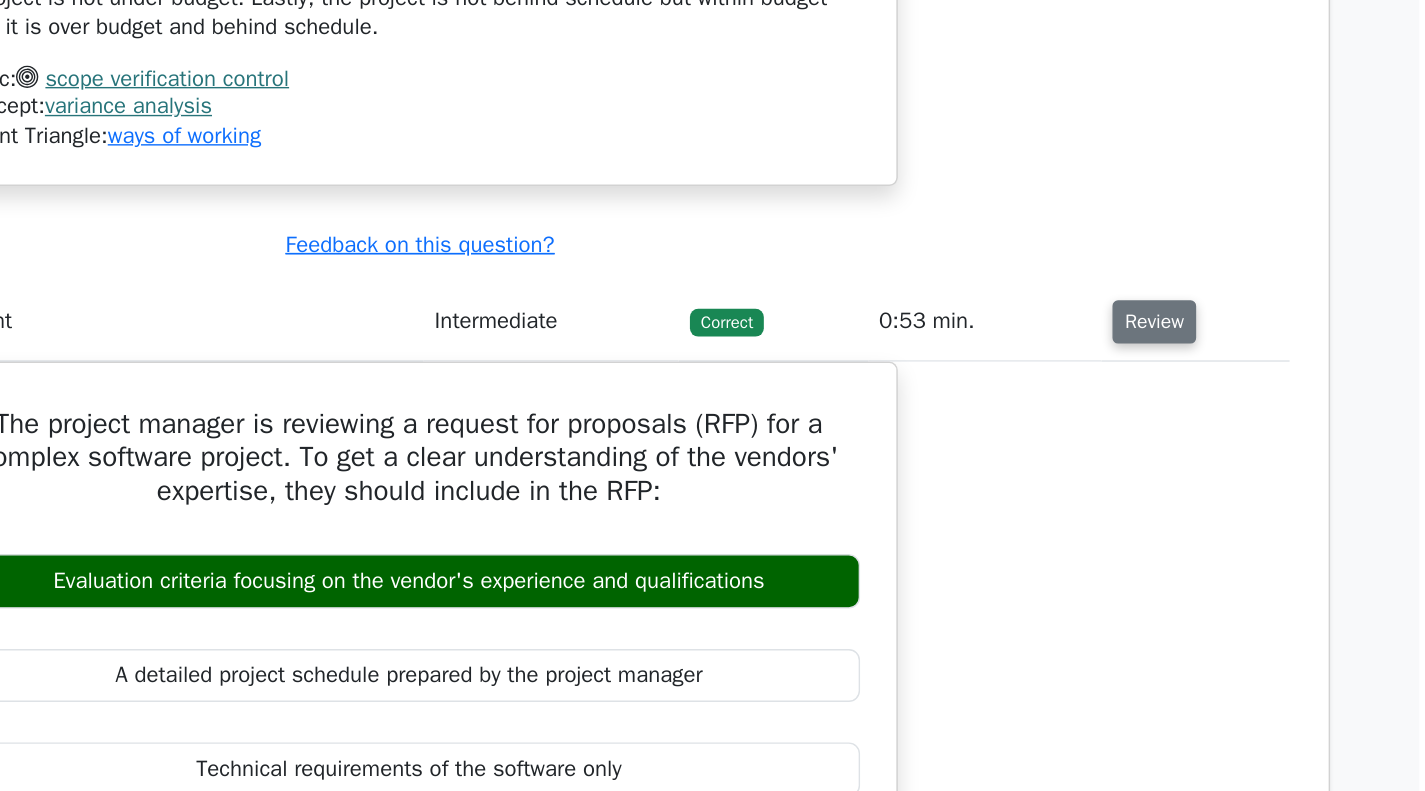 click on "Review" at bounding box center (1235, 232) 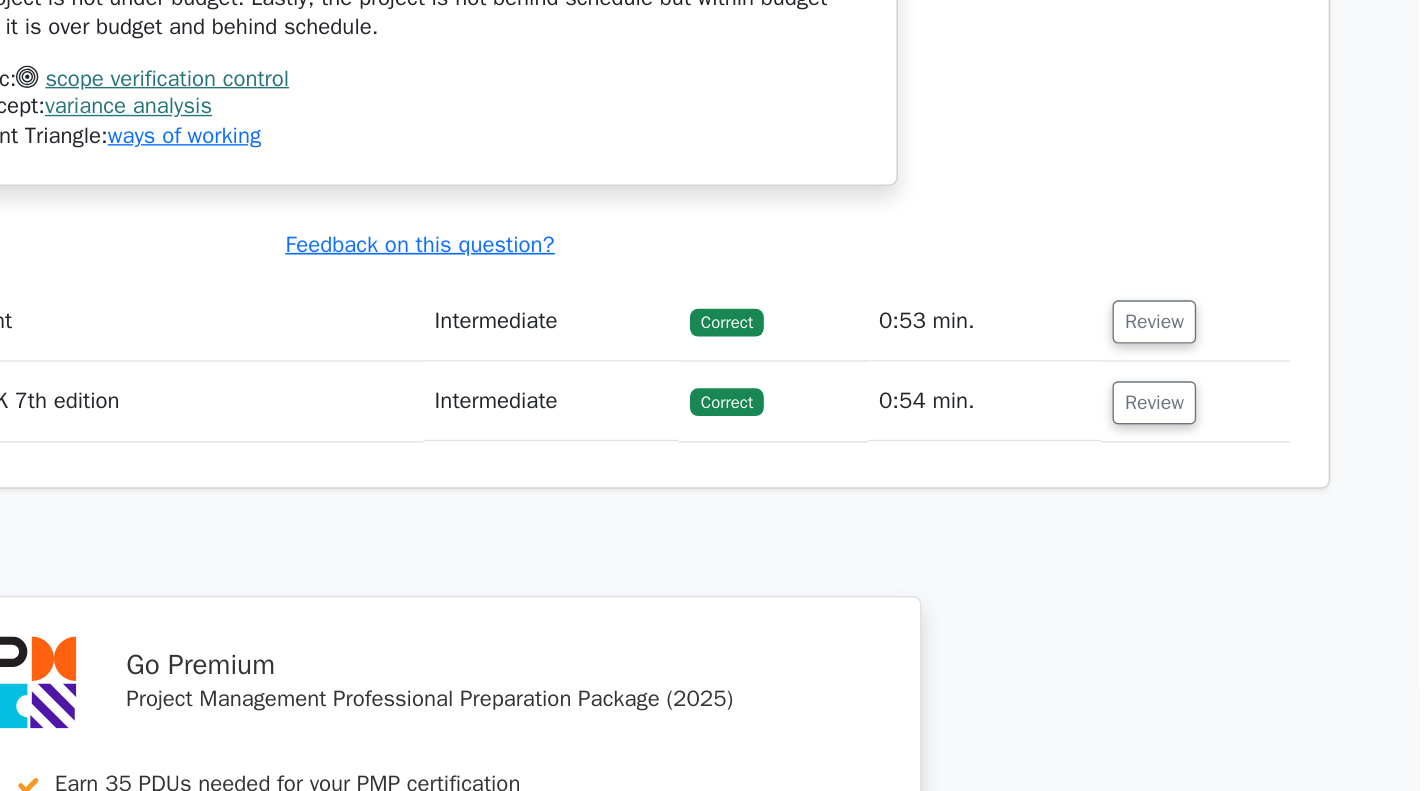 click on "Review" at bounding box center [1264, 289] 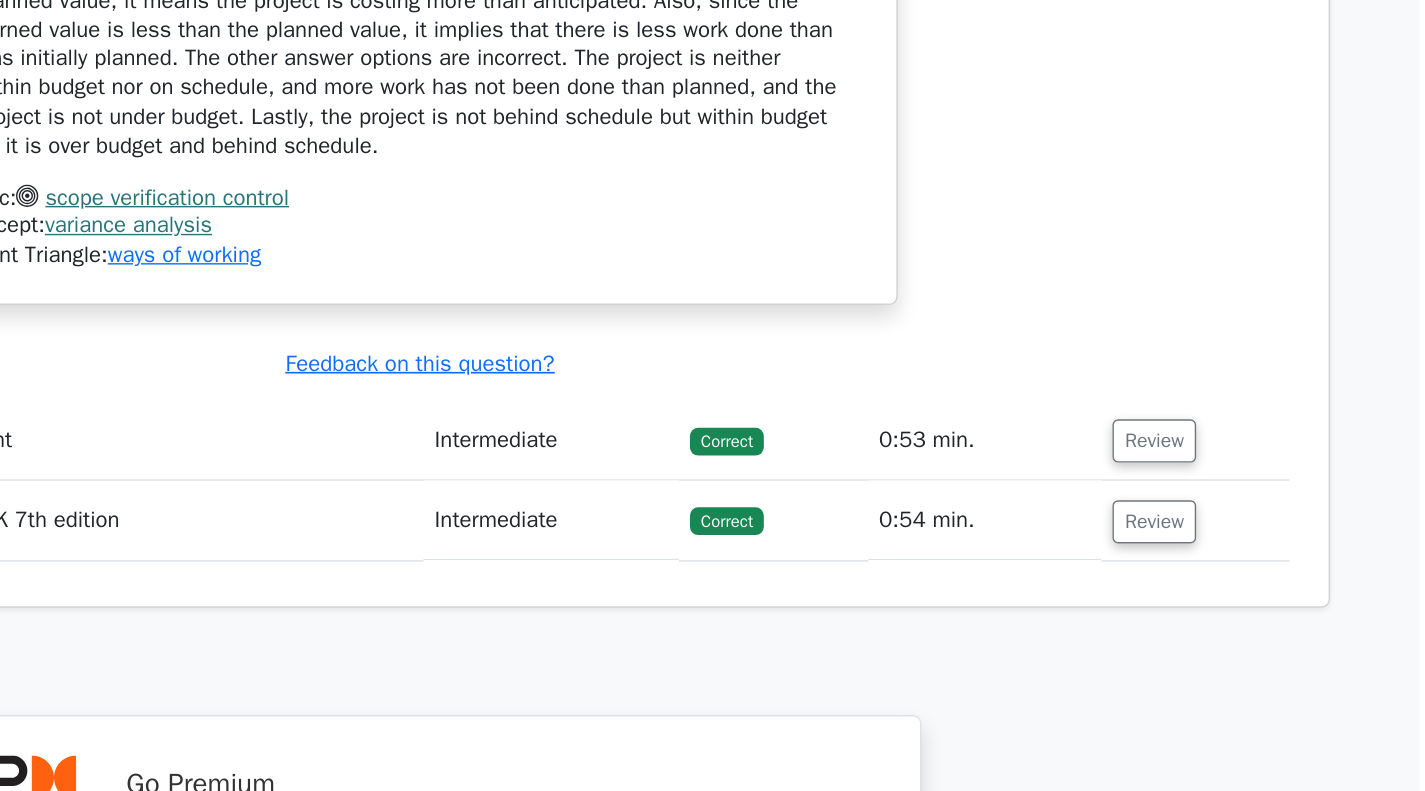 scroll, scrollTop: 9979, scrollLeft: 0, axis: vertical 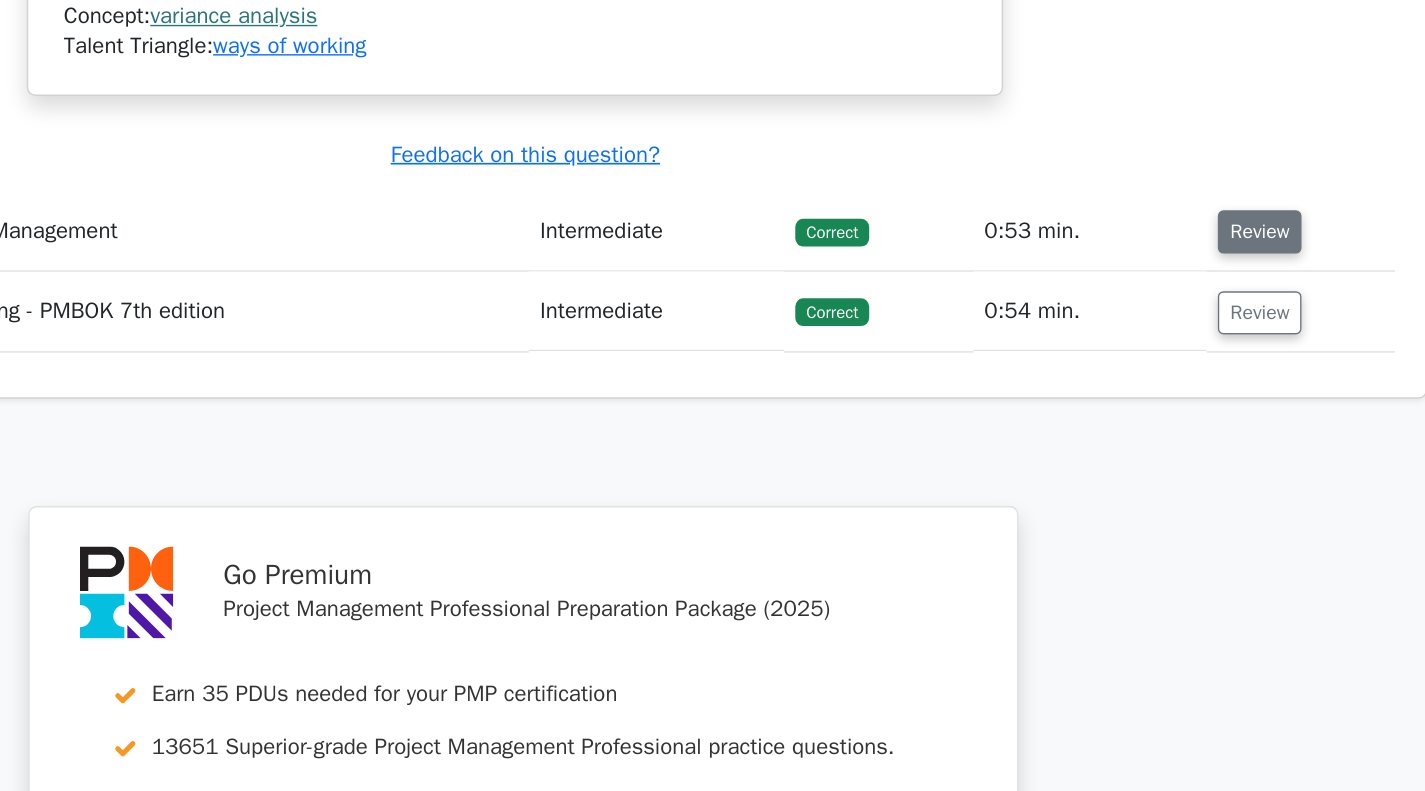 click on "Review" at bounding box center [1241, 371] 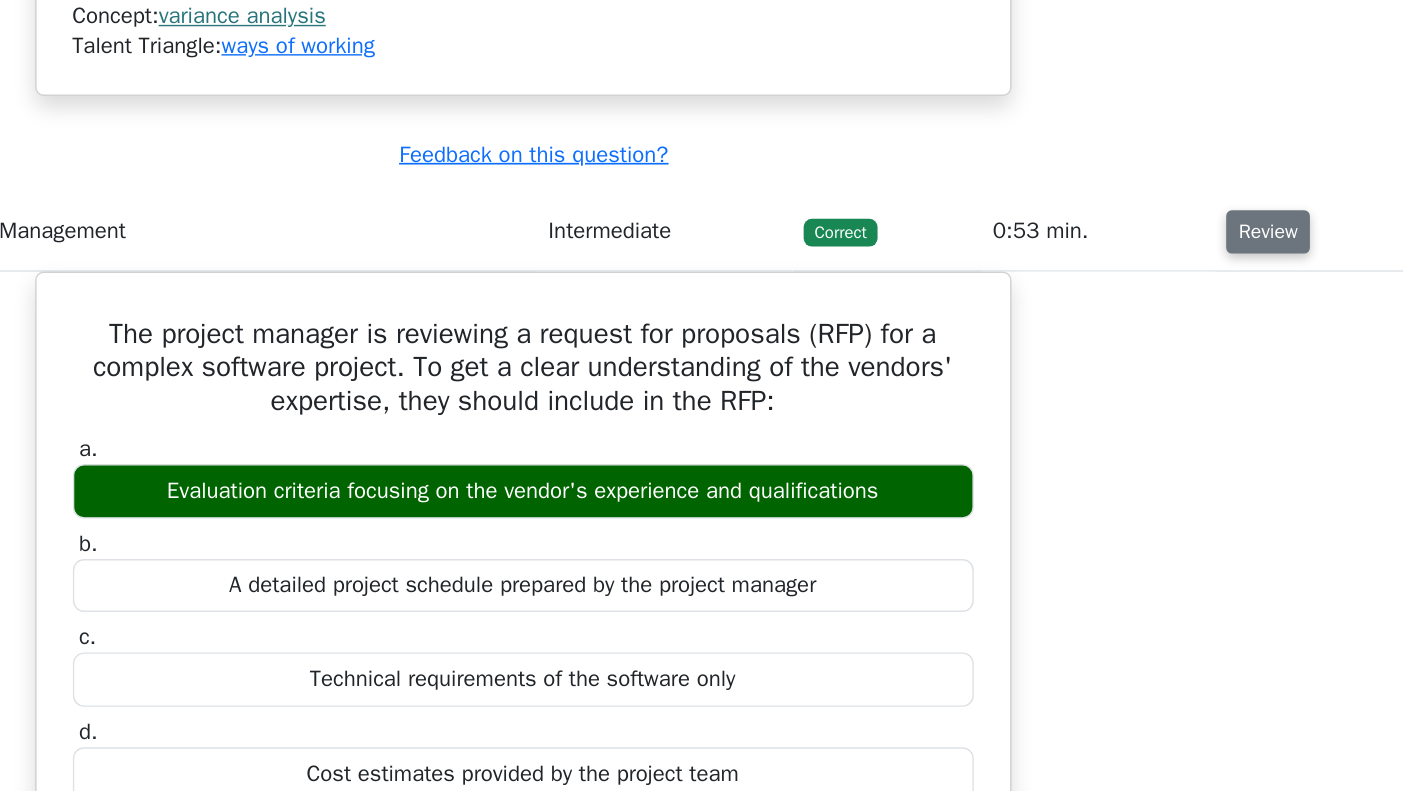 scroll, scrollTop: 0, scrollLeft: 0, axis: both 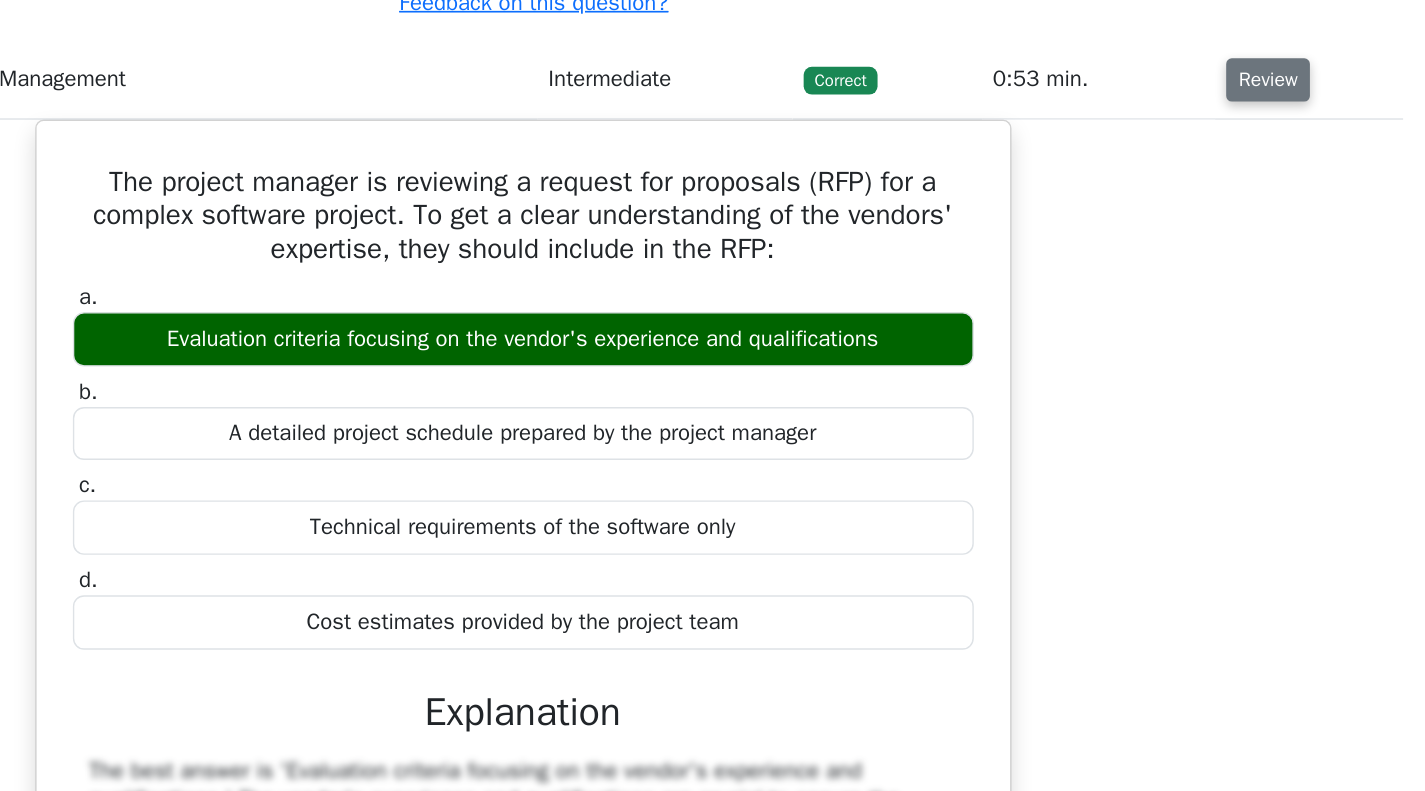 type 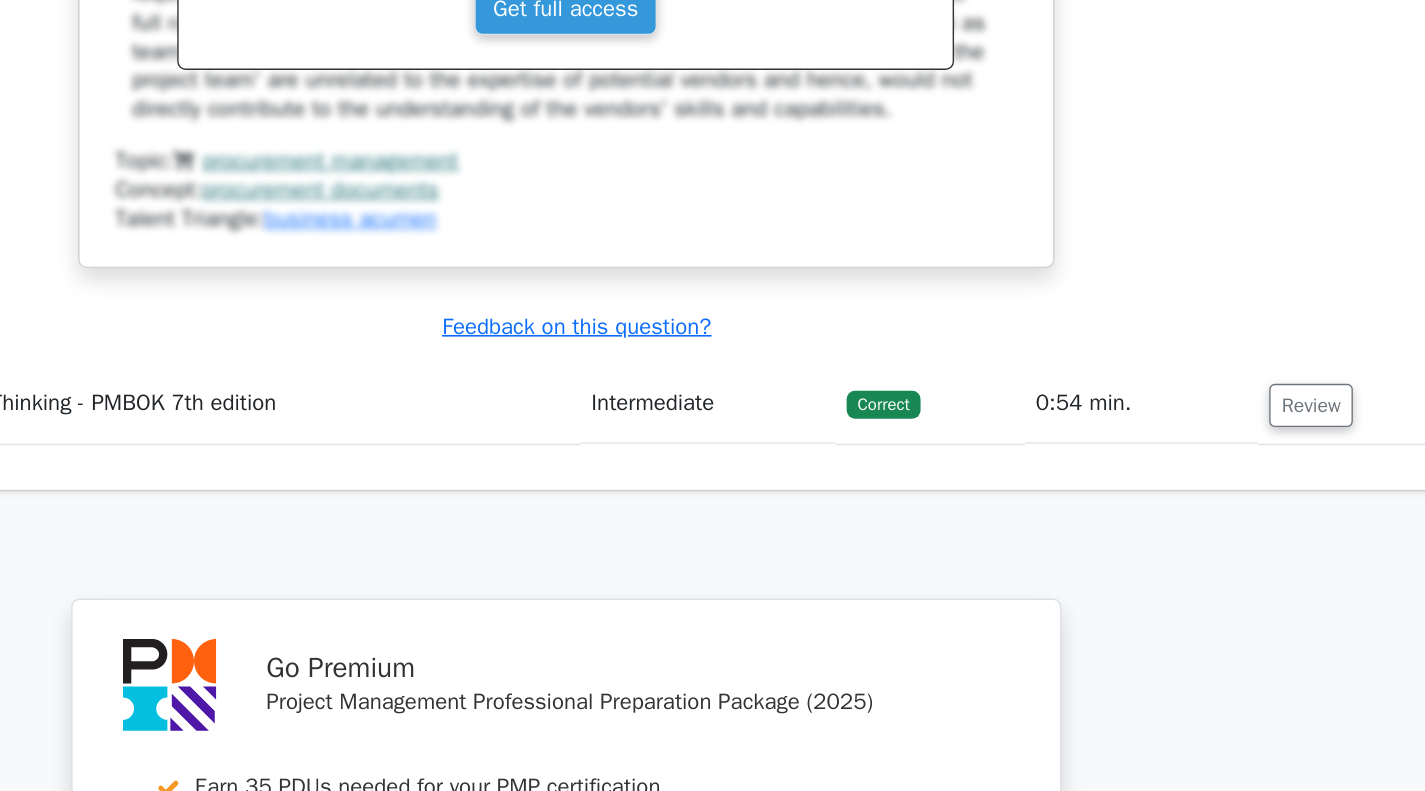 scroll, scrollTop: 10842, scrollLeft: 0, axis: vertical 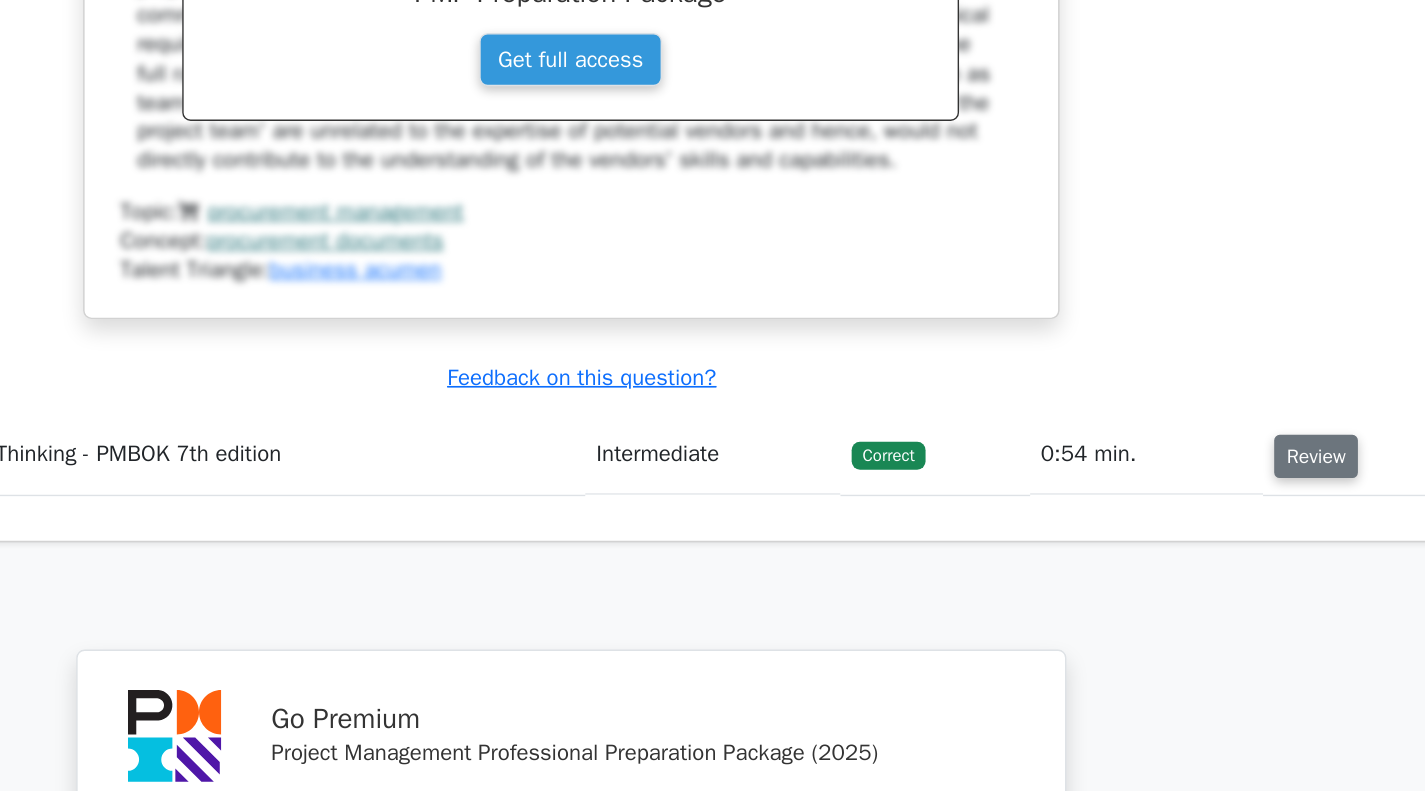 click on "Review" at bounding box center [1247, 374] 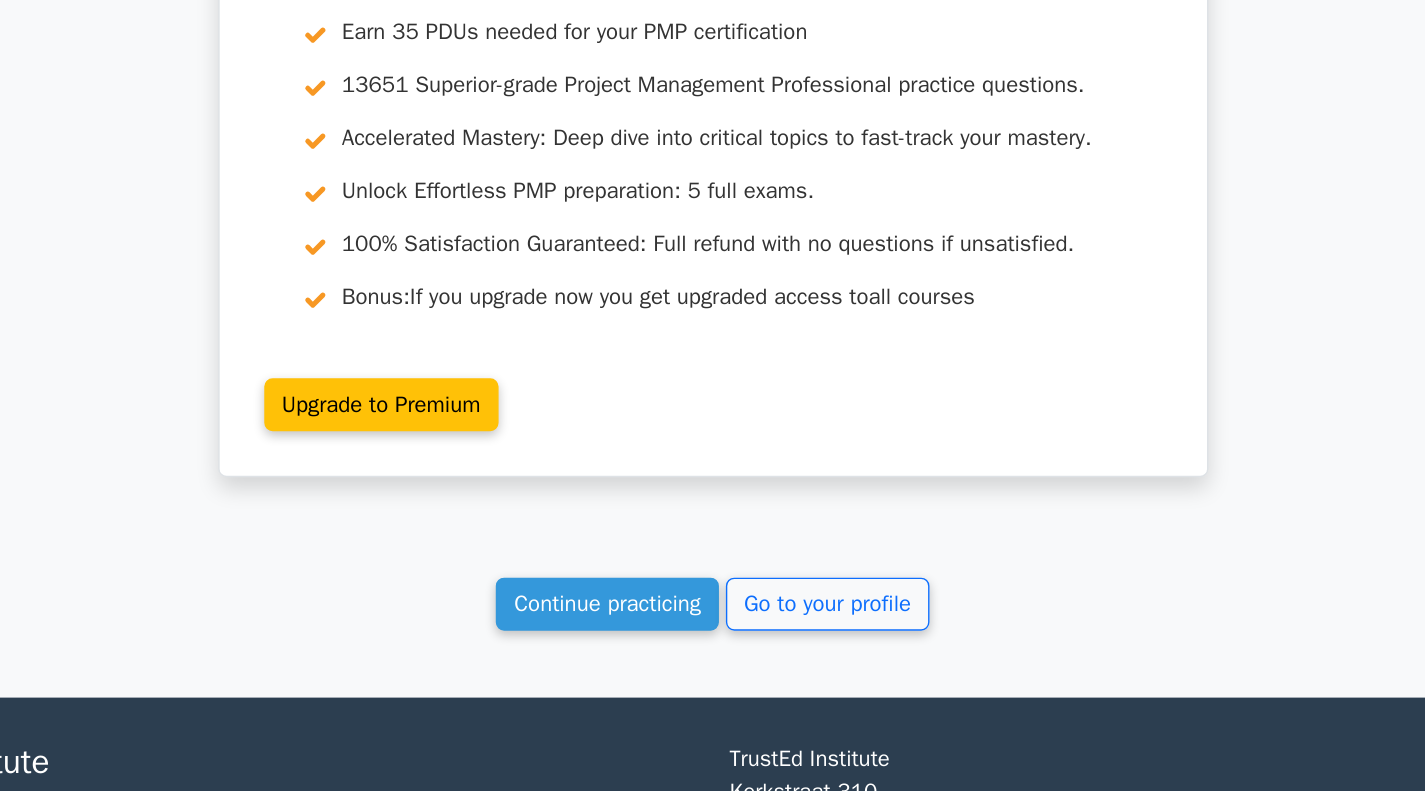 scroll, scrollTop: 12400, scrollLeft: 0, axis: vertical 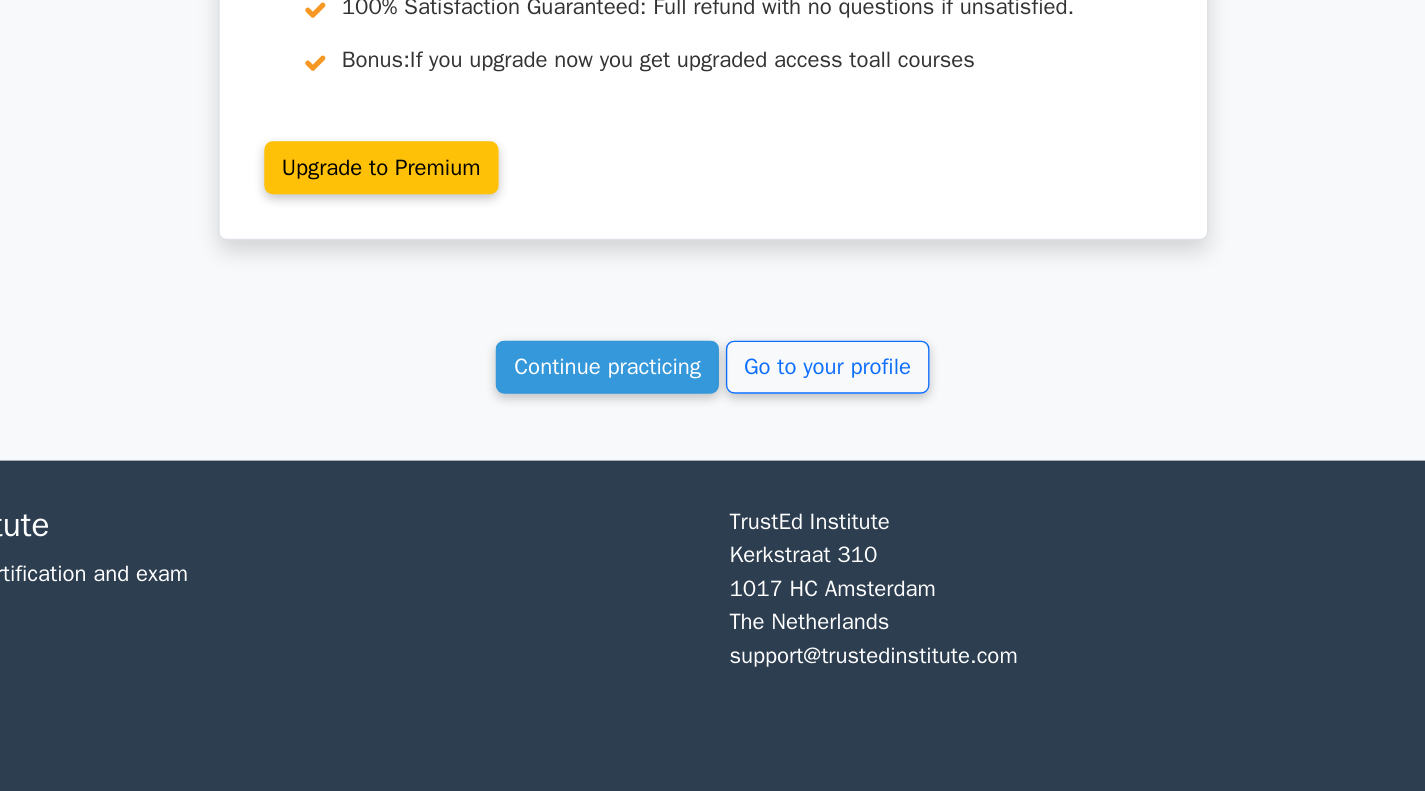 click on "TrustEd Institute
Kerkstraat 310
1017 HC Amsterdam
The Netherlands
support@trustedinstitute.com" at bounding box center [1043, 672] 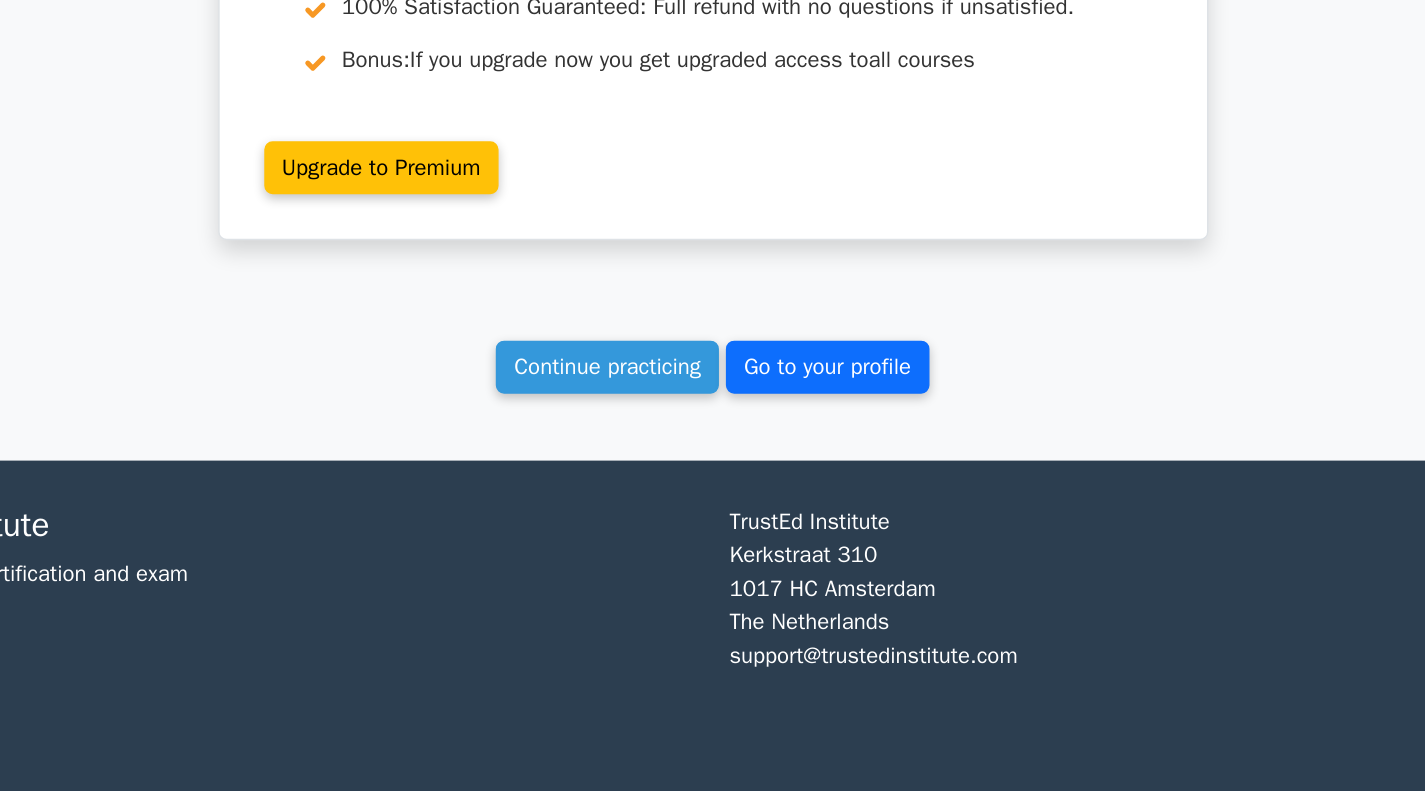 click on "Go to your profile" at bounding box center (795, 487) 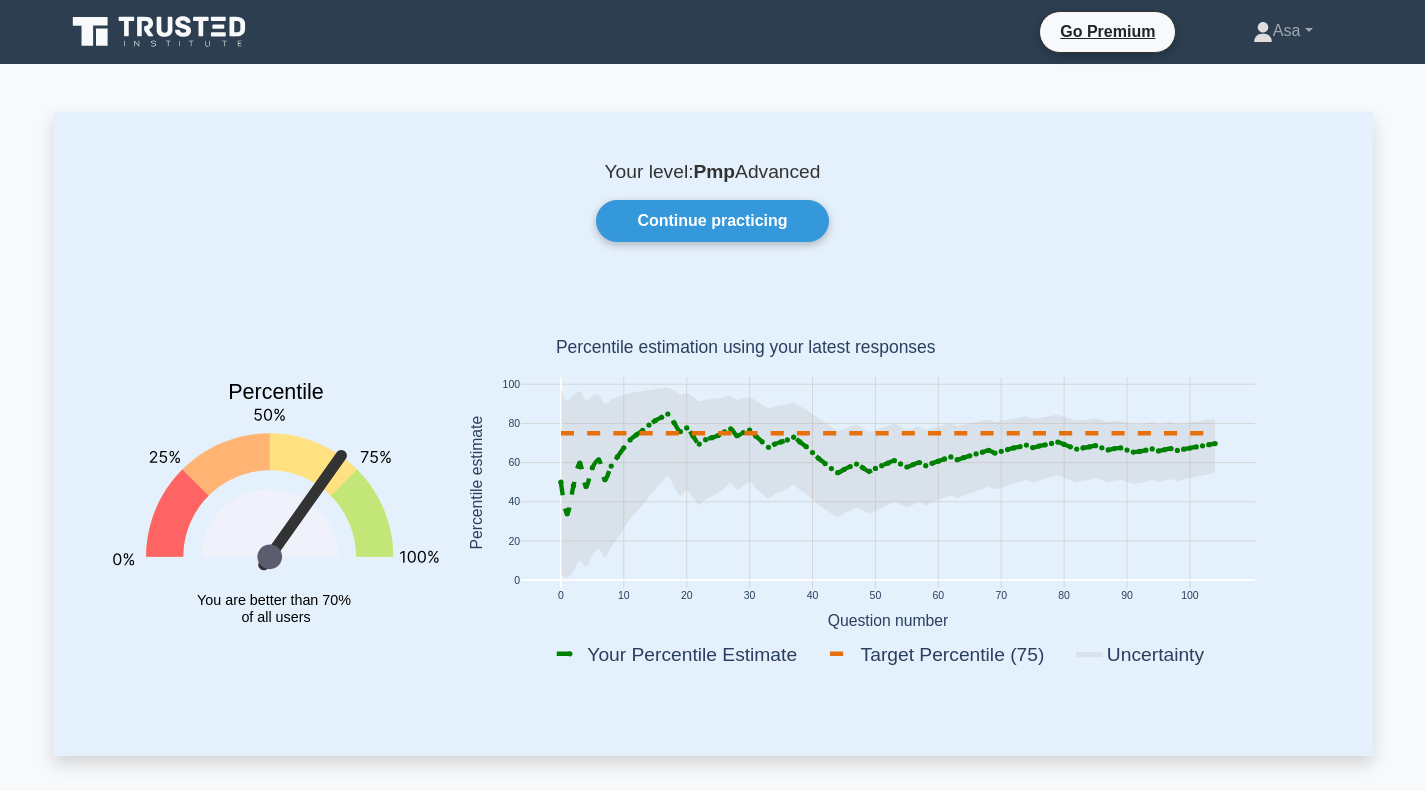 scroll, scrollTop: 0, scrollLeft: 0, axis: both 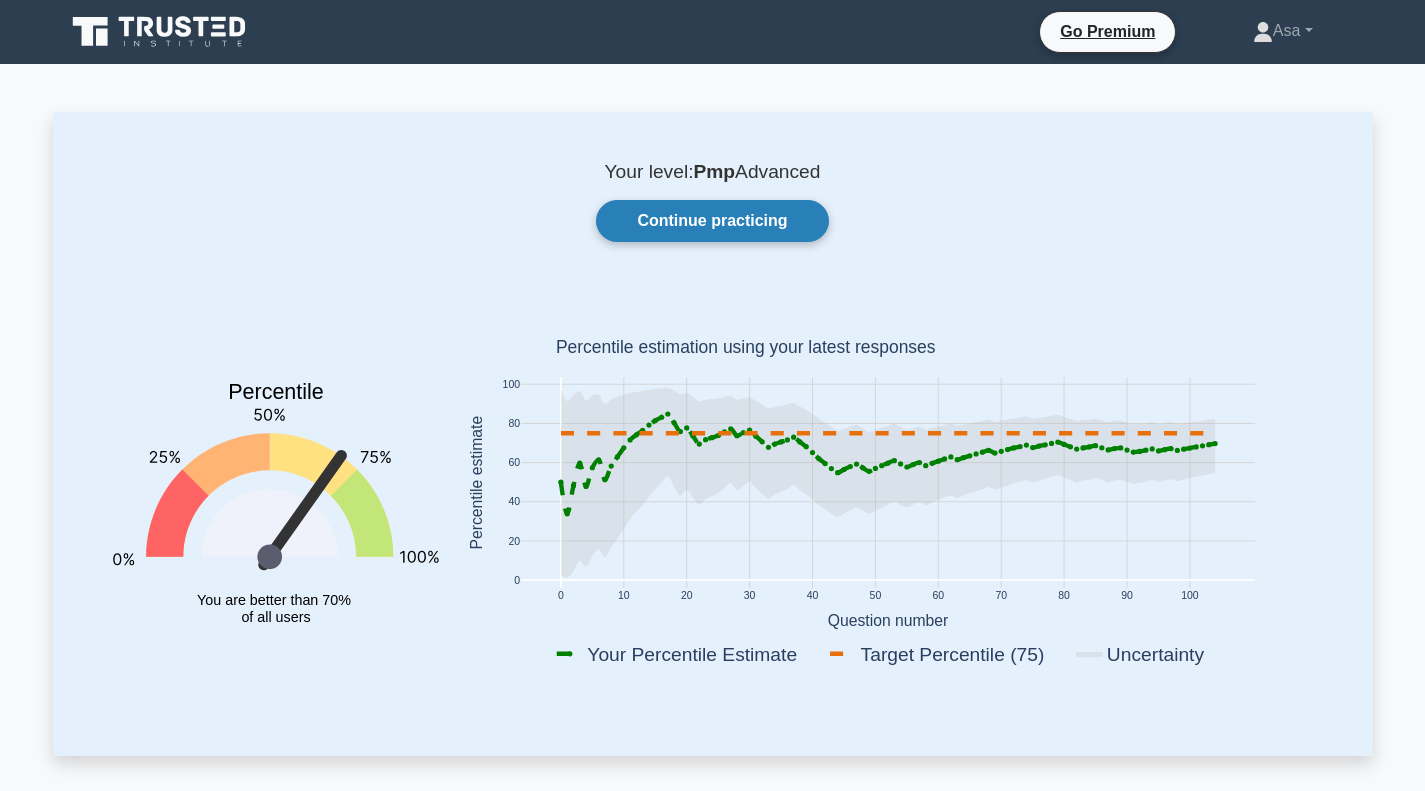 click on "Continue practicing" at bounding box center [712, 221] 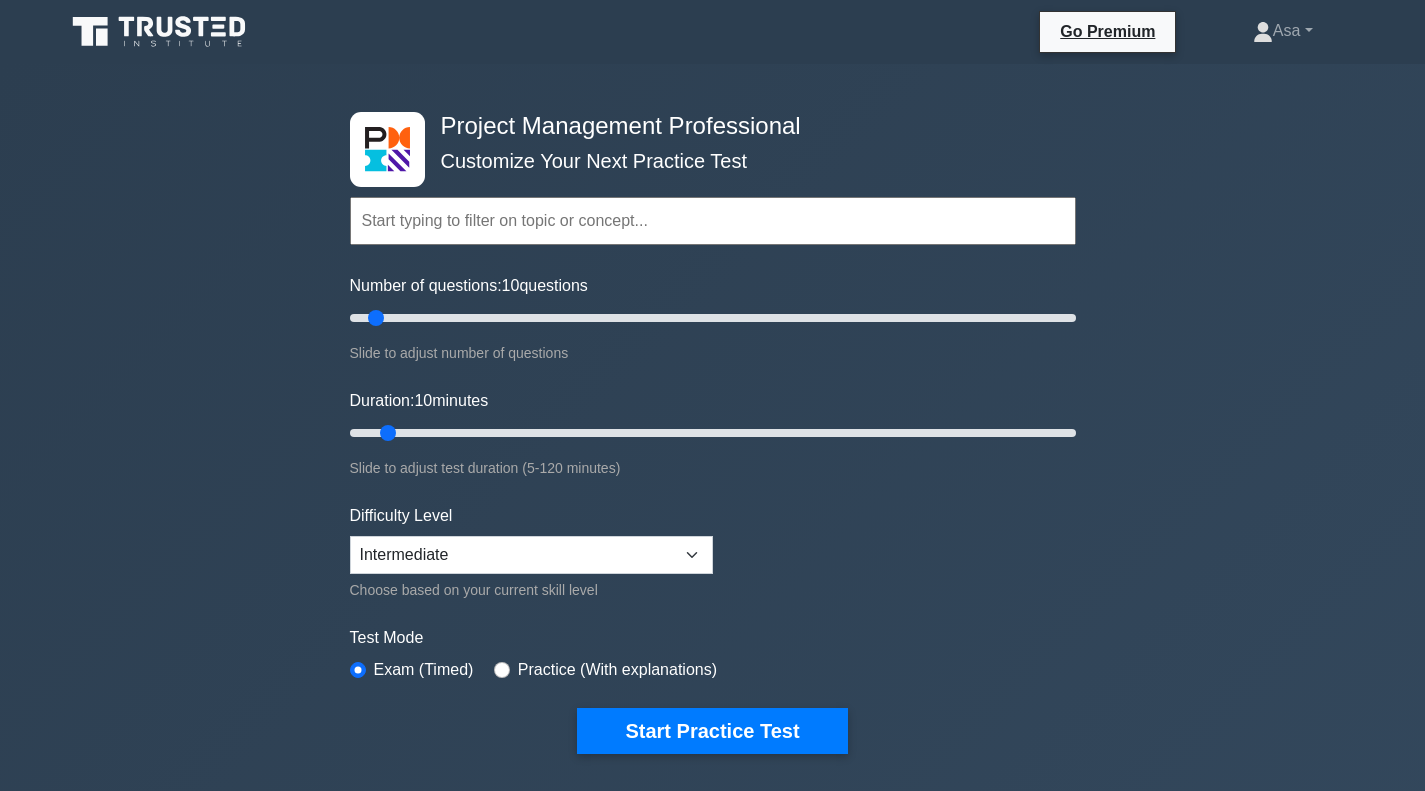 scroll, scrollTop: 0, scrollLeft: 0, axis: both 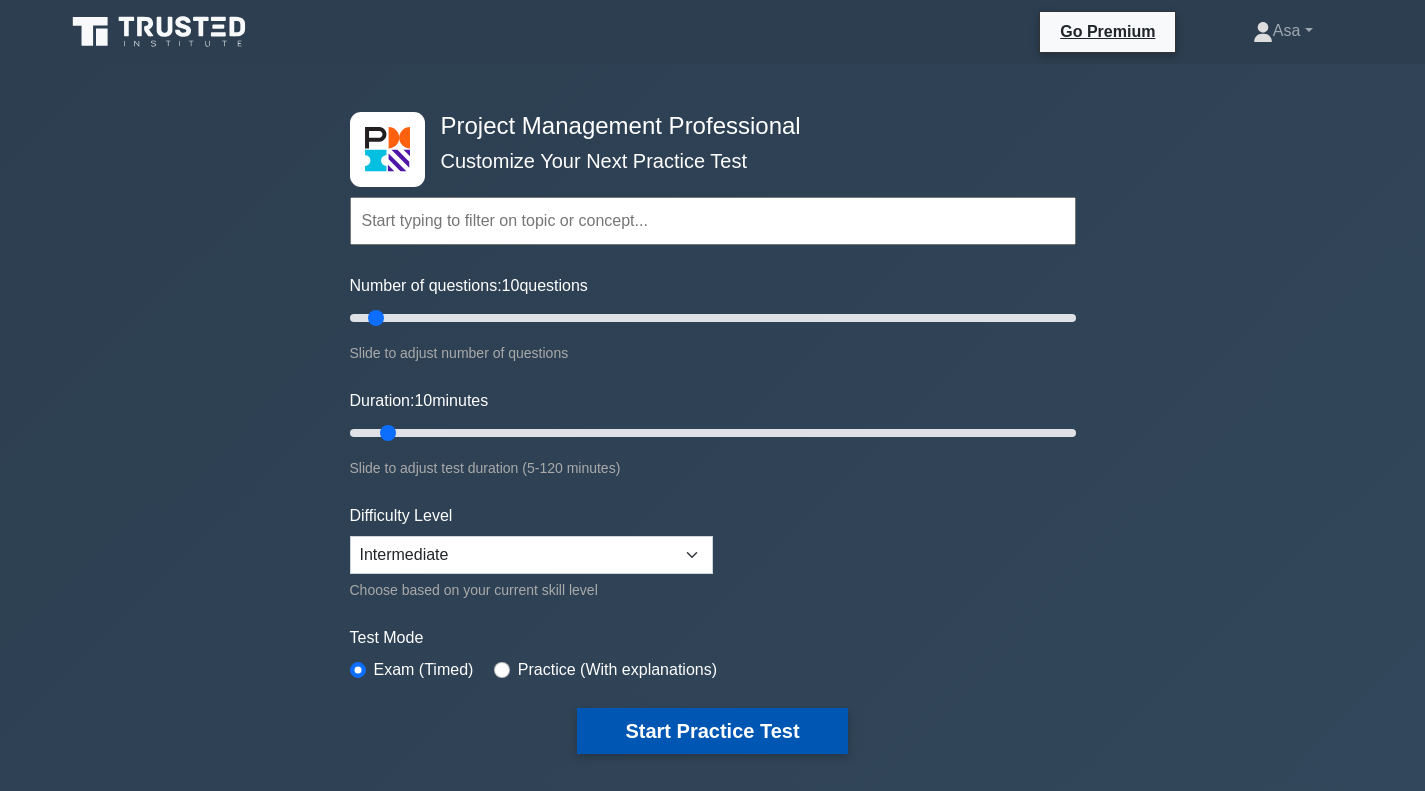 click on "Start Practice Test" at bounding box center (712, 731) 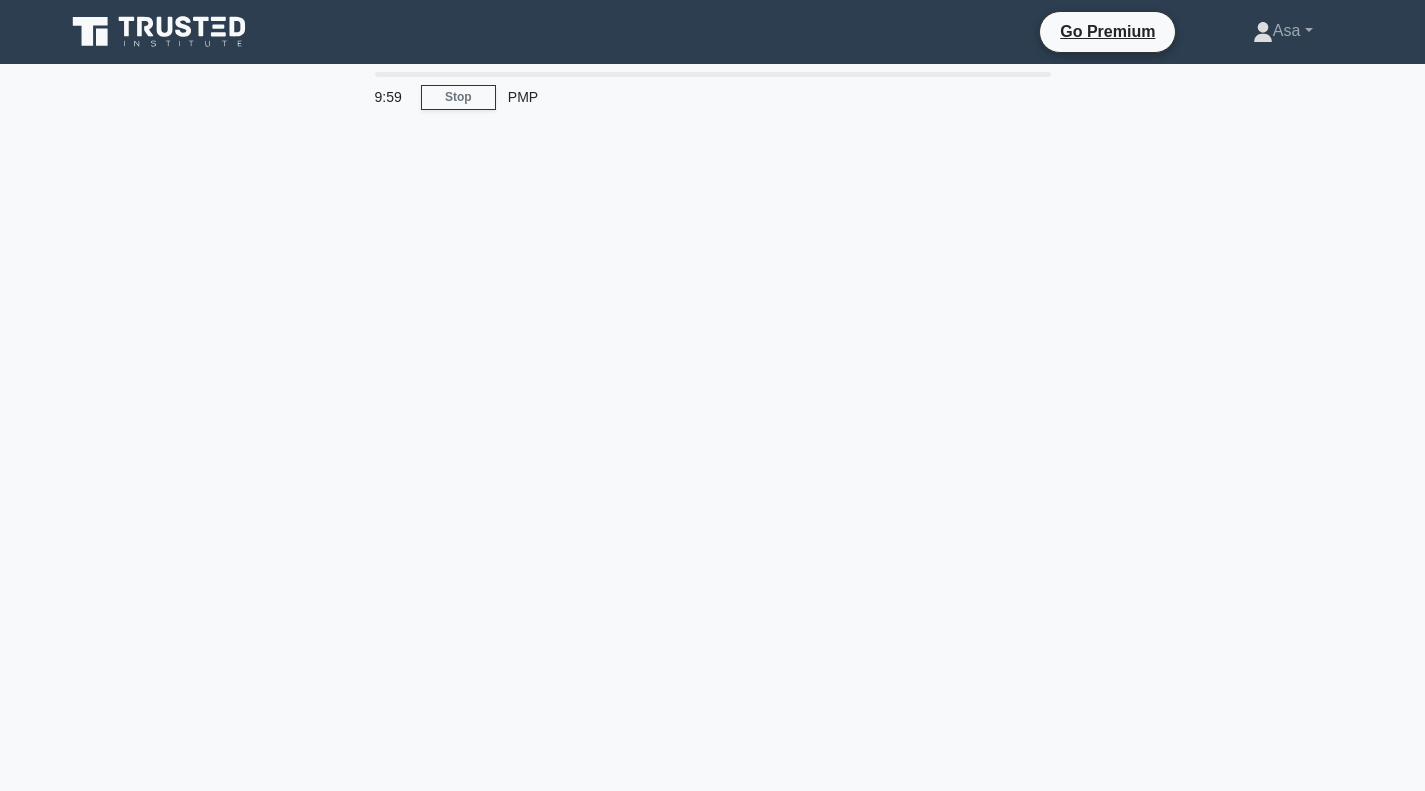 scroll, scrollTop: 0, scrollLeft: 0, axis: both 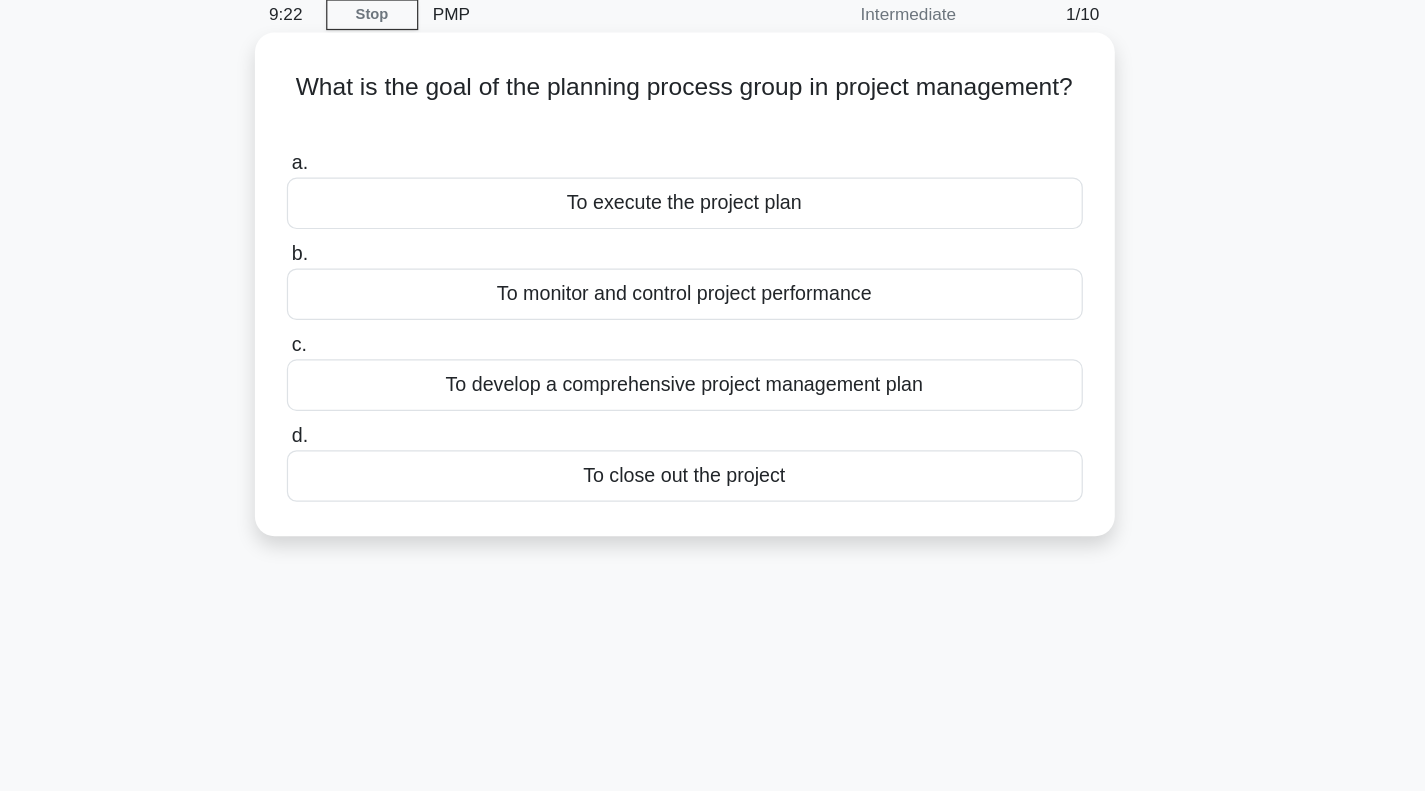click on "To develop a comprehensive project management plan" at bounding box center [713, 387] 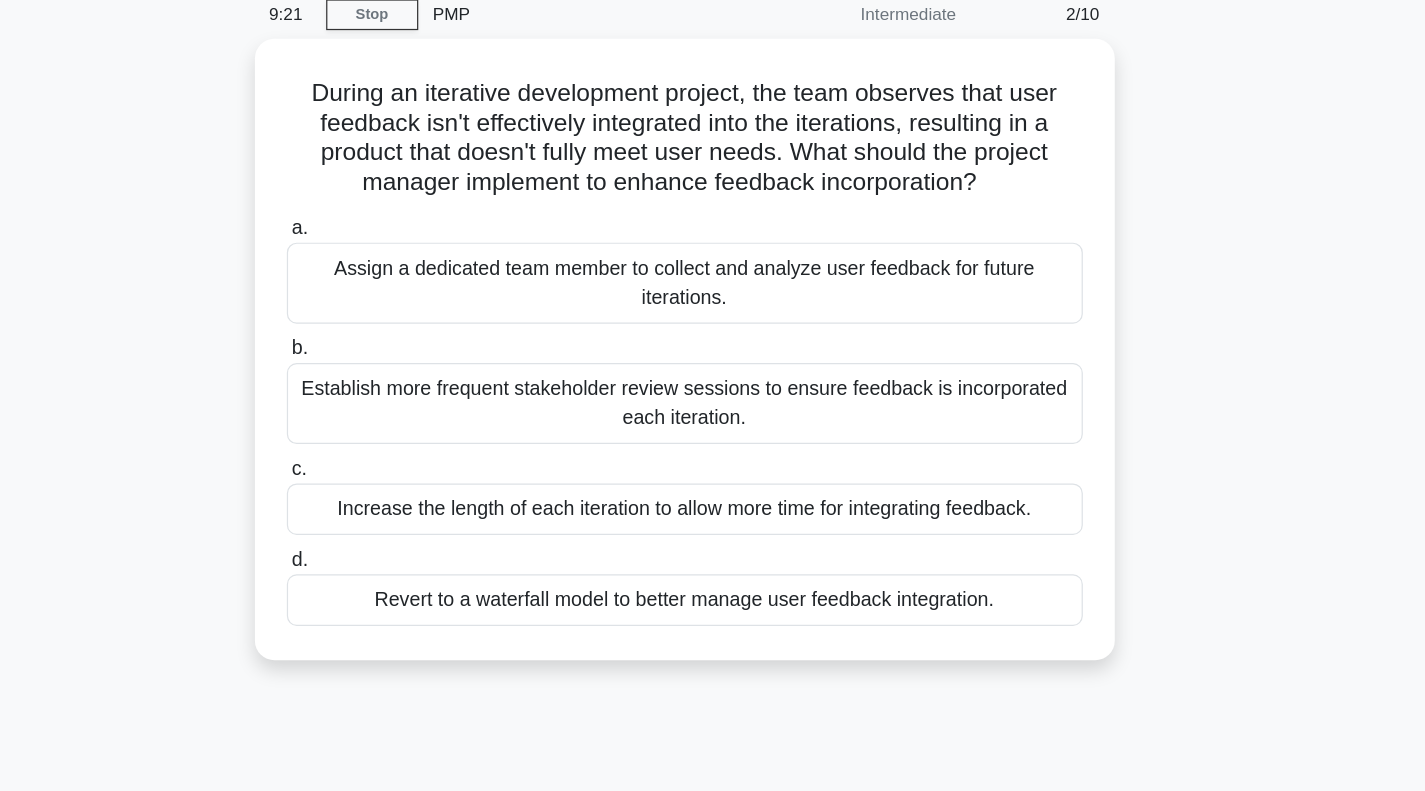 scroll, scrollTop: 0, scrollLeft: 0, axis: both 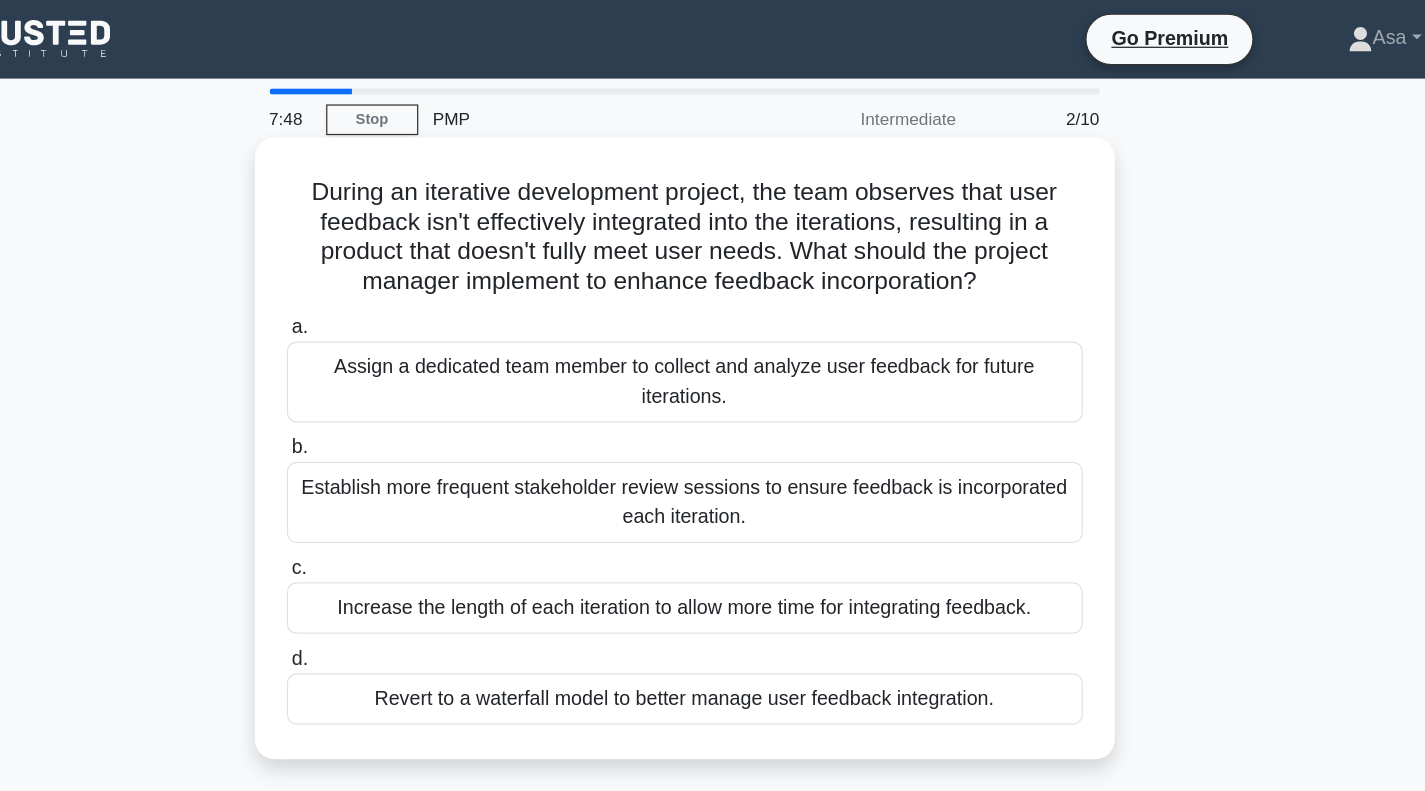 click on "Establish more frequent stakeholder review sessions to ensure feedback is incorporated each iteration." at bounding box center [713, 409] 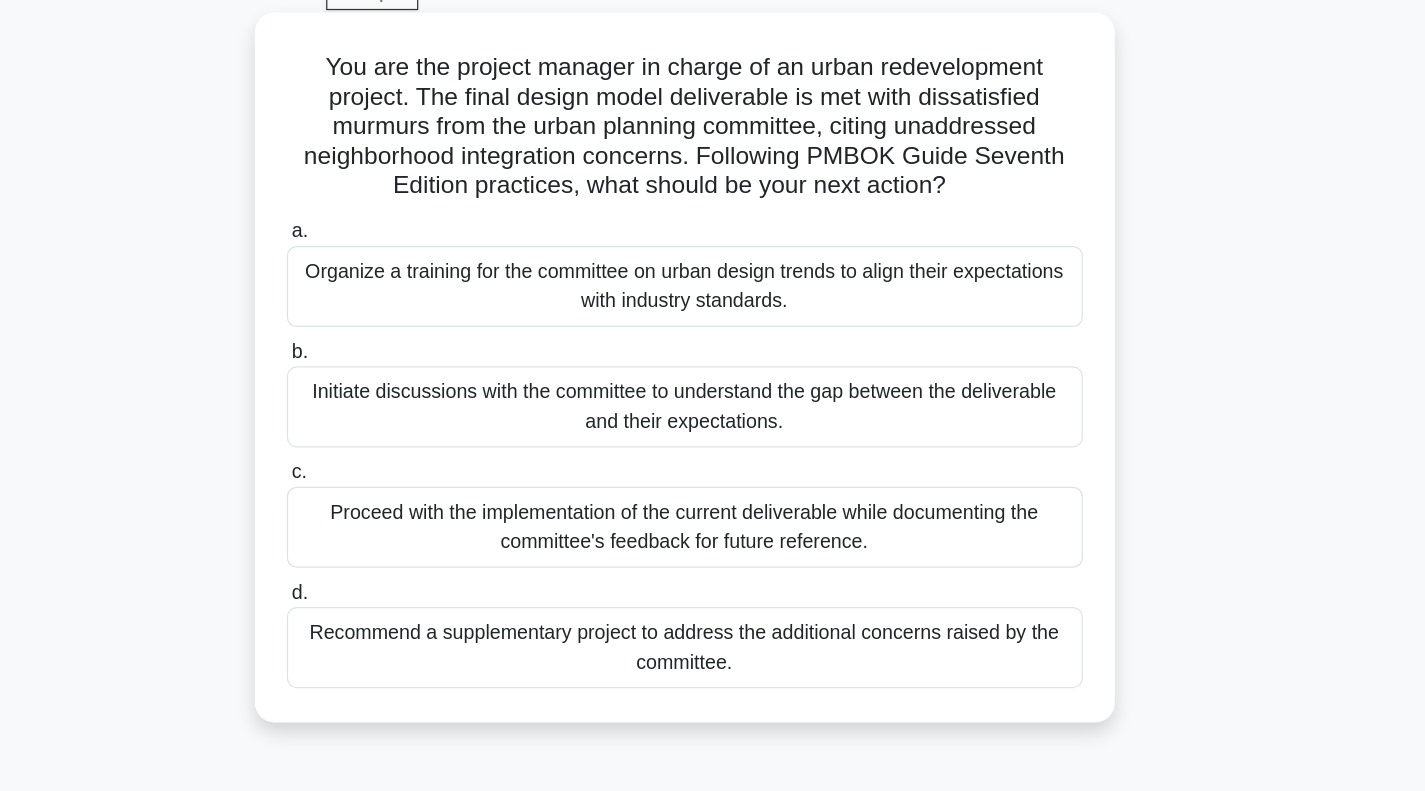click on "Initiate discussions with the committee to understand the gap between the deliverable and their expectations." at bounding box center (713, 433) 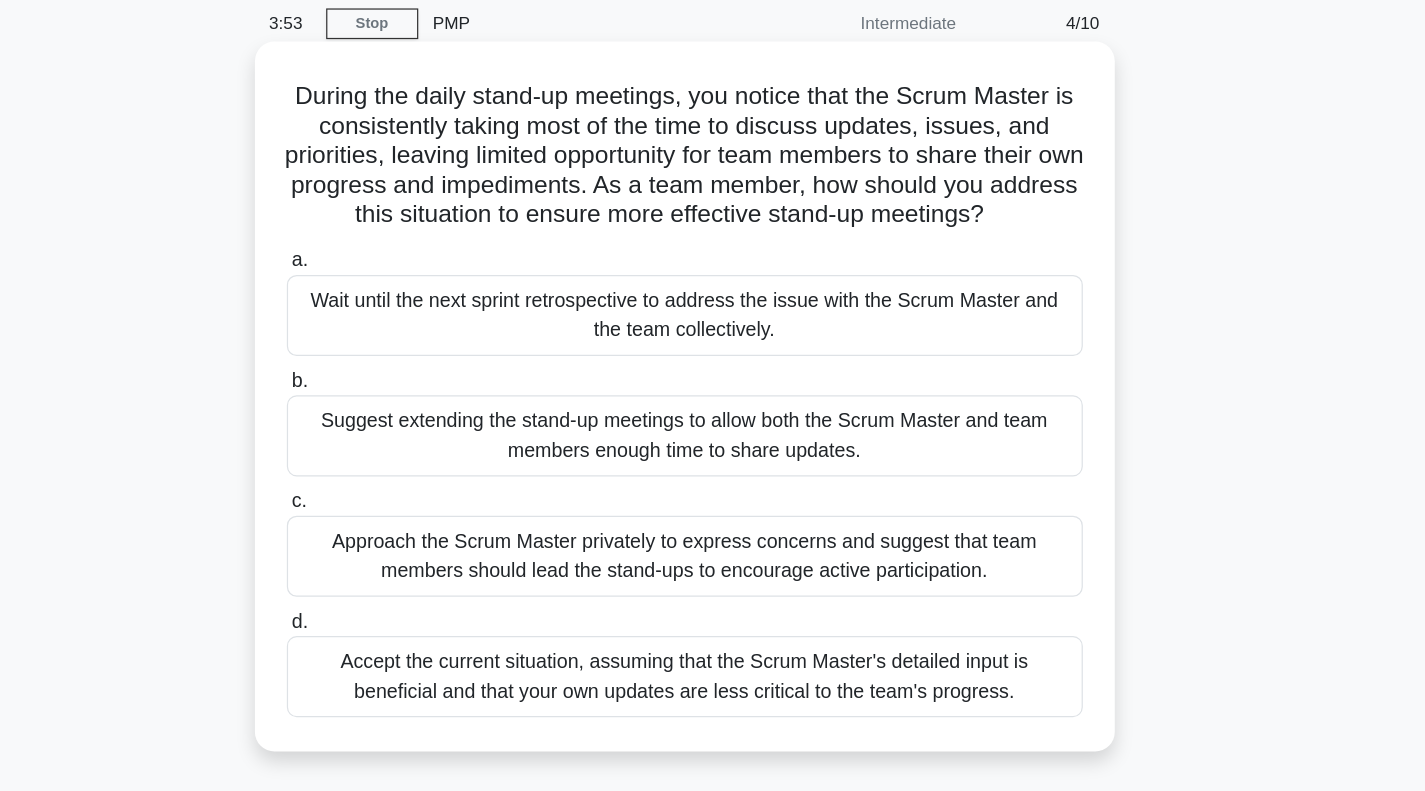 click on "Approach the Scrum Master privately to express concerns and suggest that team members should lead the stand-ups to encourage active participation." at bounding box center [713, 531] 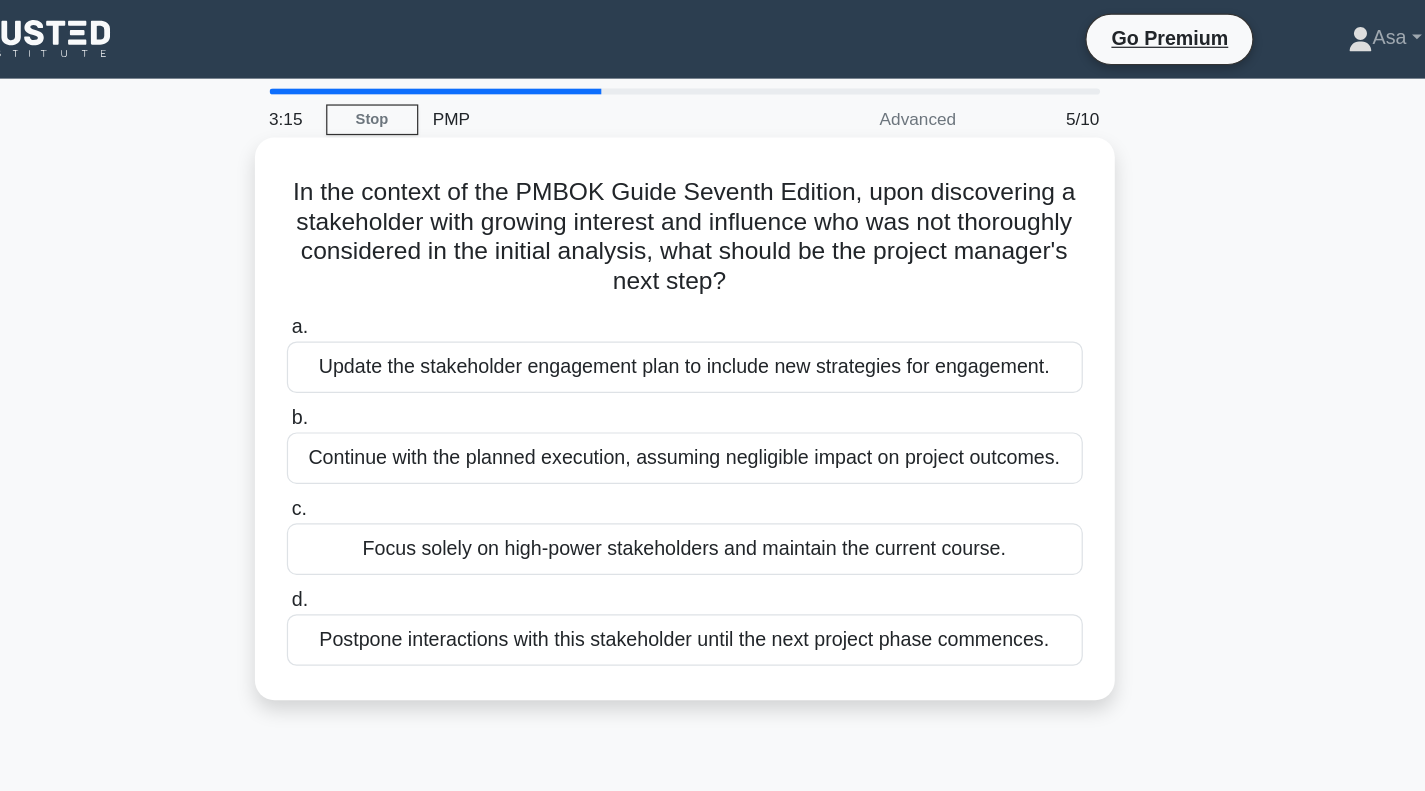 click on "Update the stakeholder engagement plan to include new strategies for engagement." at bounding box center [713, 299] 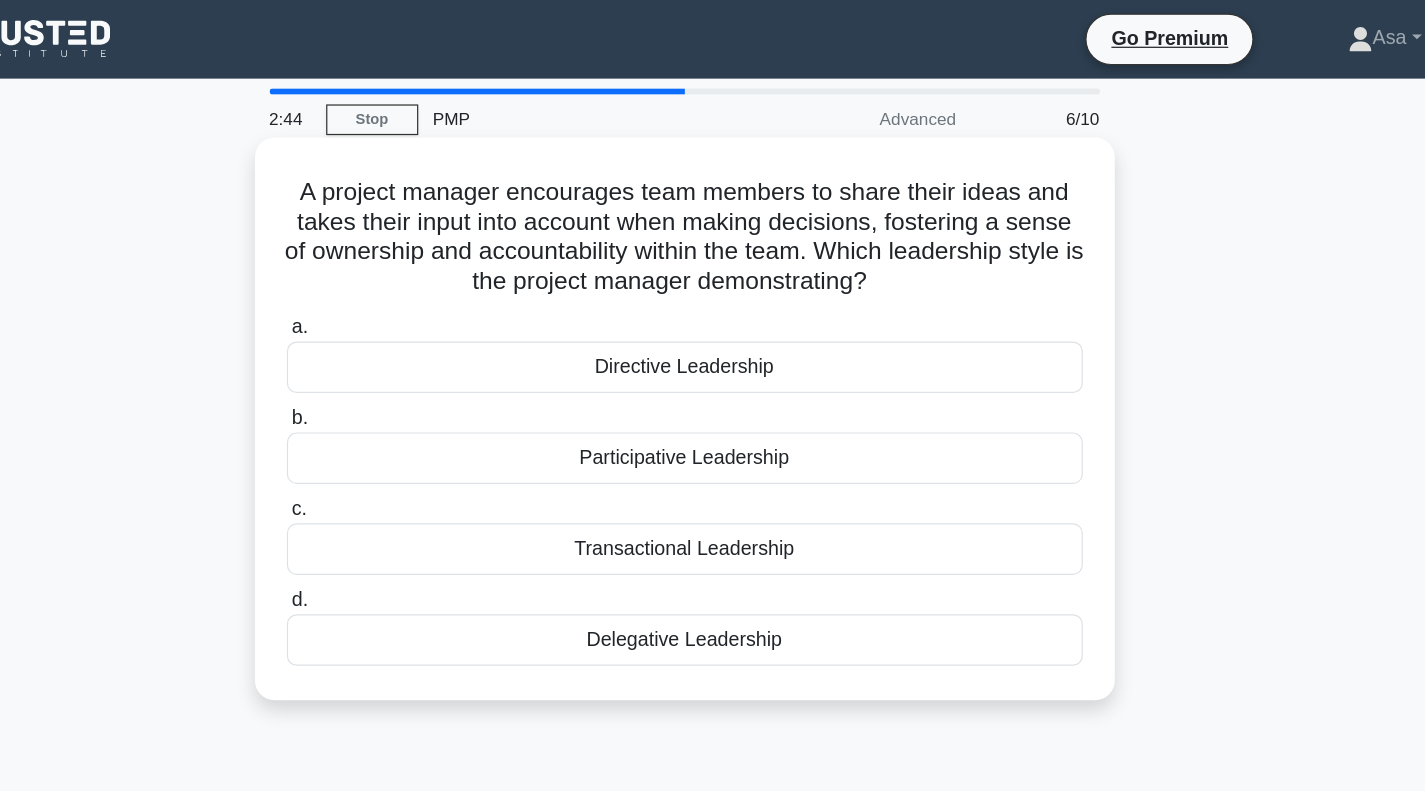 click on "Participative Leadership" at bounding box center [713, 373] 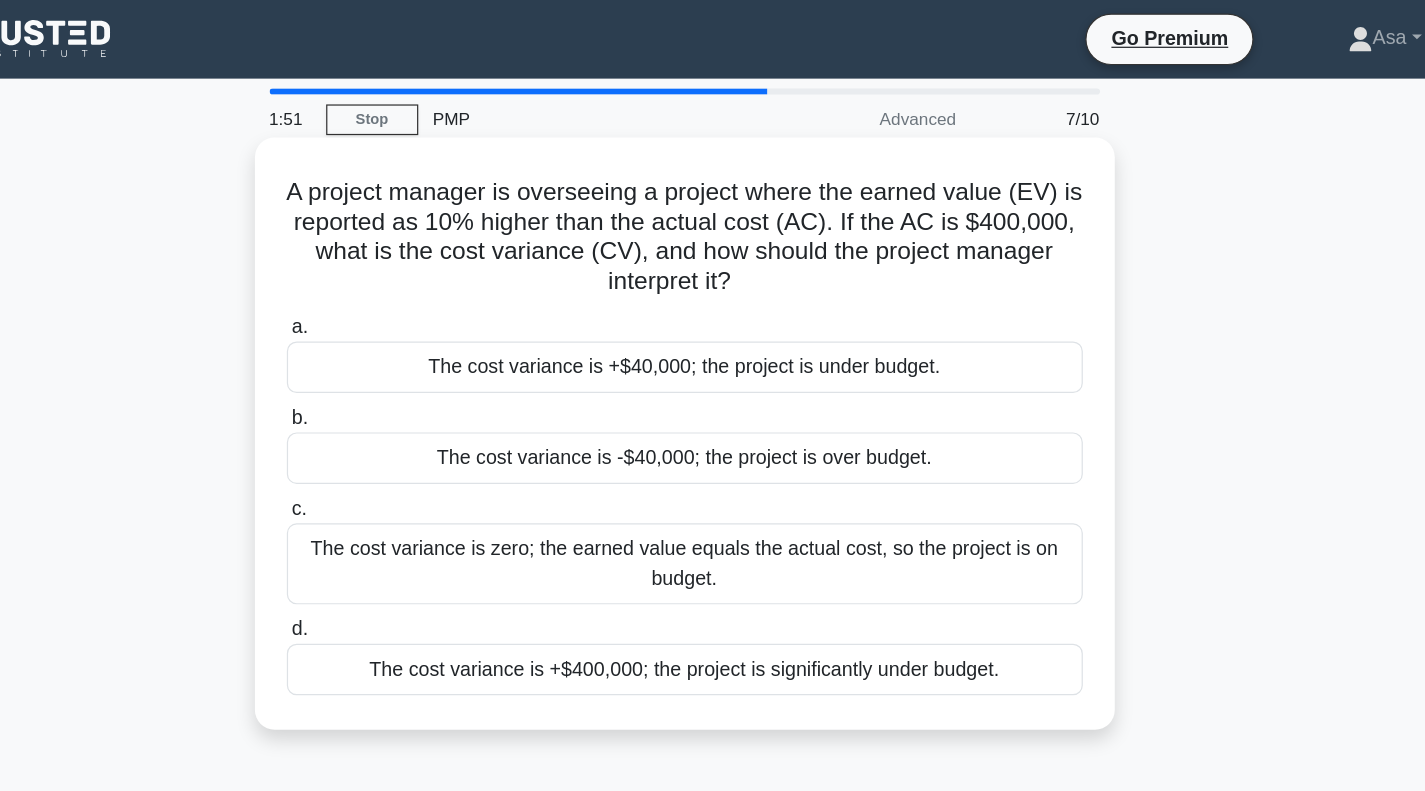 click on "The cost variance is +$40,000; the project is under budget." at bounding box center (713, 299) 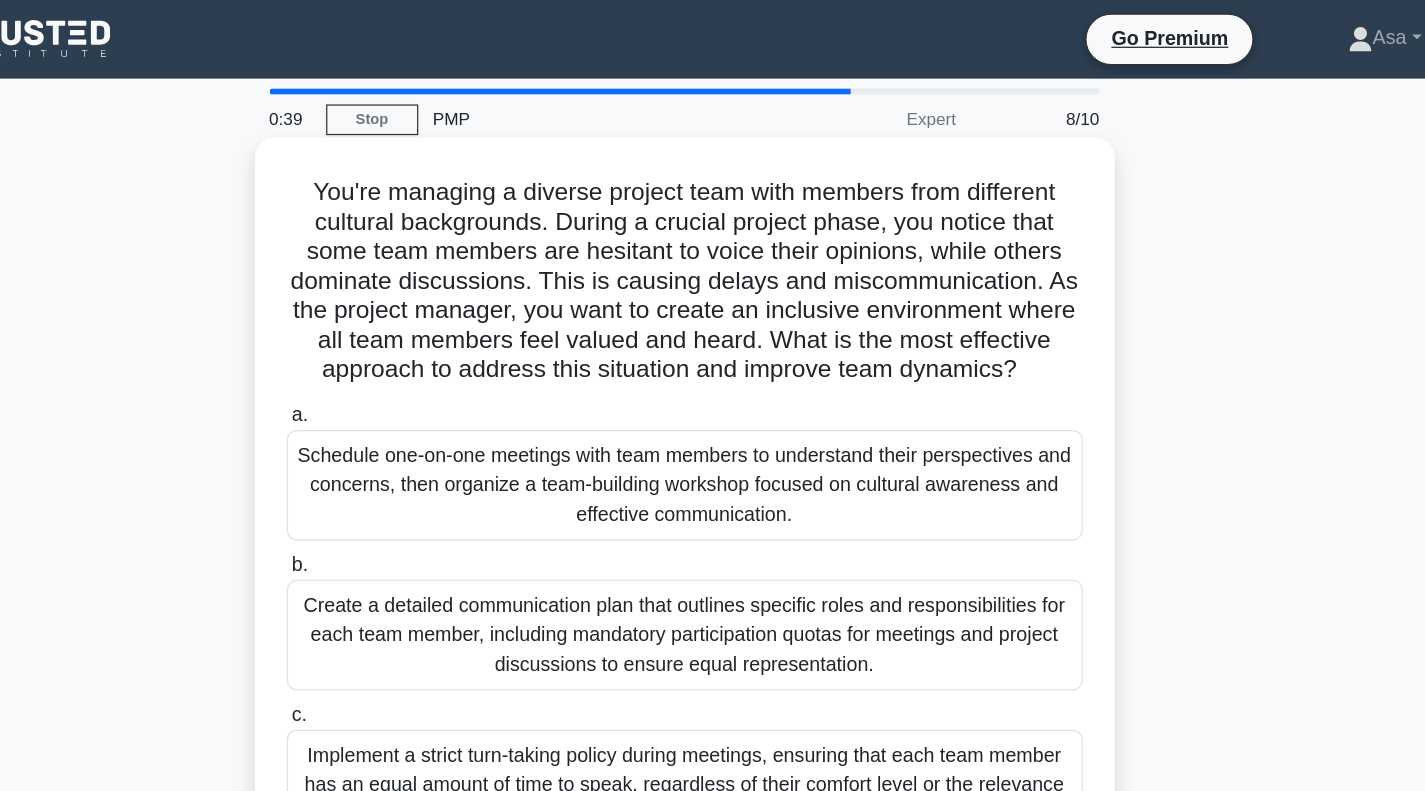 click on "Schedule one-on-one meetings with team members to understand their perspectives and concerns, then organize a team-building workshop focused on cultural awareness and effective communication." at bounding box center (713, 395) 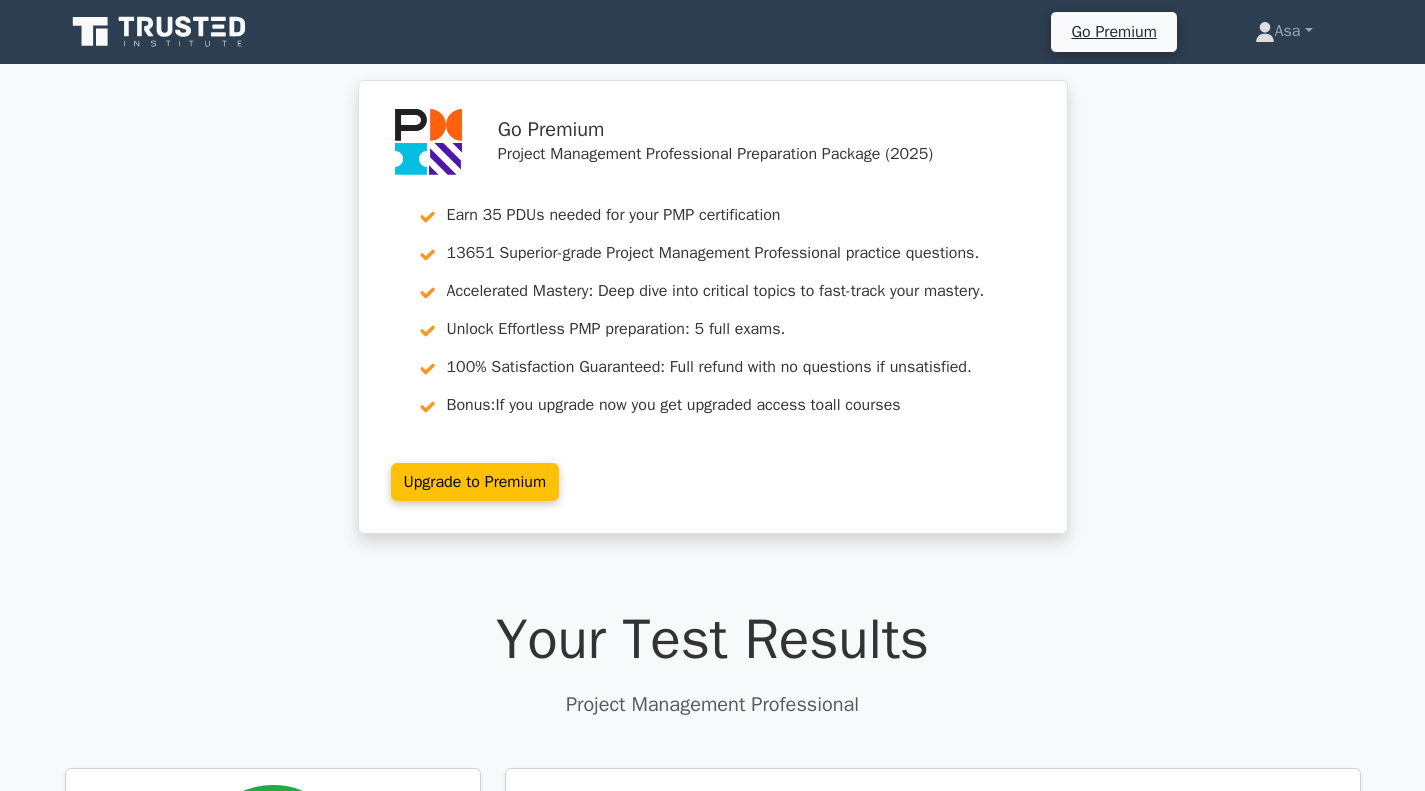scroll, scrollTop: 244, scrollLeft: 0, axis: vertical 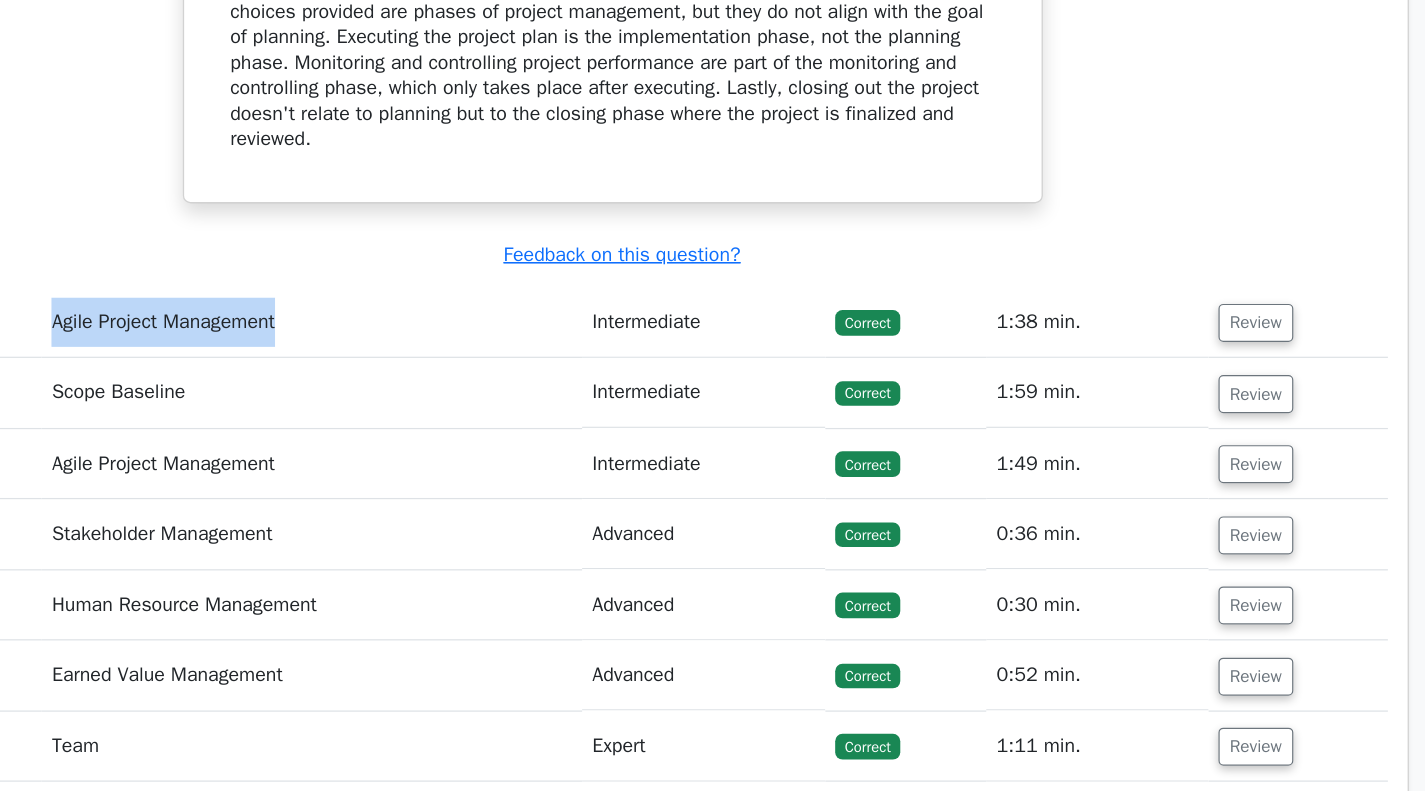 drag, startPoint x: 272, startPoint y: 430, endPoint x: 465, endPoint y: 425, distance: 193.06476 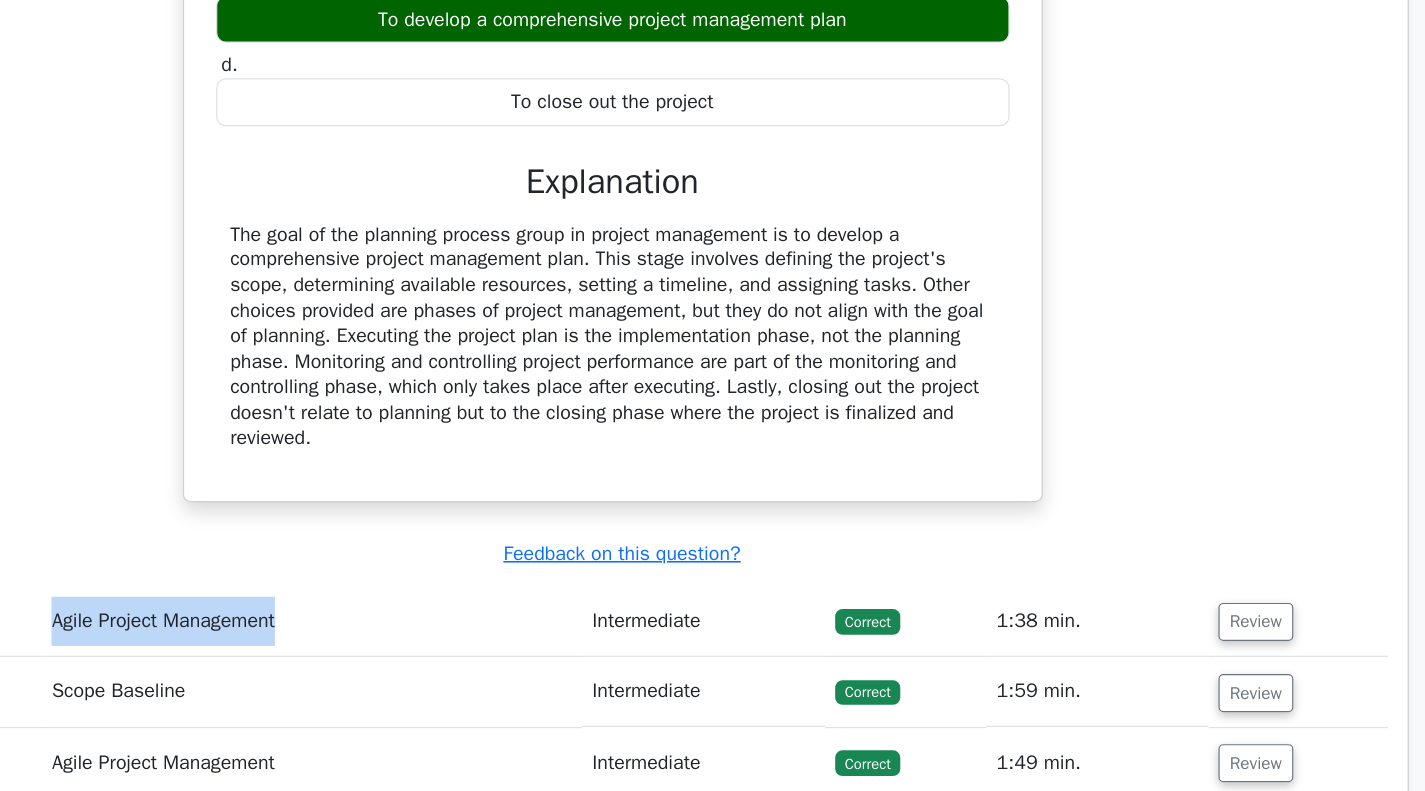 scroll, scrollTop: 2064, scrollLeft: 0, axis: vertical 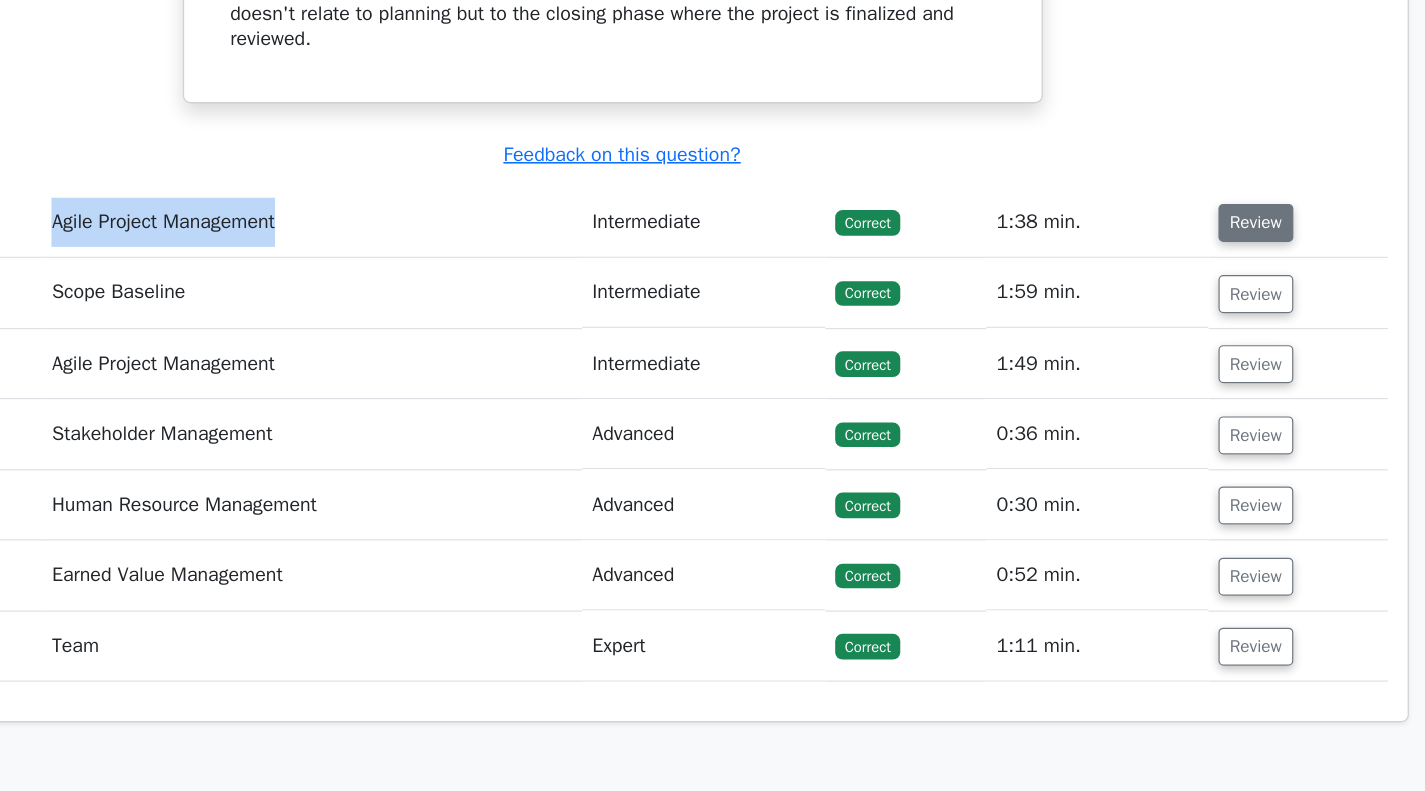 click on "Review" at bounding box center [1236, 328] 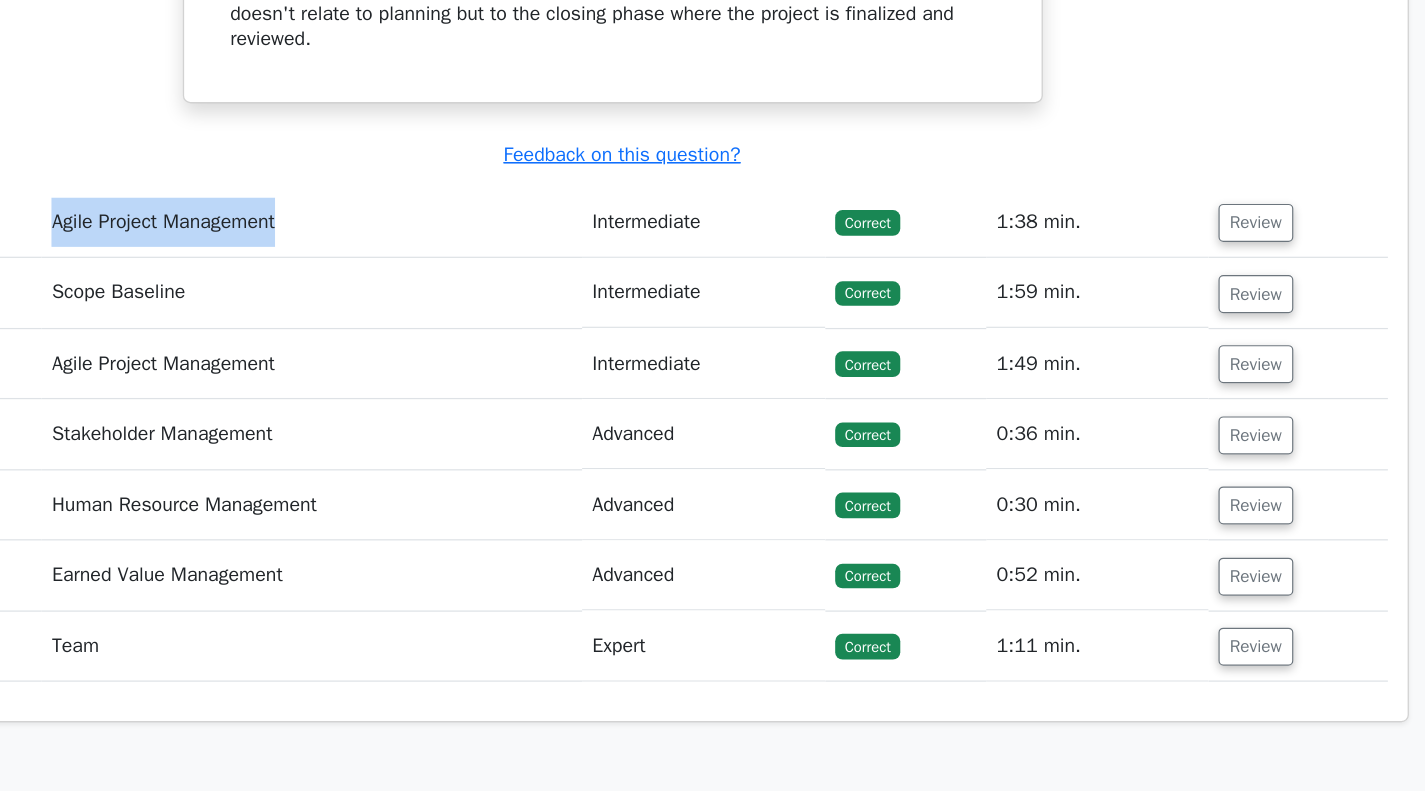 click on "Agile Project Management" at bounding box center (468, 328) 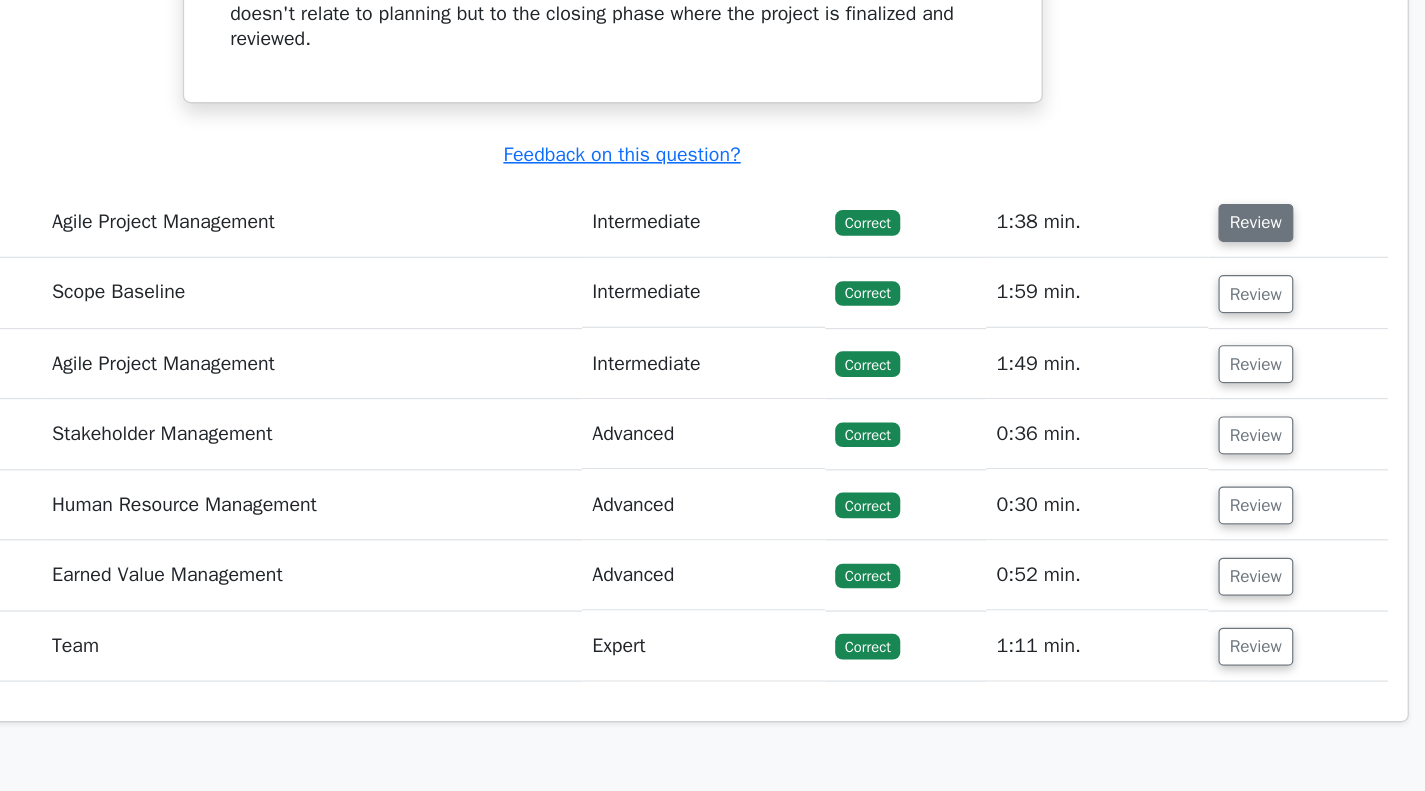 click on "Review" at bounding box center (1236, 328) 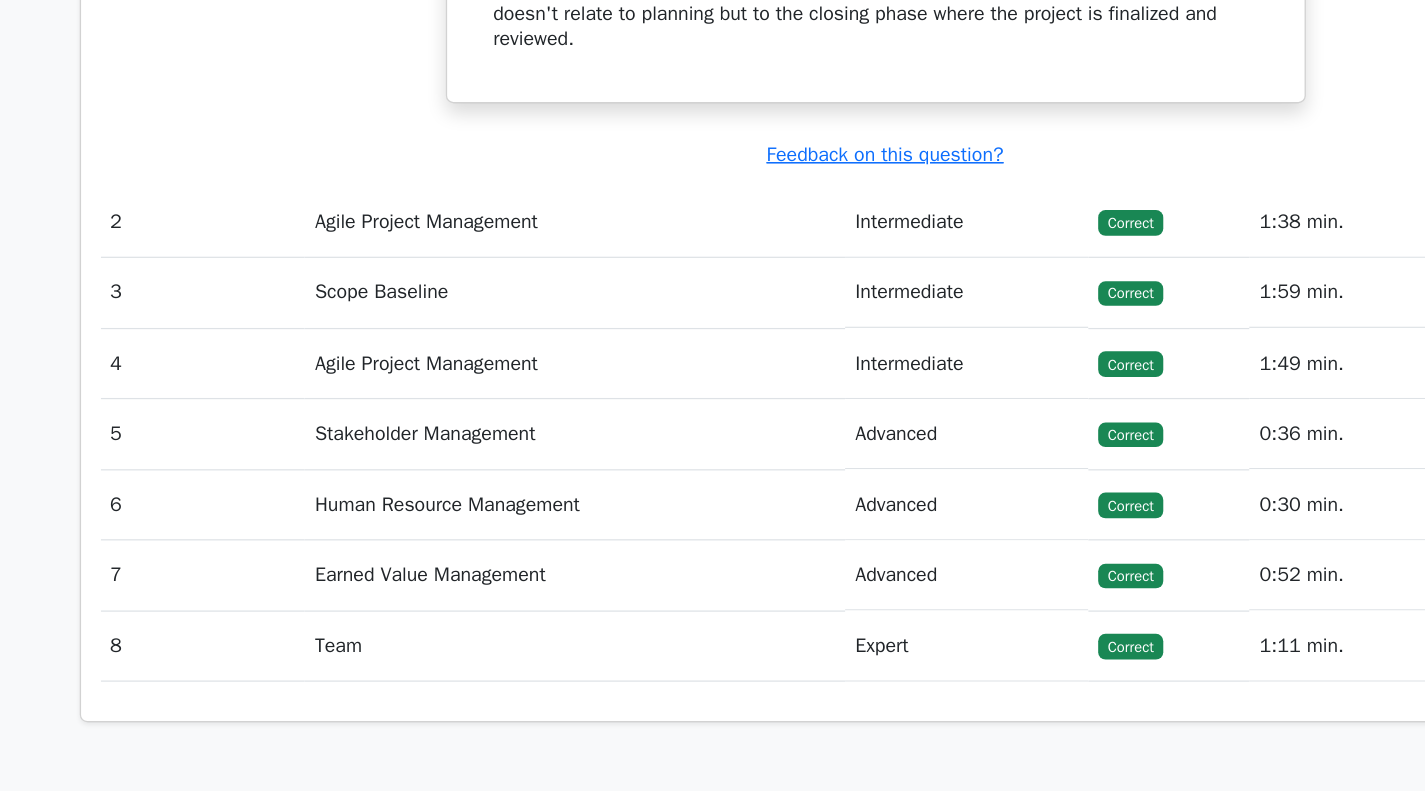 scroll, scrollTop: 2064, scrollLeft: 0, axis: vertical 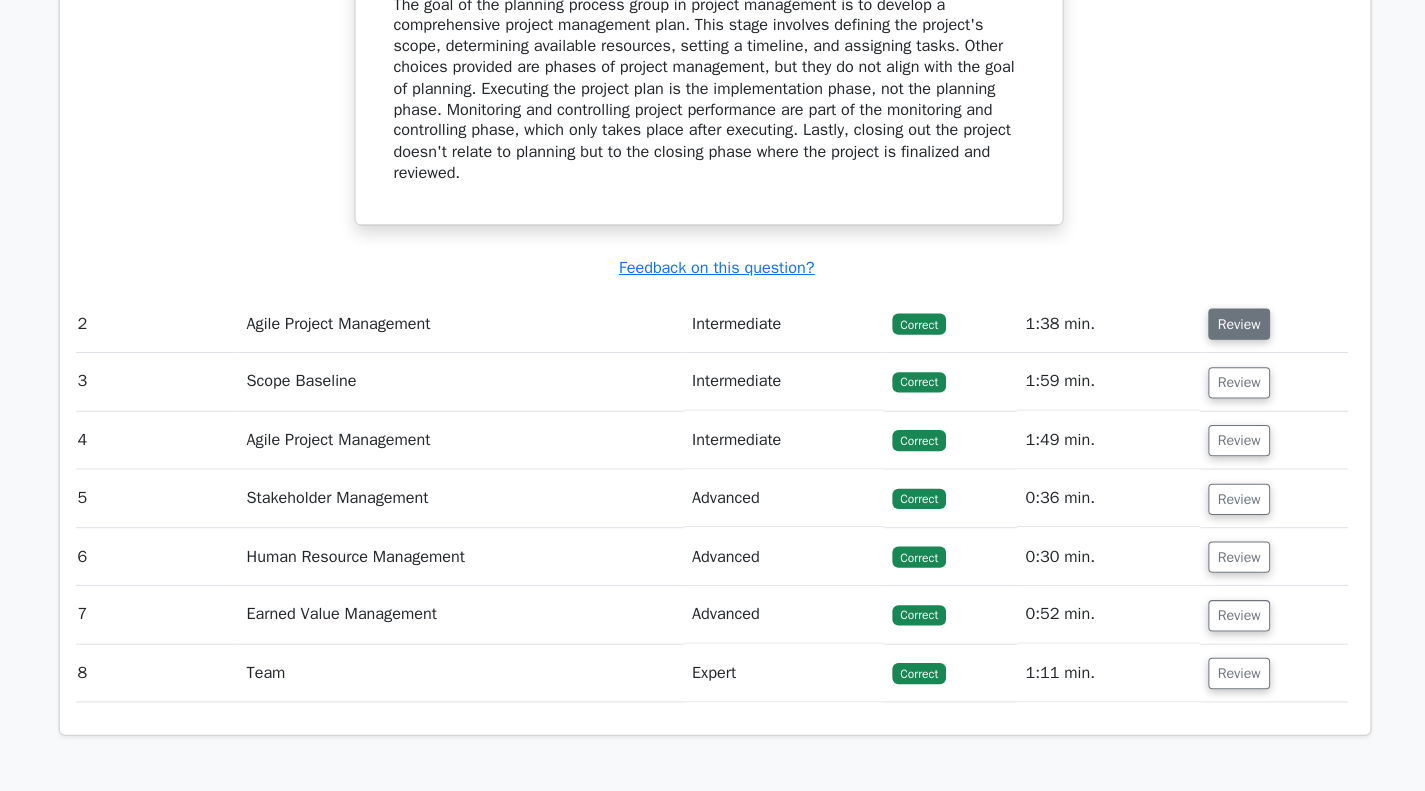 click on "Review" at bounding box center [1230, 325] 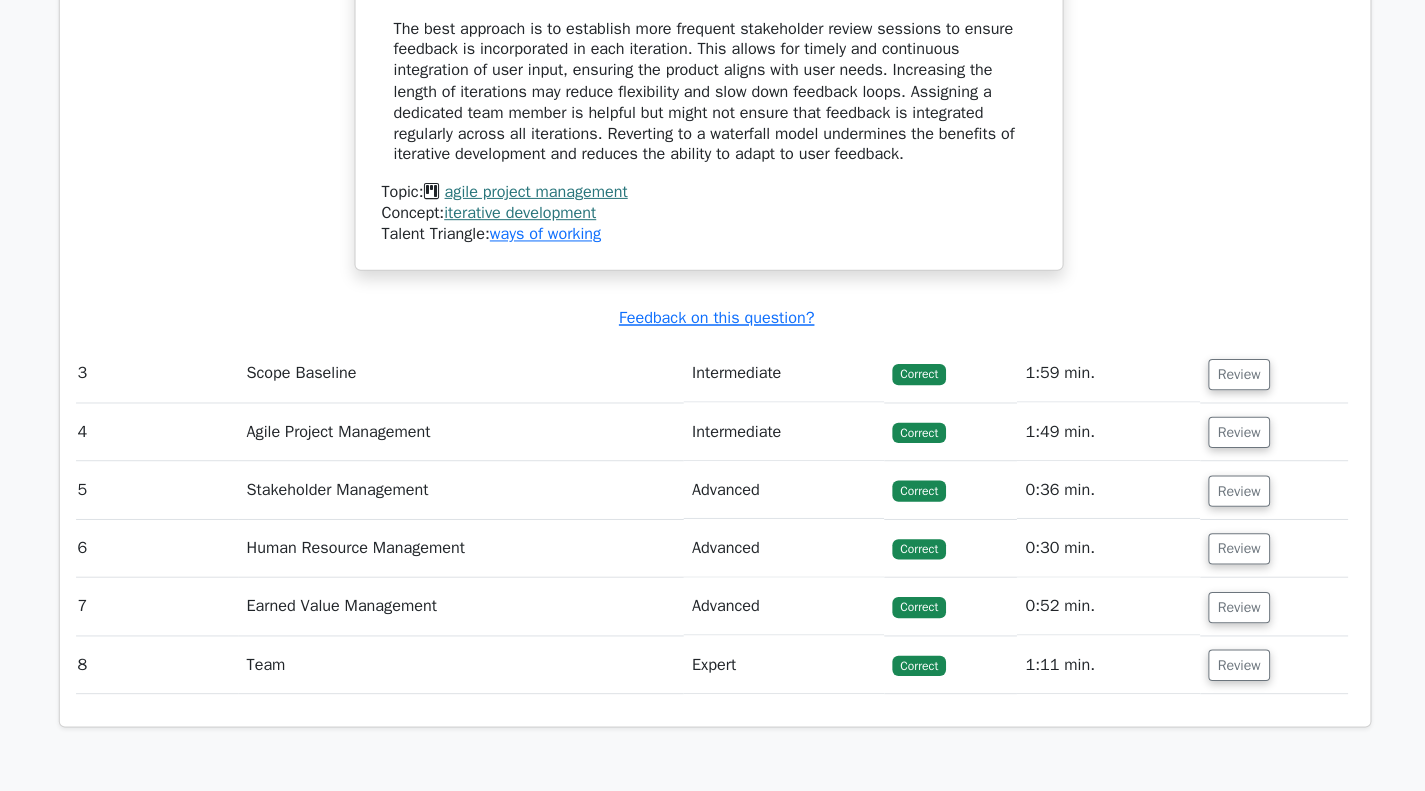 scroll, scrollTop: 2910, scrollLeft: 0, axis: vertical 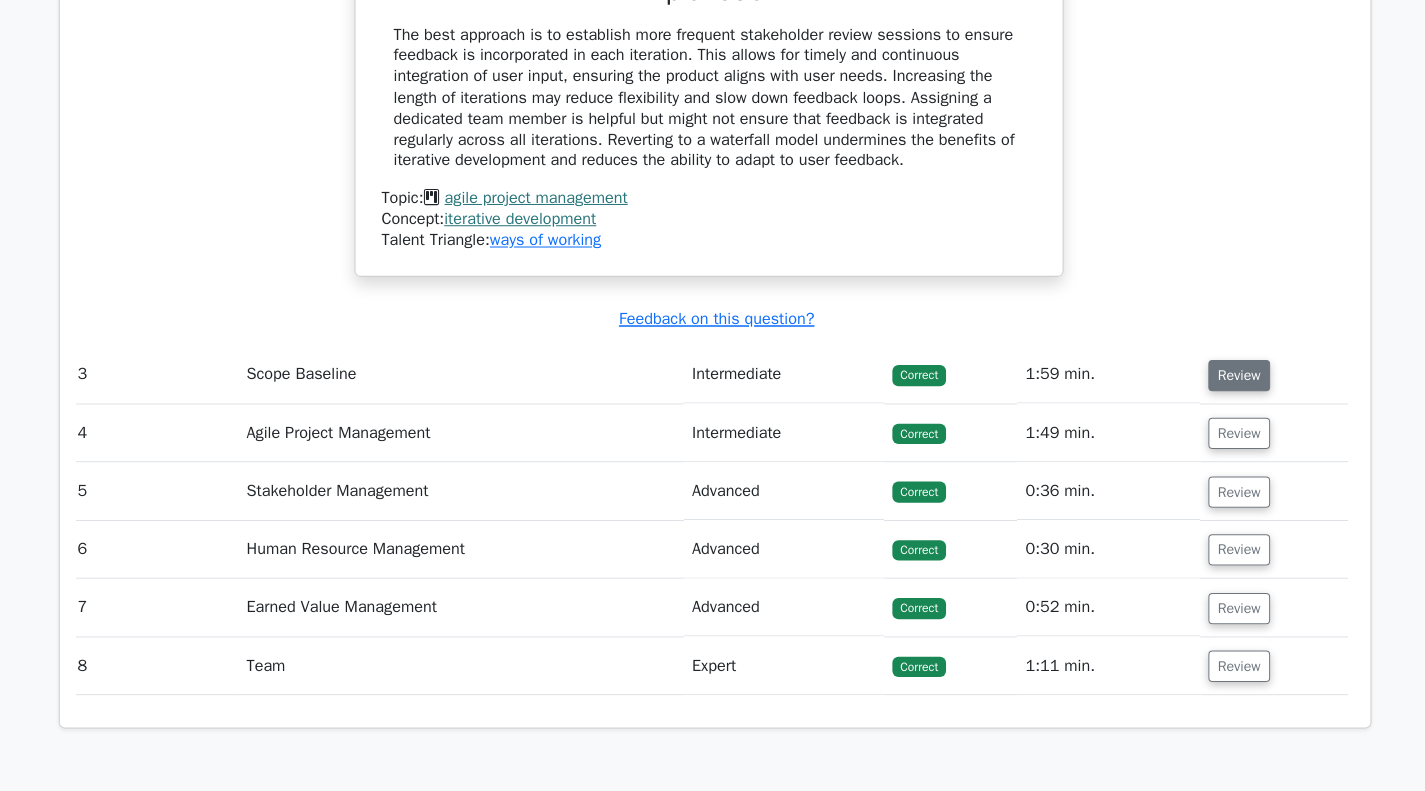 click on "Review" at bounding box center (1230, 380) 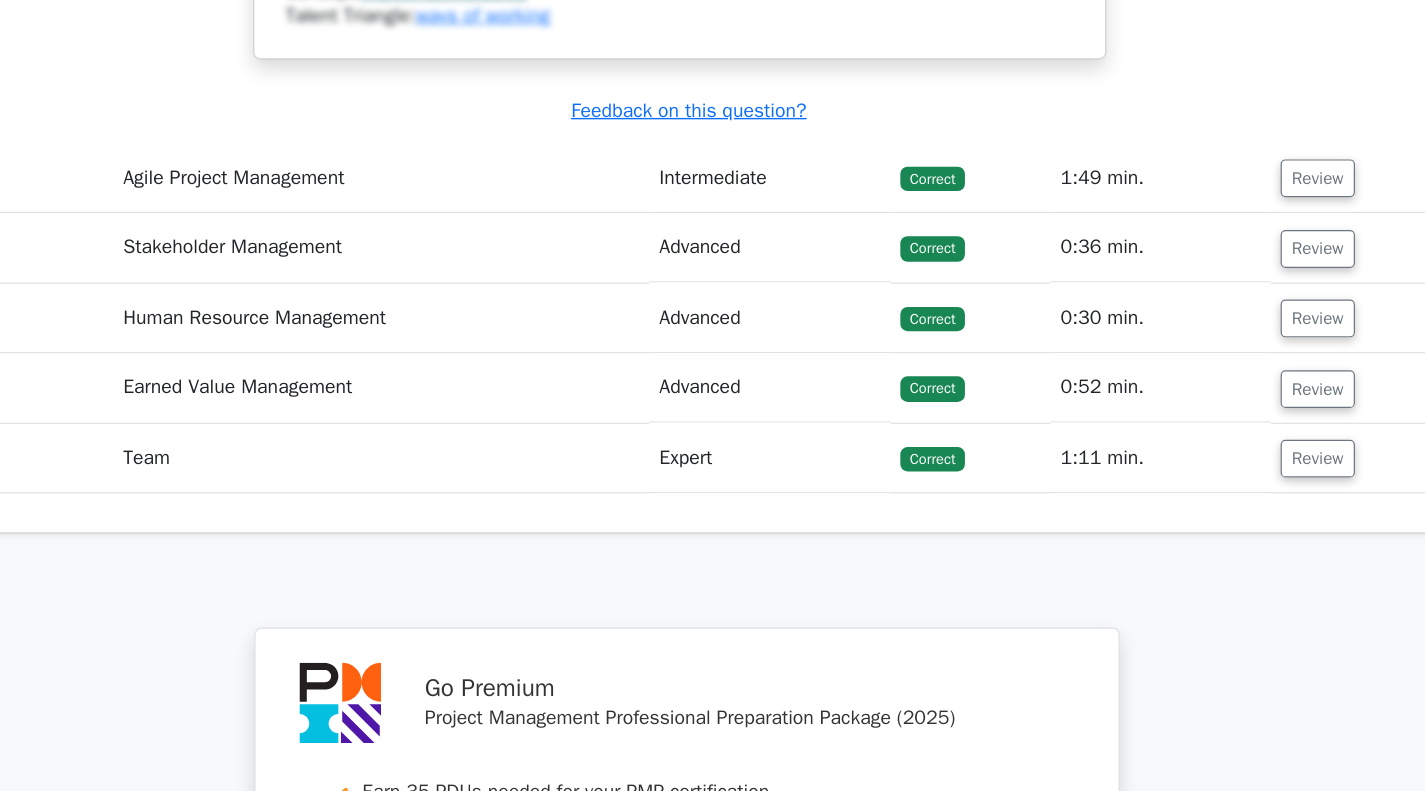 scroll, scrollTop: 4164, scrollLeft: 0, axis: vertical 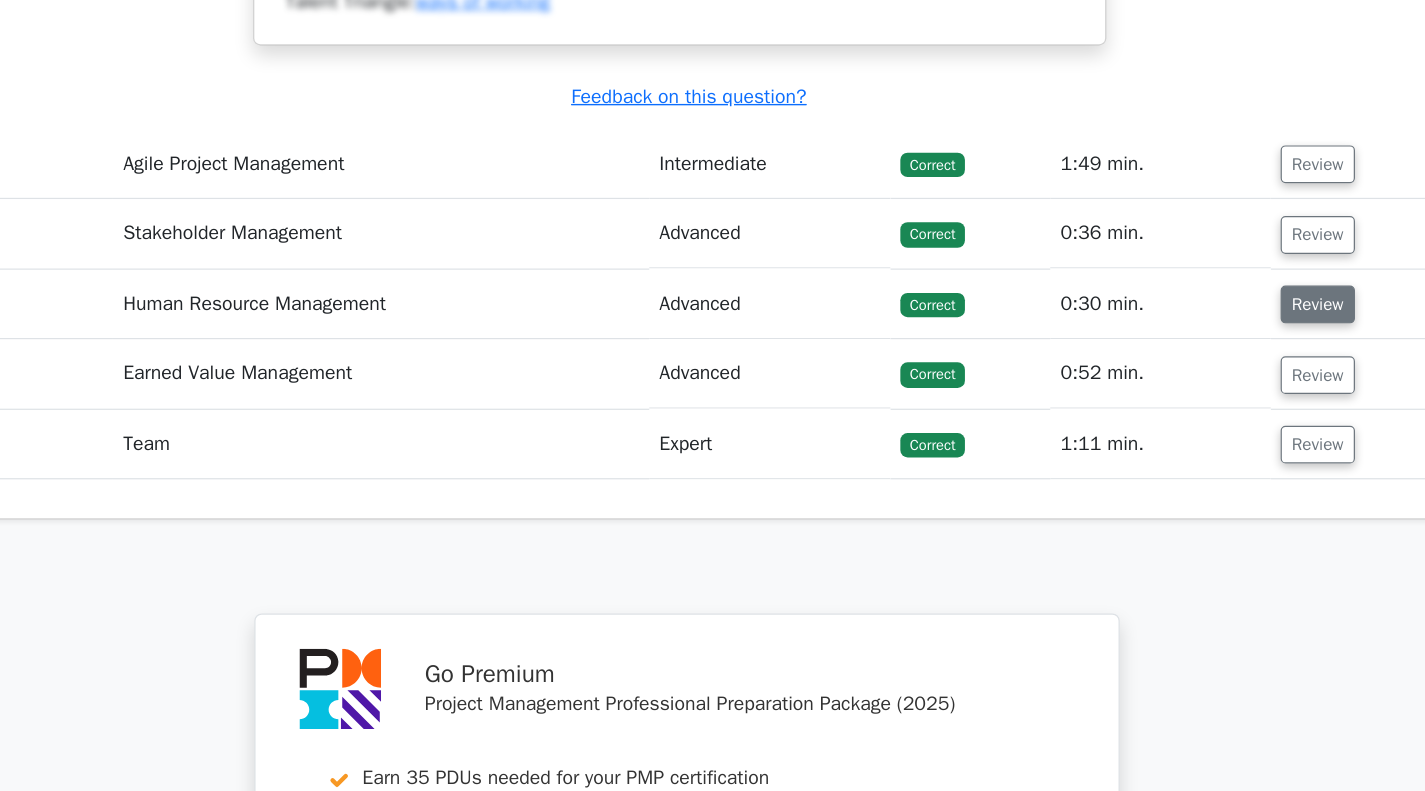 click on "Review" at bounding box center (1230, 391) 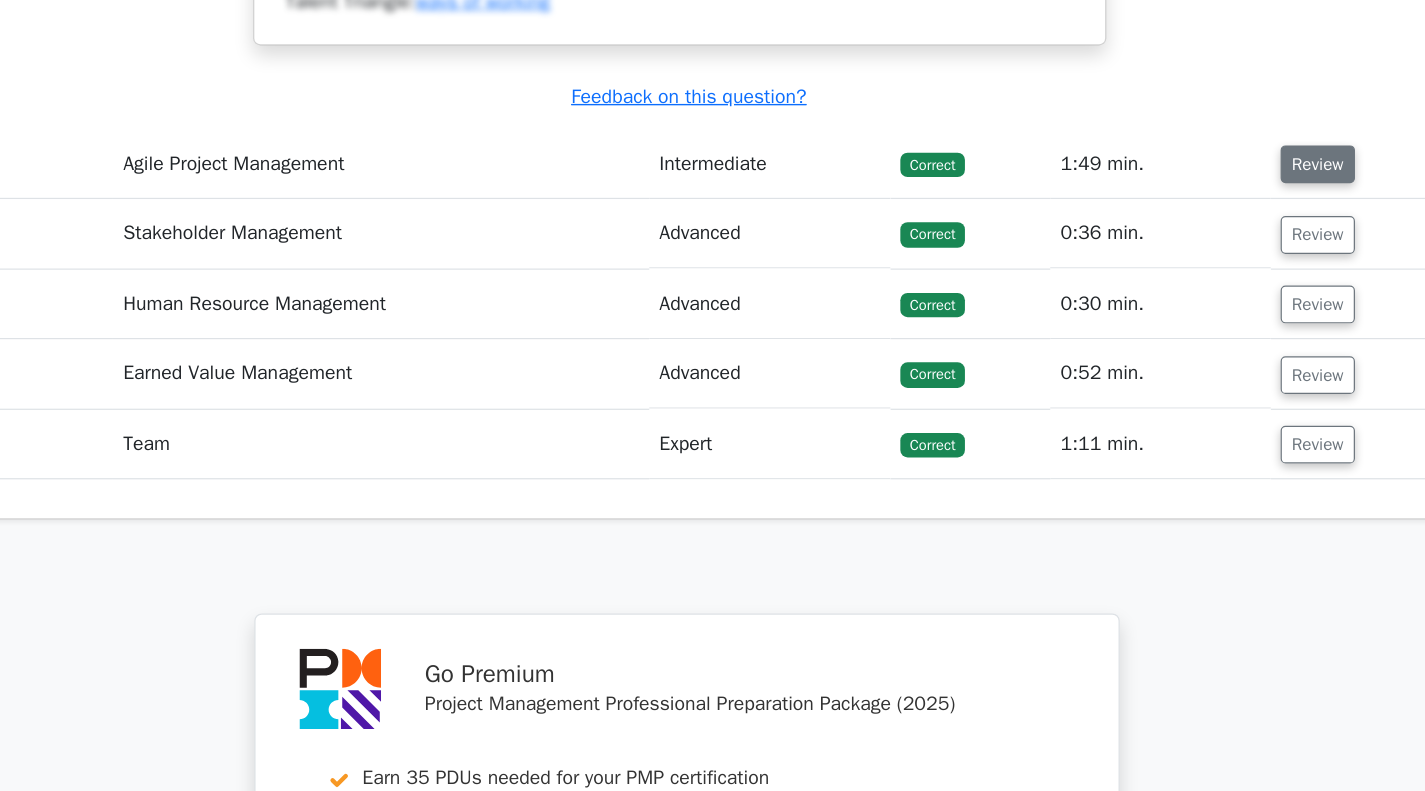 click on "Review" at bounding box center (1230, 276) 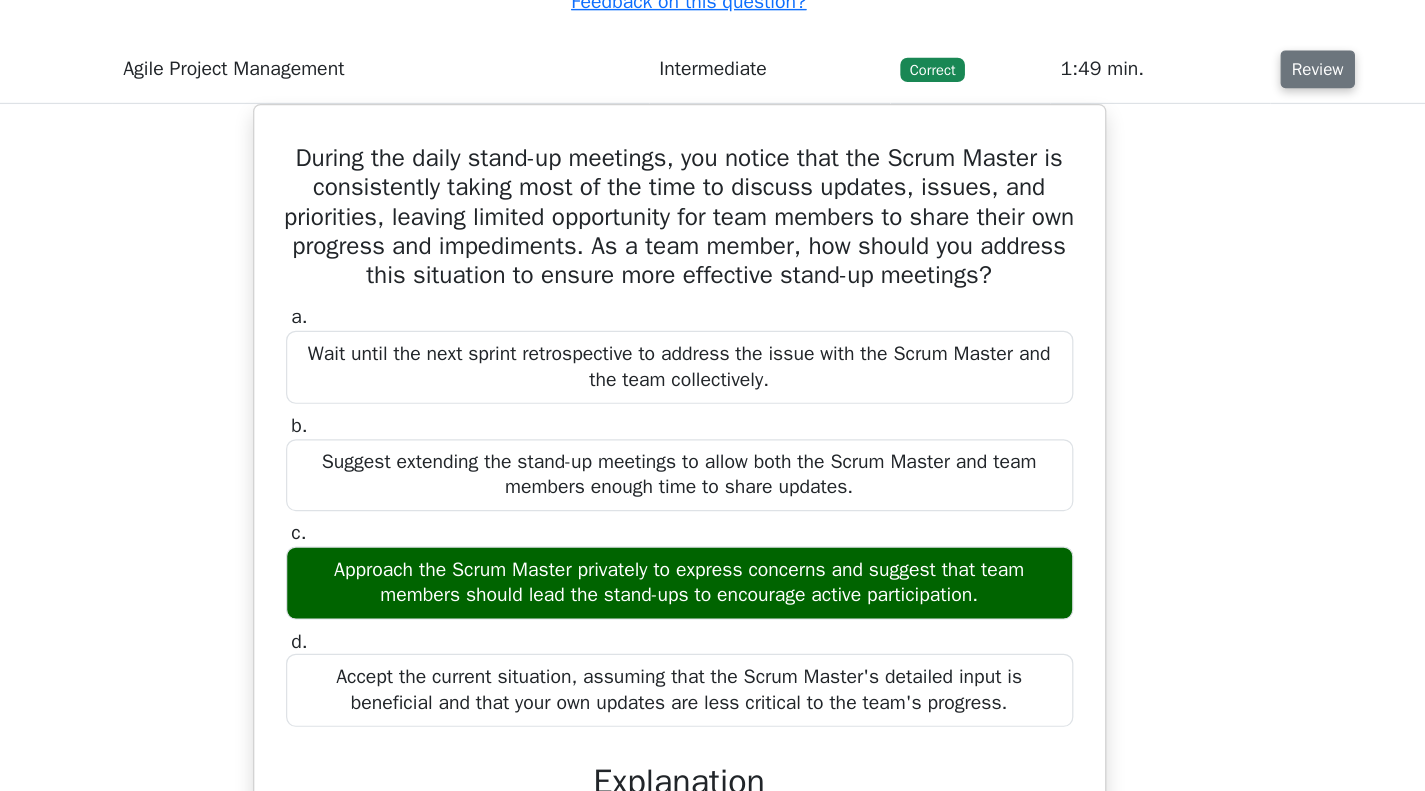 scroll, scrollTop: 4254, scrollLeft: 0, axis: vertical 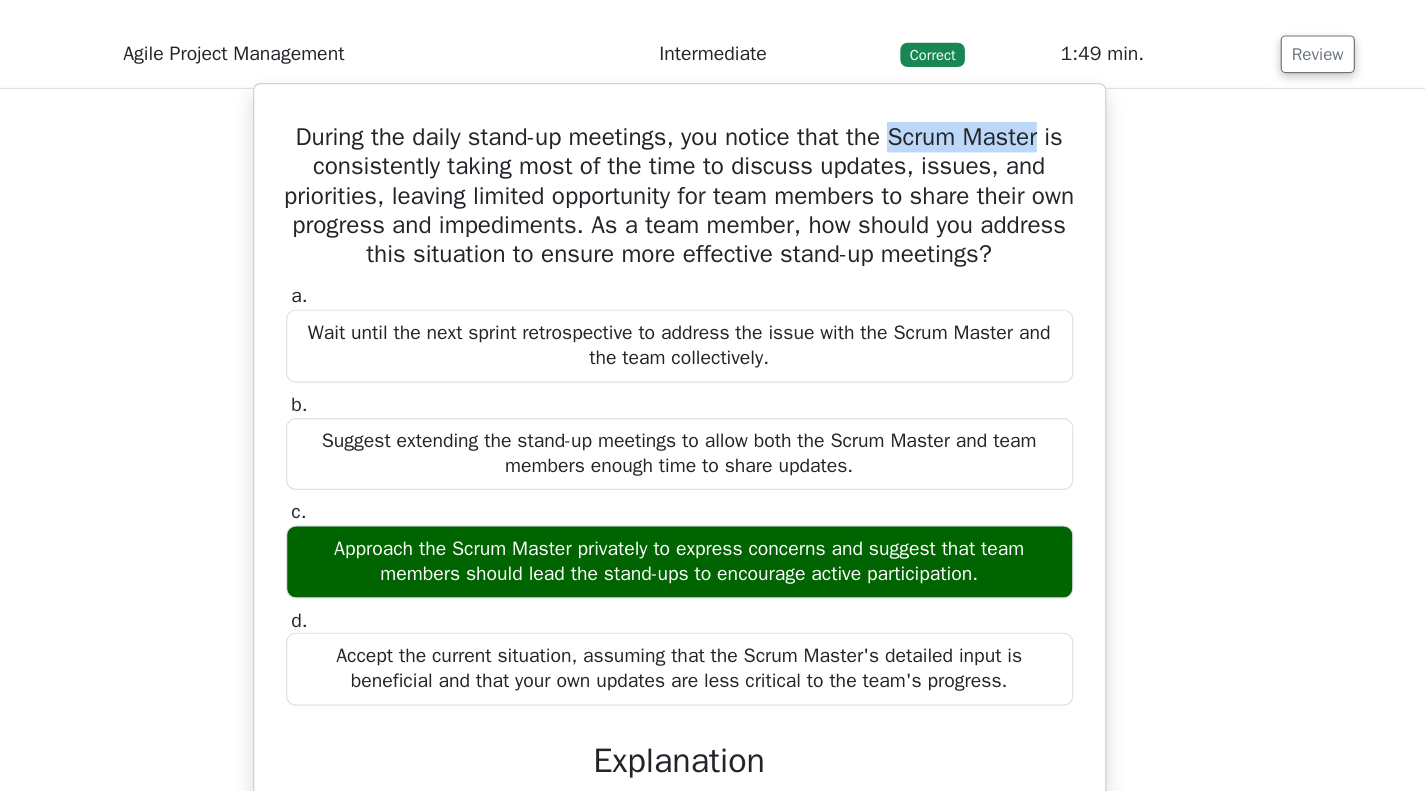 drag, startPoint x: 900, startPoint y: 279, endPoint x: 1039, endPoint y: 276, distance: 139.03236 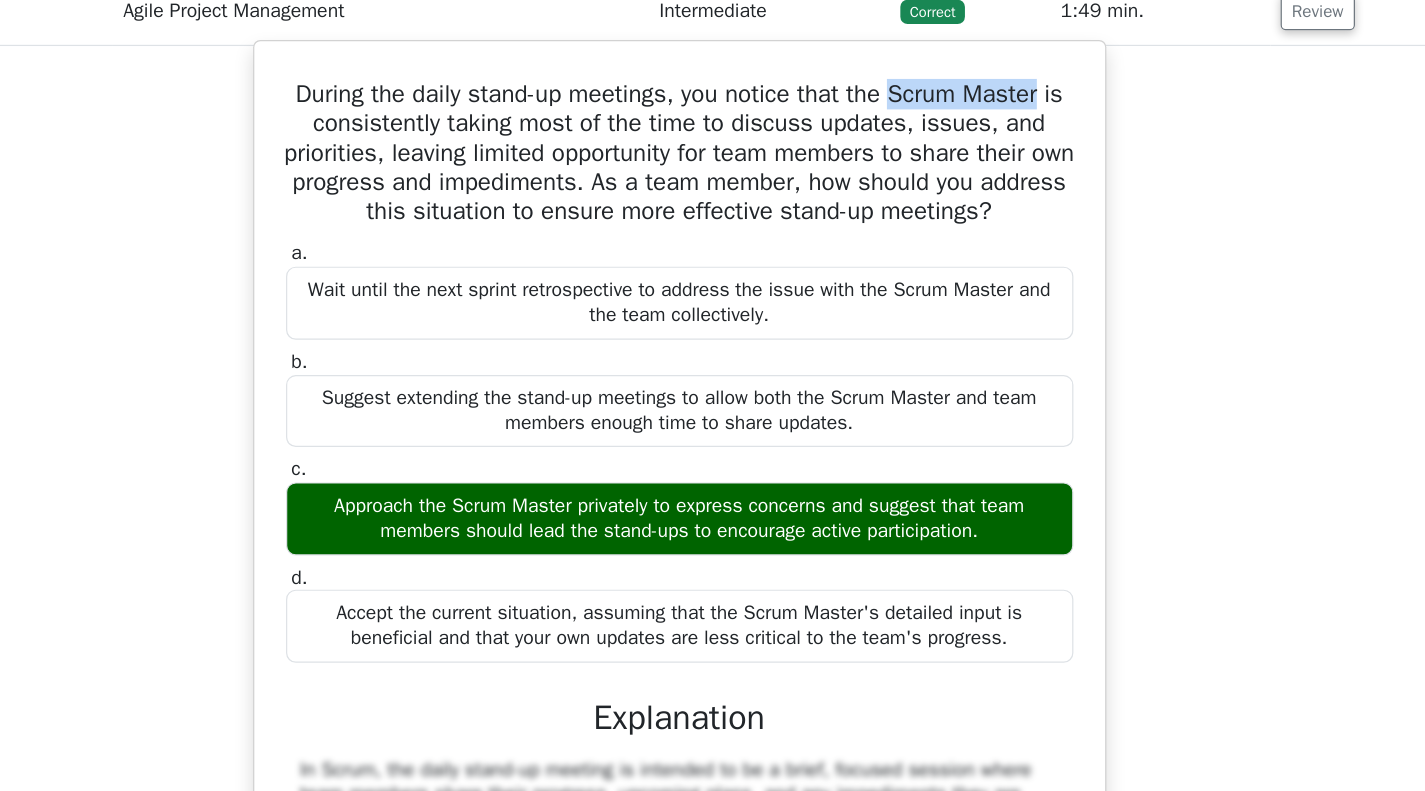 scroll, scrollTop: 4336, scrollLeft: 0, axis: vertical 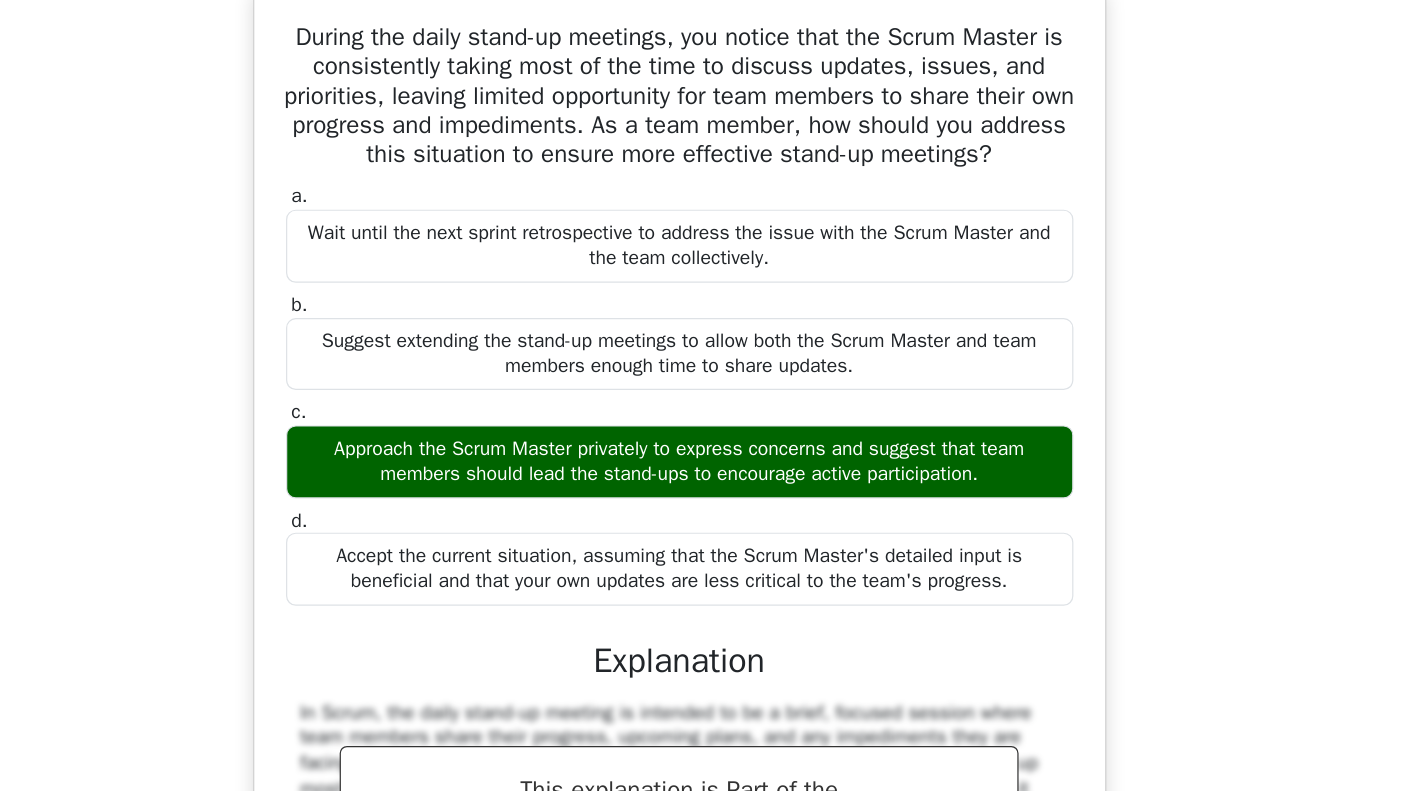 click on "Wait until the next sprint retrospective to address the issue with the Scrum Master and the team collectively." at bounding box center (707, 344) 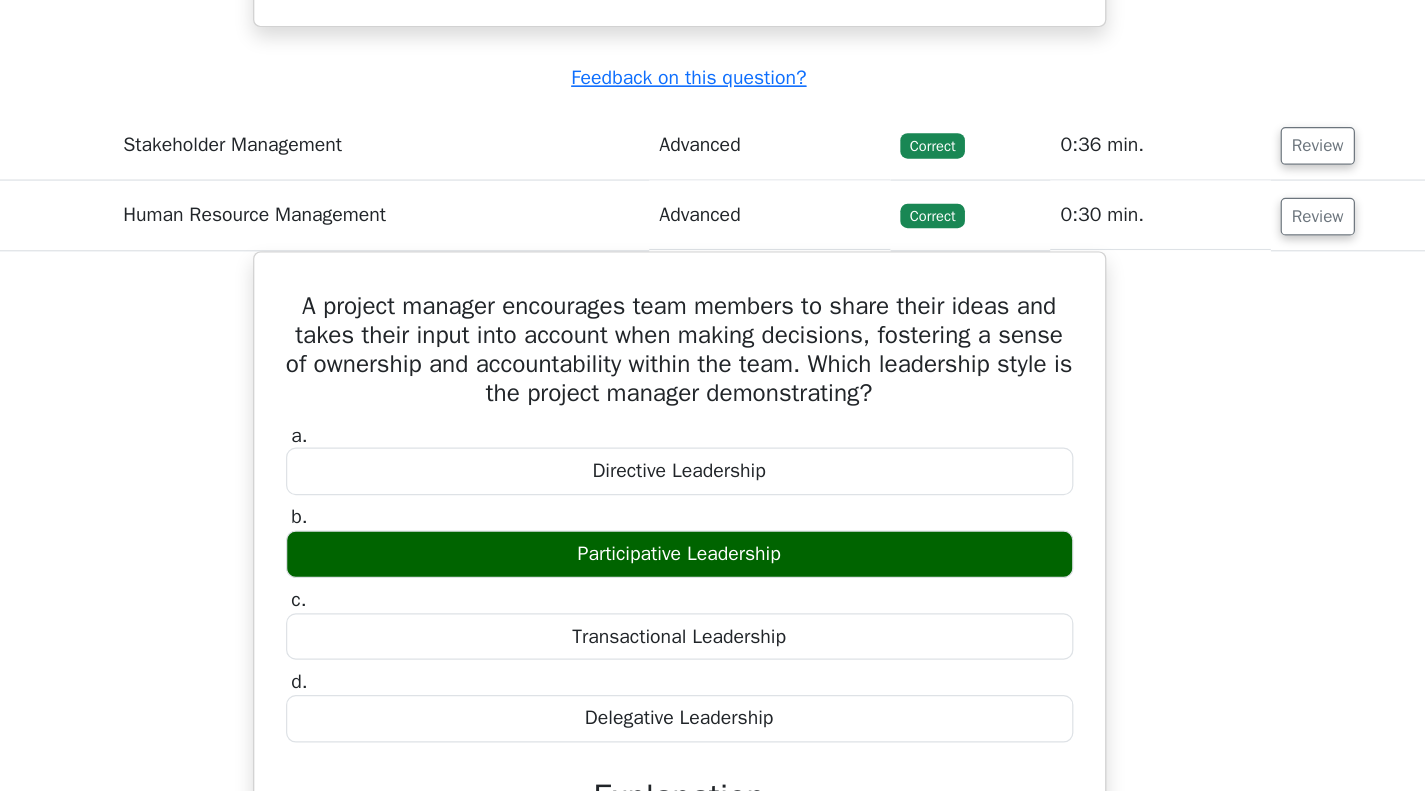 scroll, scrollTop: 5437, scrollLeft: 0, axis: vertical 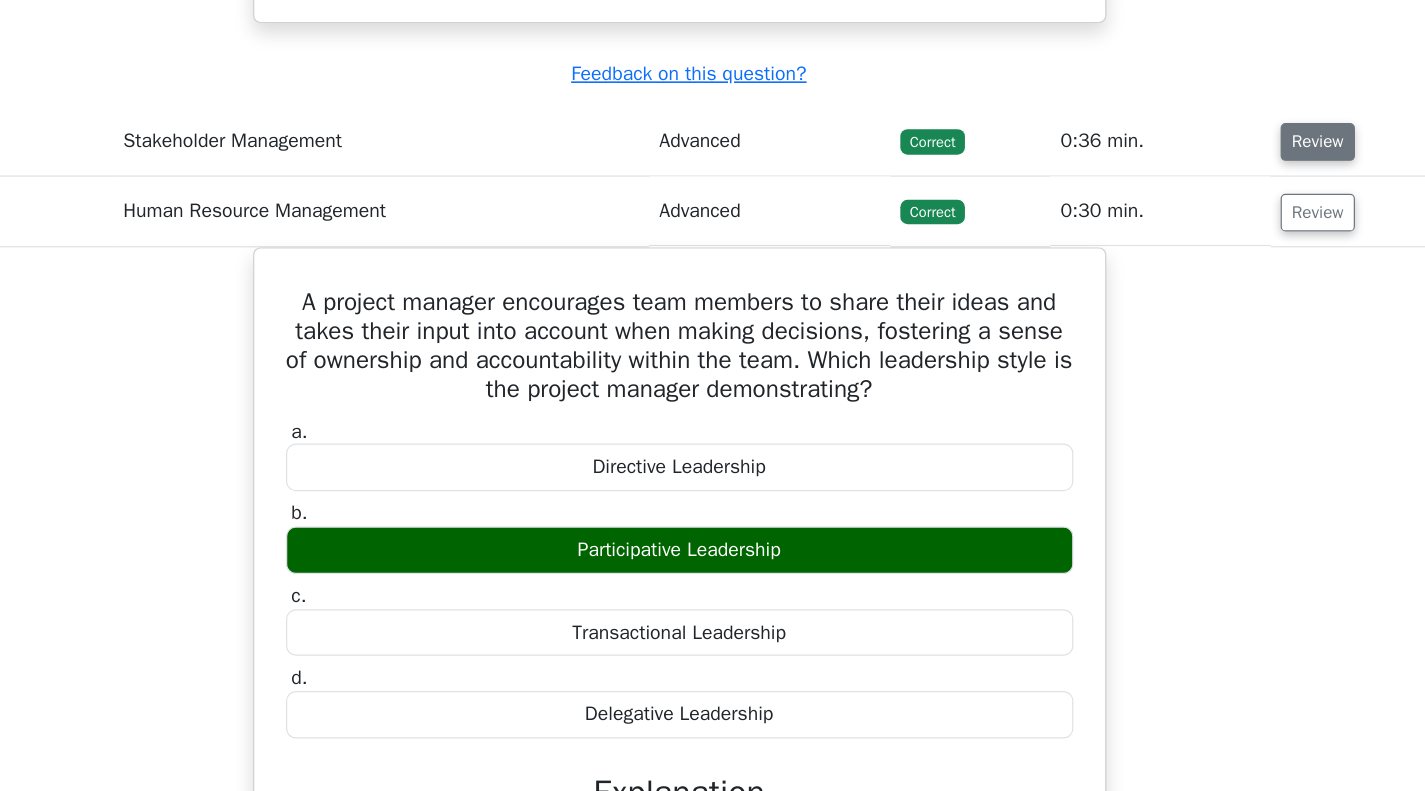 click on "Review" at bounding box center [1230, 258] 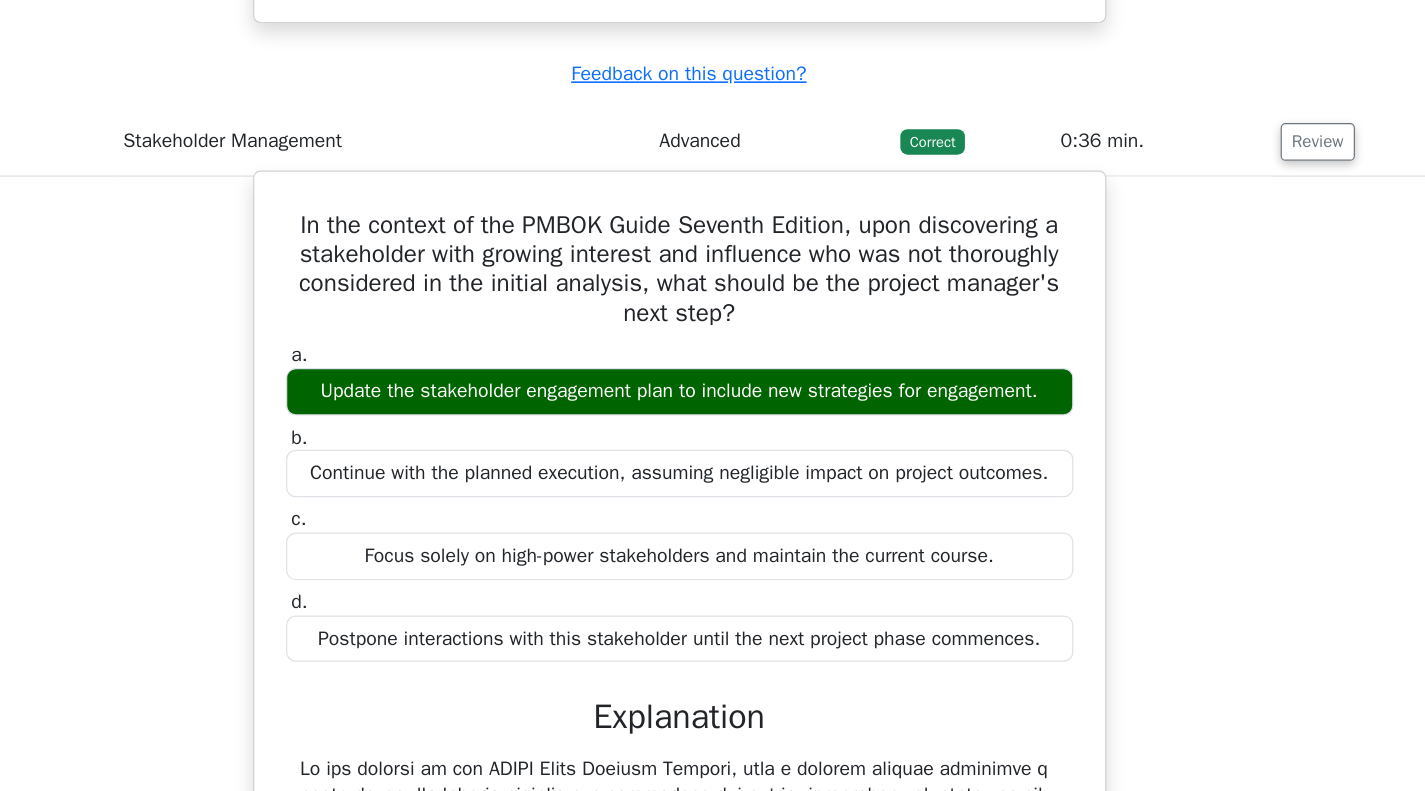 scroll, scrollTop: 5436, scrollLeft: 0, axis: vertical 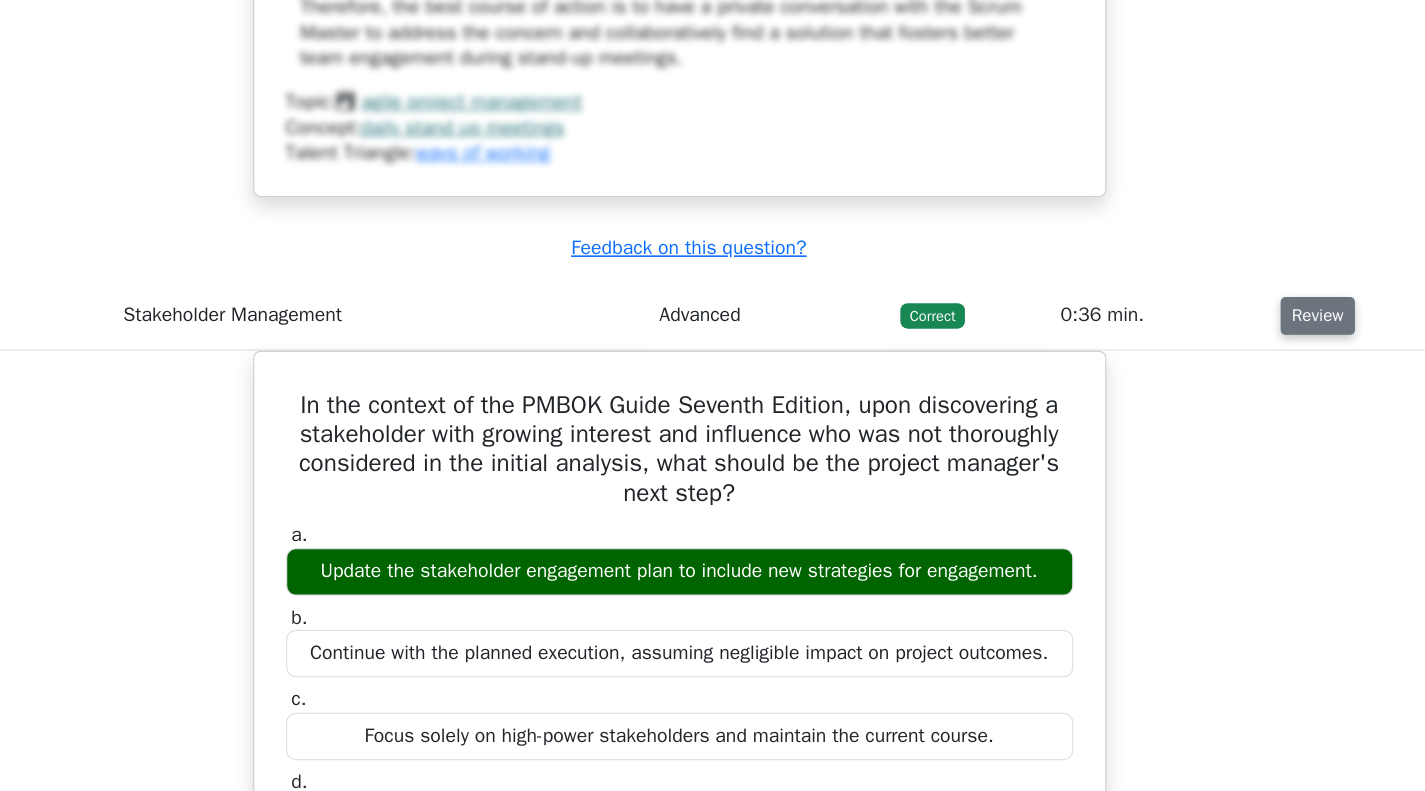 click on "Review" at bounding box center (1230, 259) 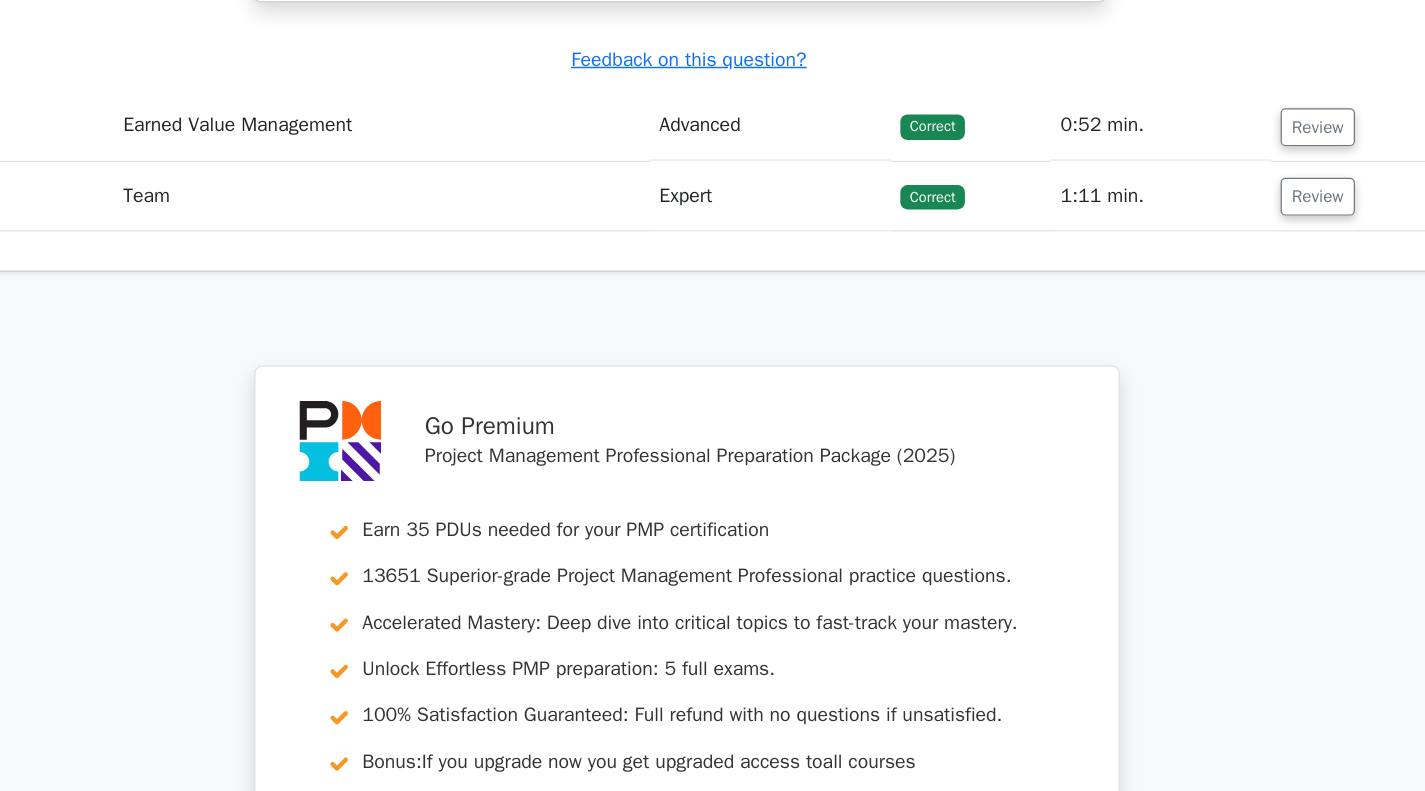 scroll, scrollTop: 6421, scrollLeft: 0, axis: vertical 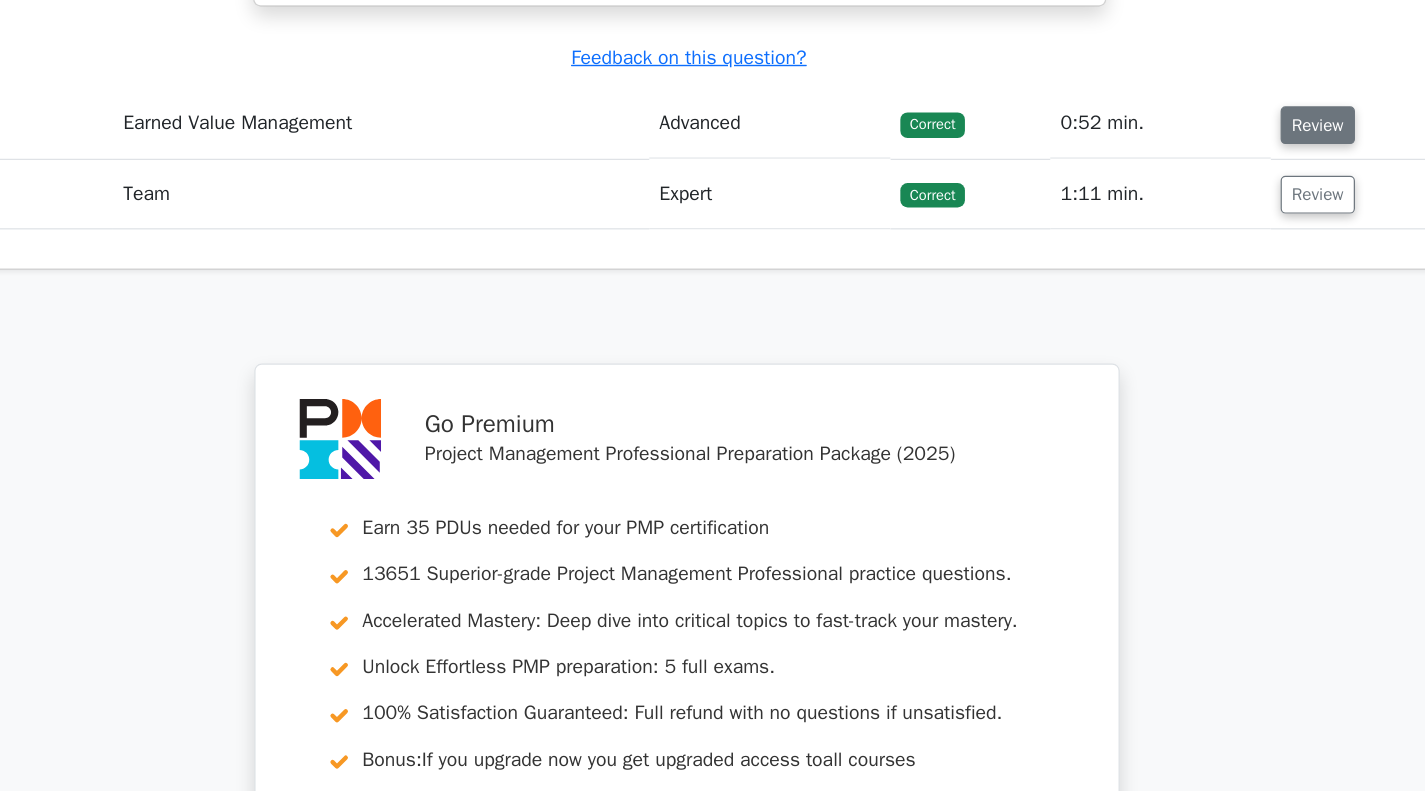 click on "Review" at bounding box center (1230, 244) 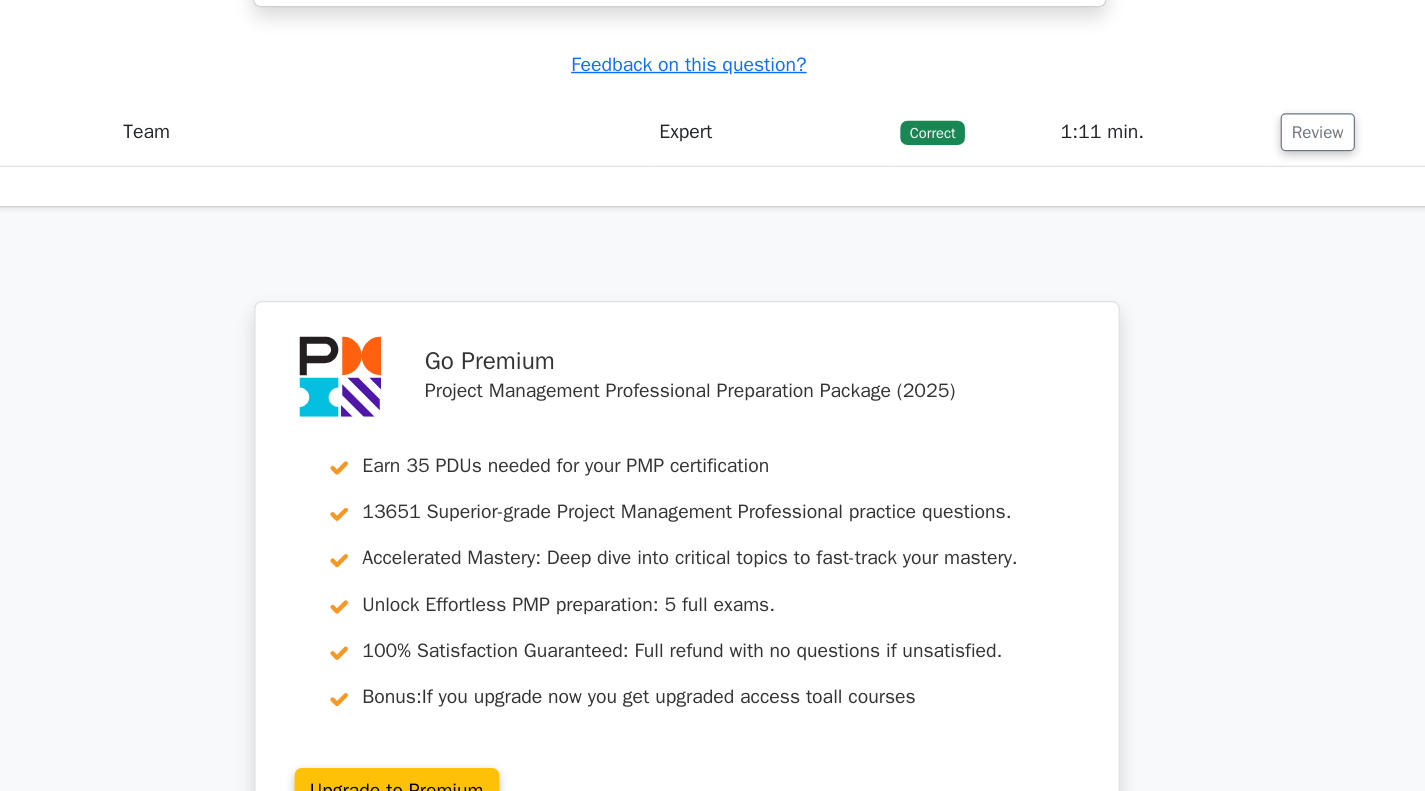 scroll, scrollTop: 7569, scrollLeft: 0, axis: vertical 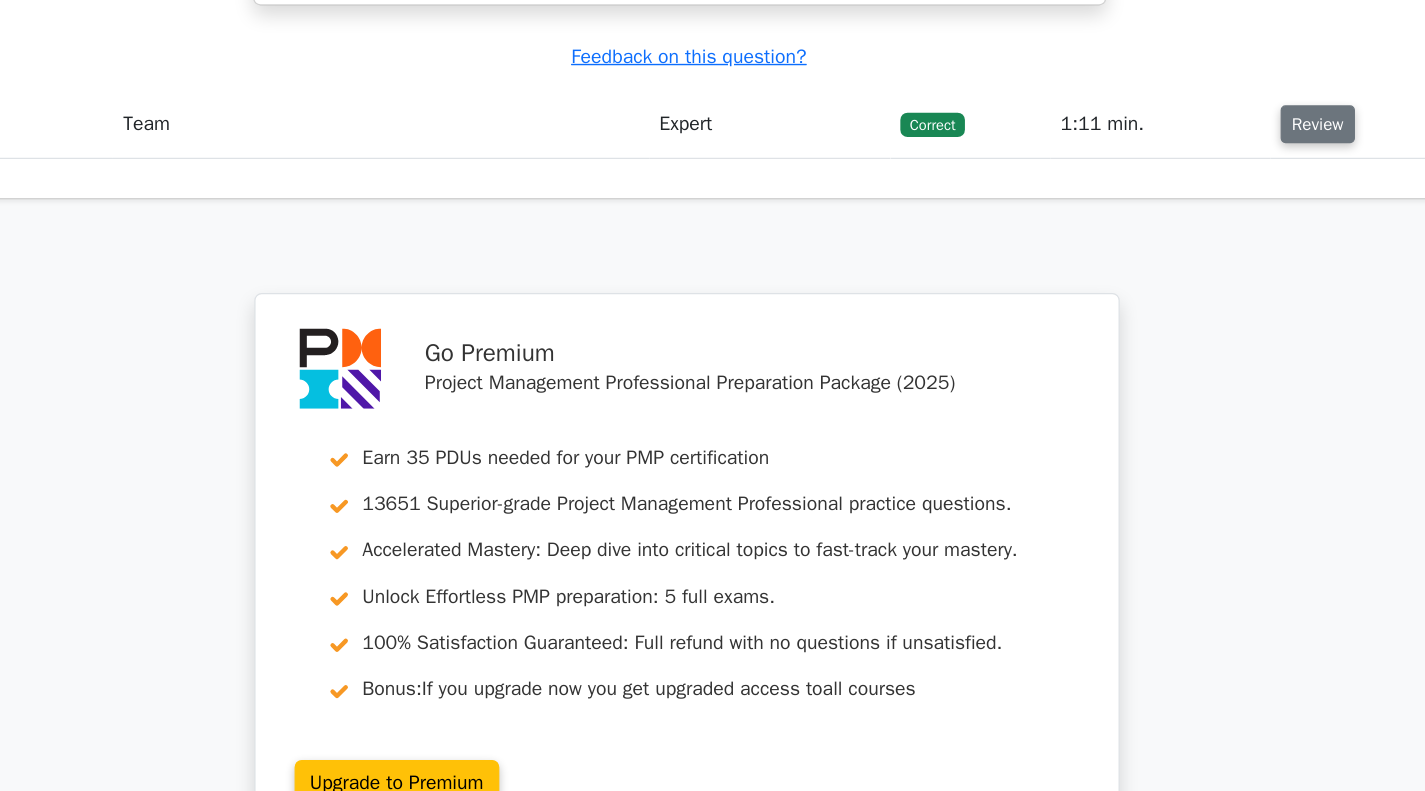 click on "Review" at bounding box center [1230, 243] 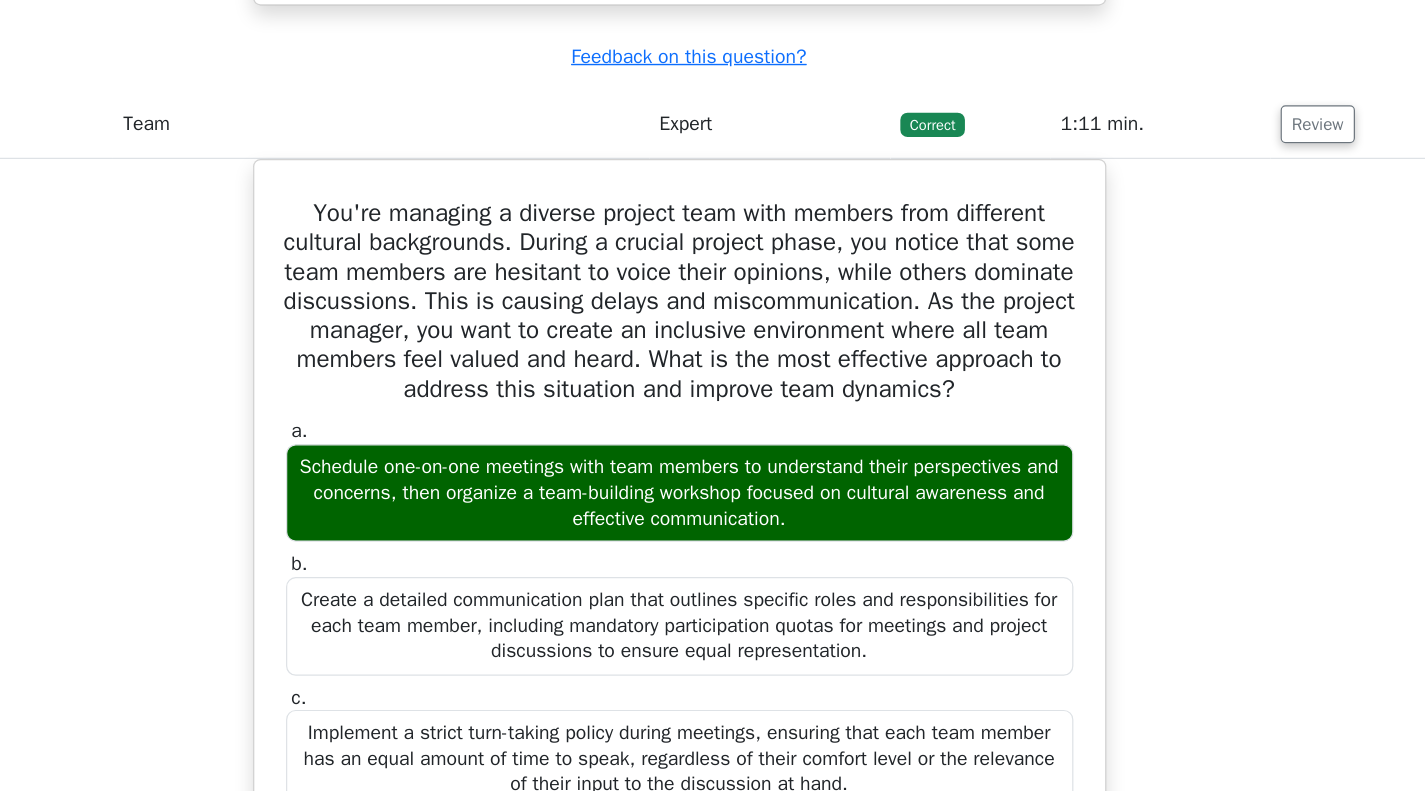 scroll, scrollTop: 7569, scrollLeft: 0, axis: vertical 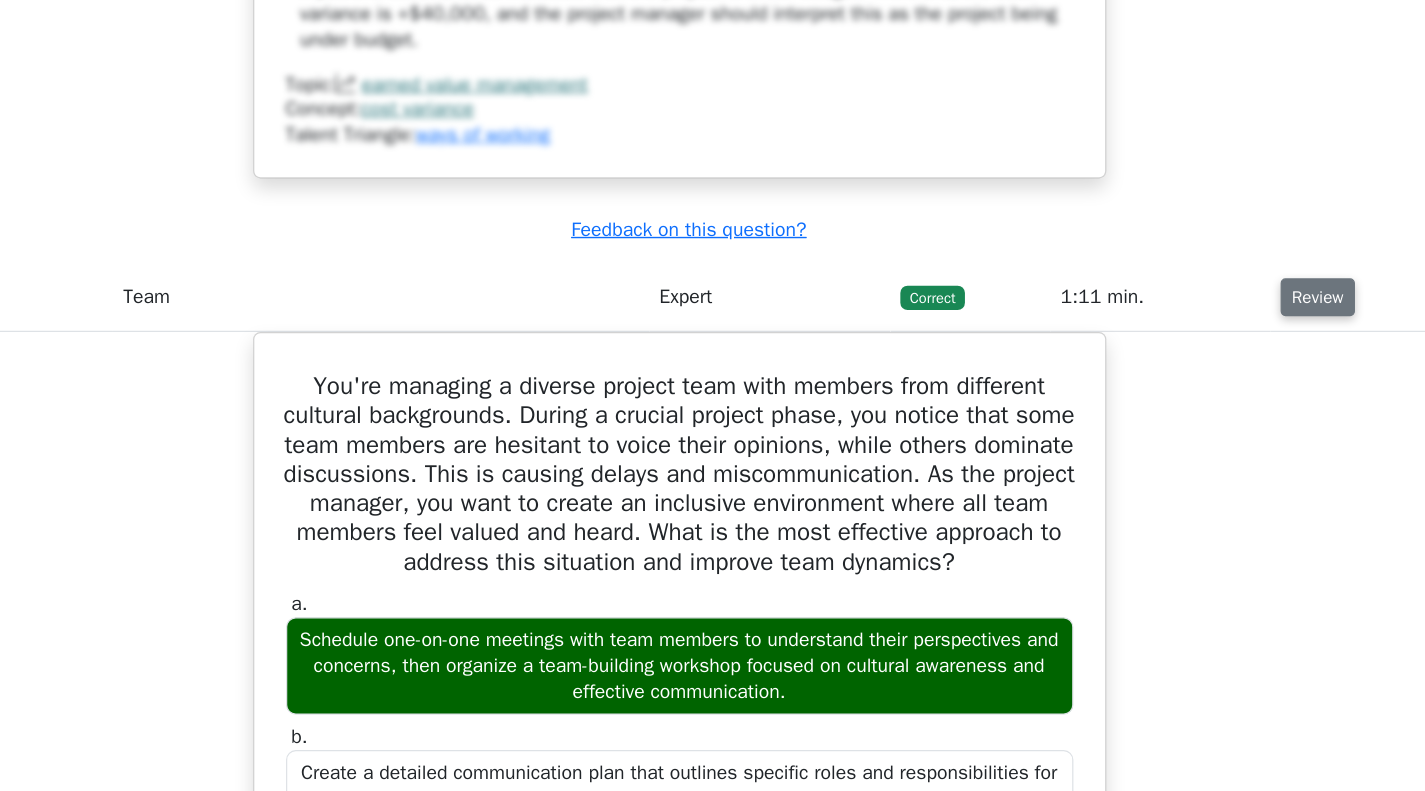 click on "Review" at bounding box center (1230, 243) 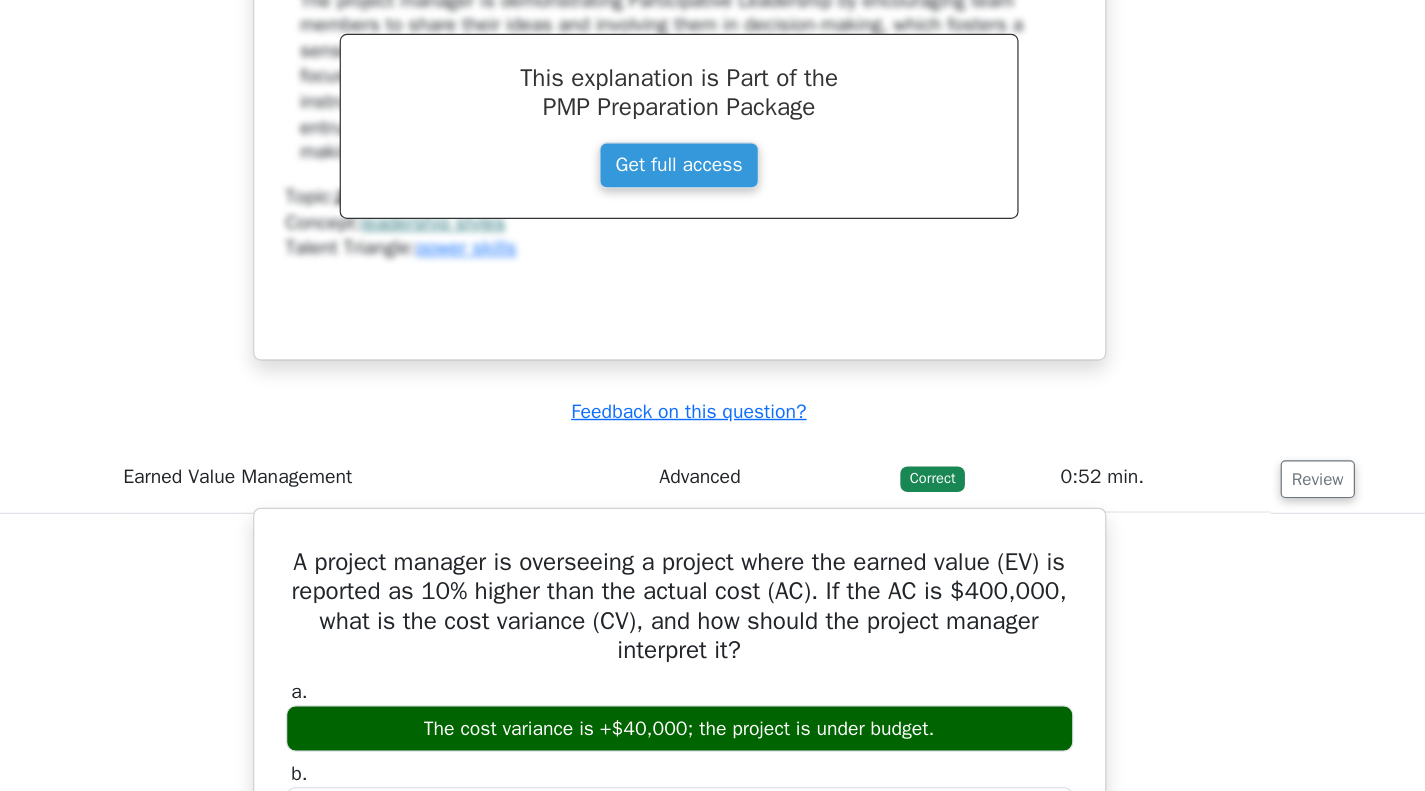 scroll, scrollTop: 6219, scrollLeft: 0, axis: vertical 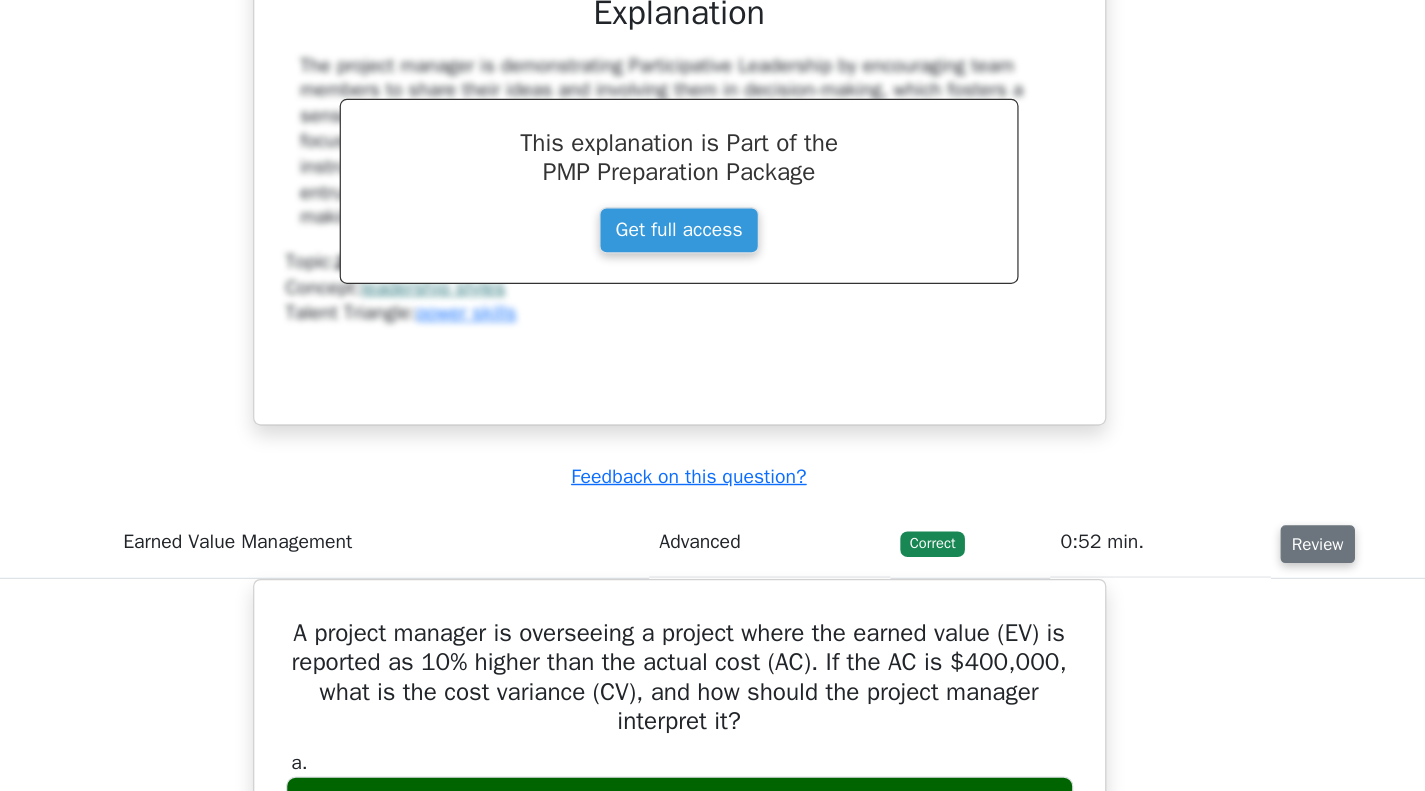 click on "Review" at bounding box center [1230, 446] 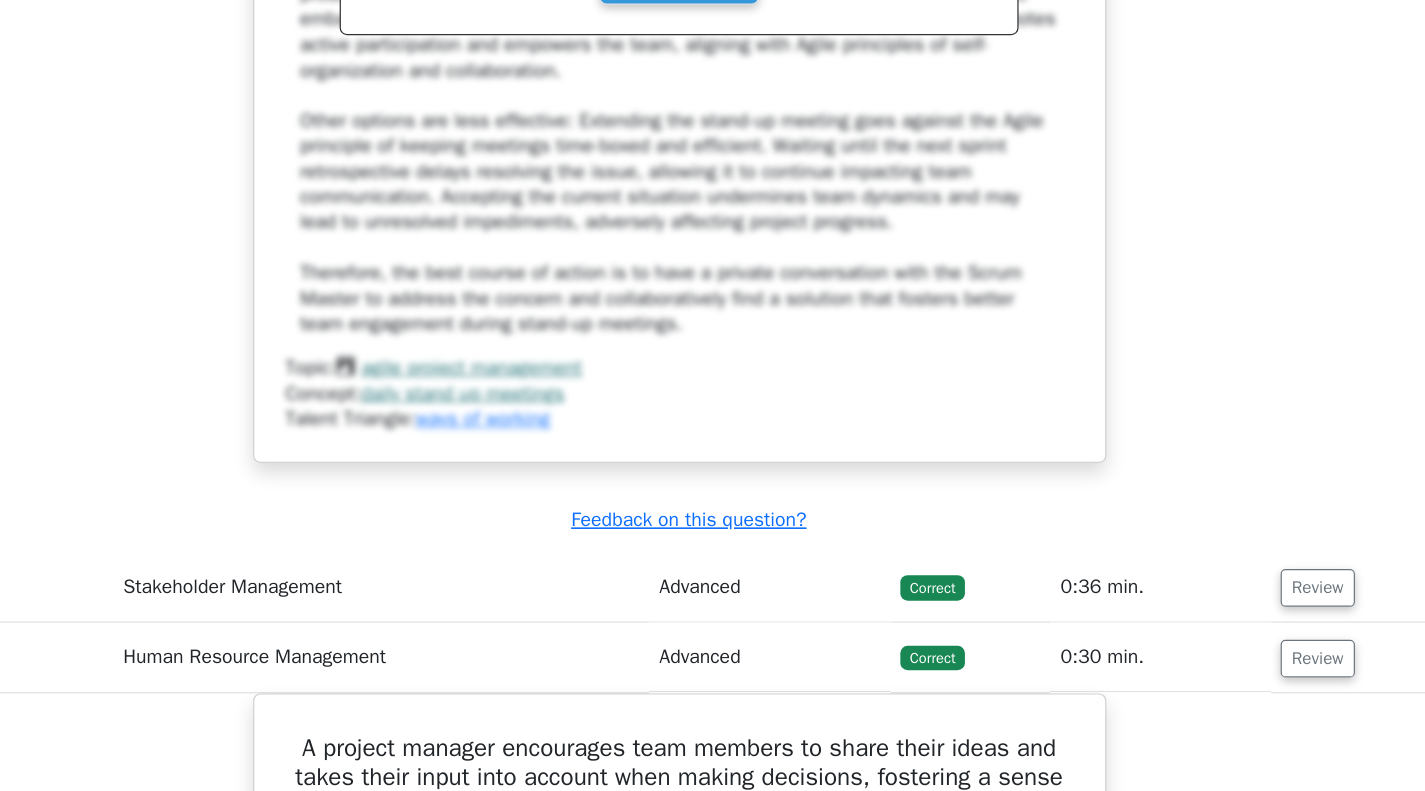 scroll, scrollTop: 5399, scrollLeft: 0, axis: vertical 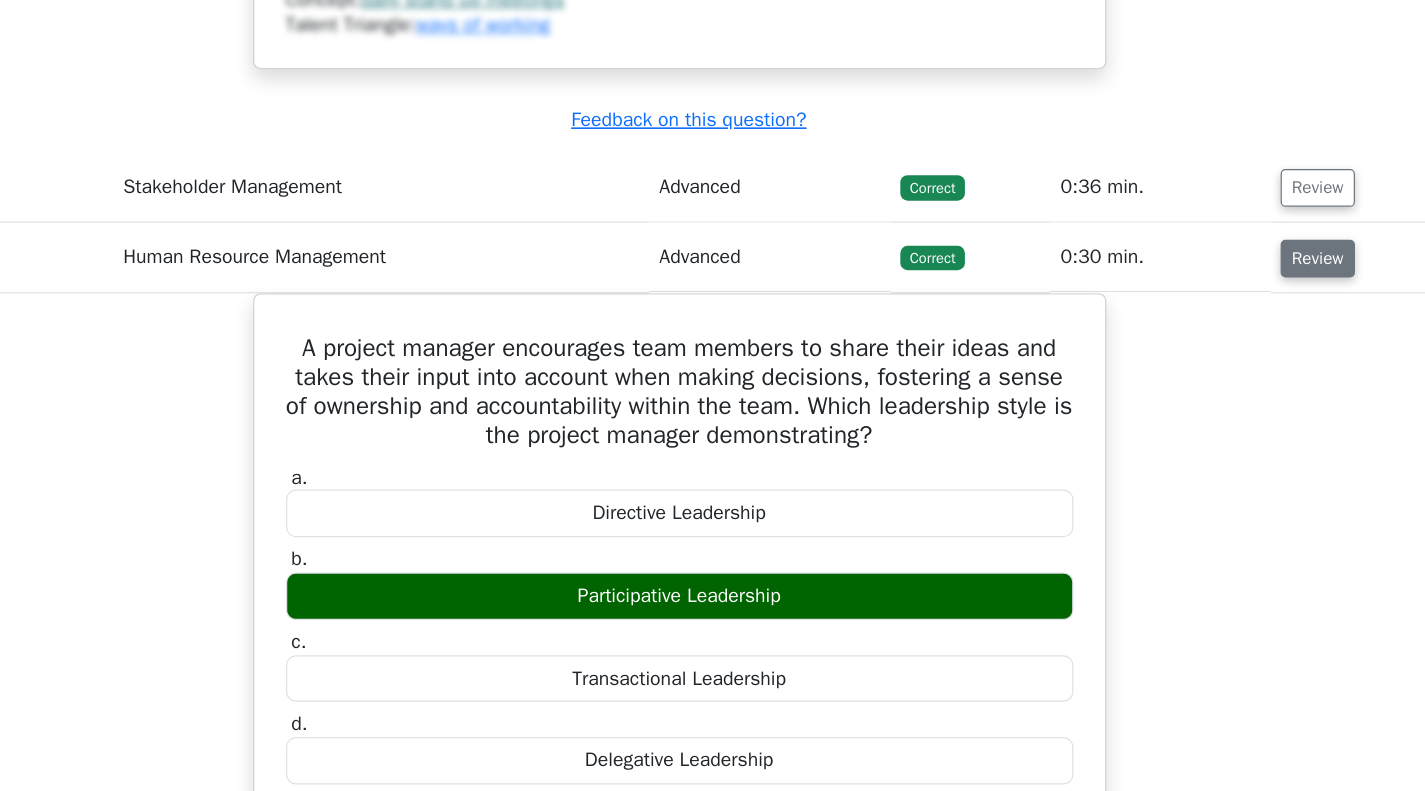 click on "Review" at bounding box center [1230, 354] 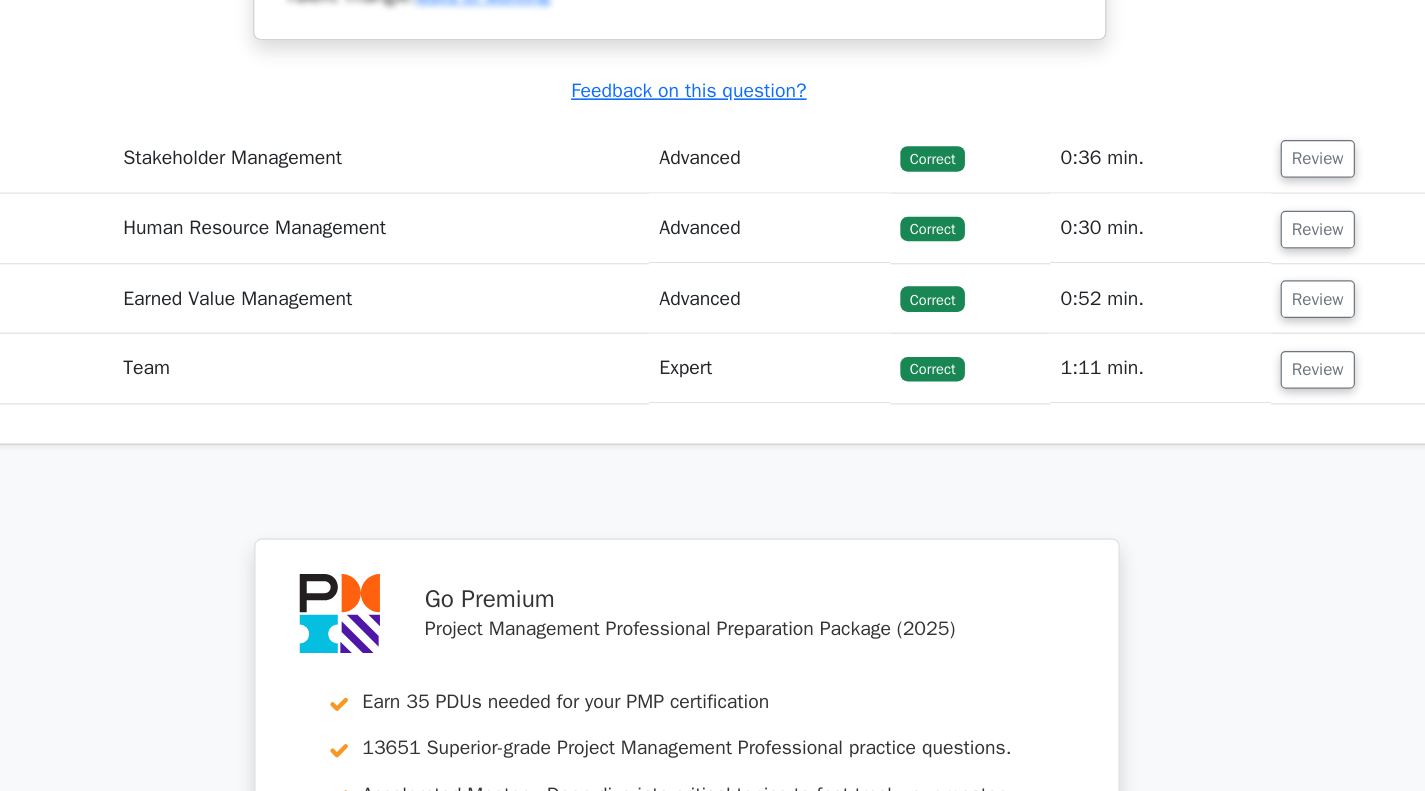 scroll, scrollTop: 5562, scrollLeft: 0, axis: vertical 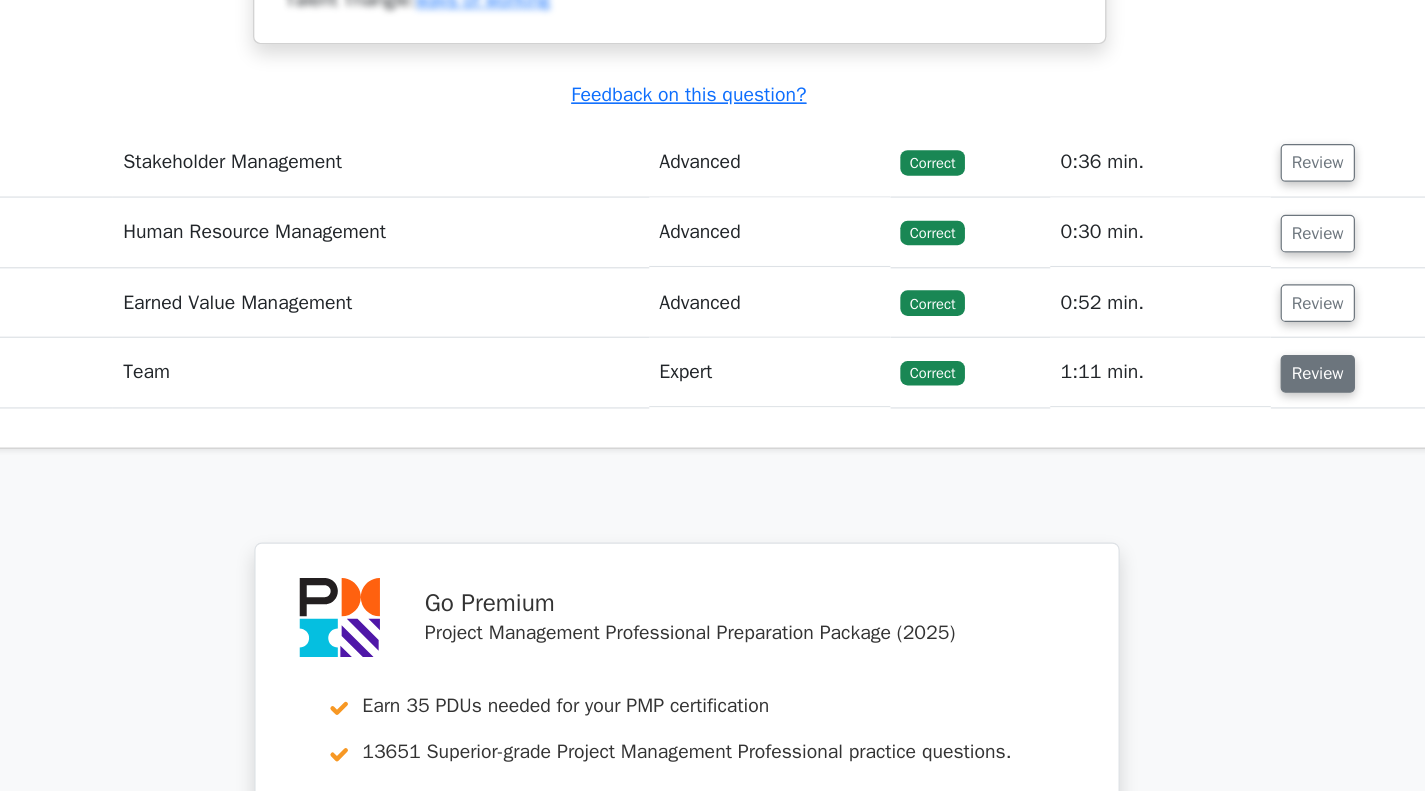 click on "Review" at bounding box center (1230, 306) 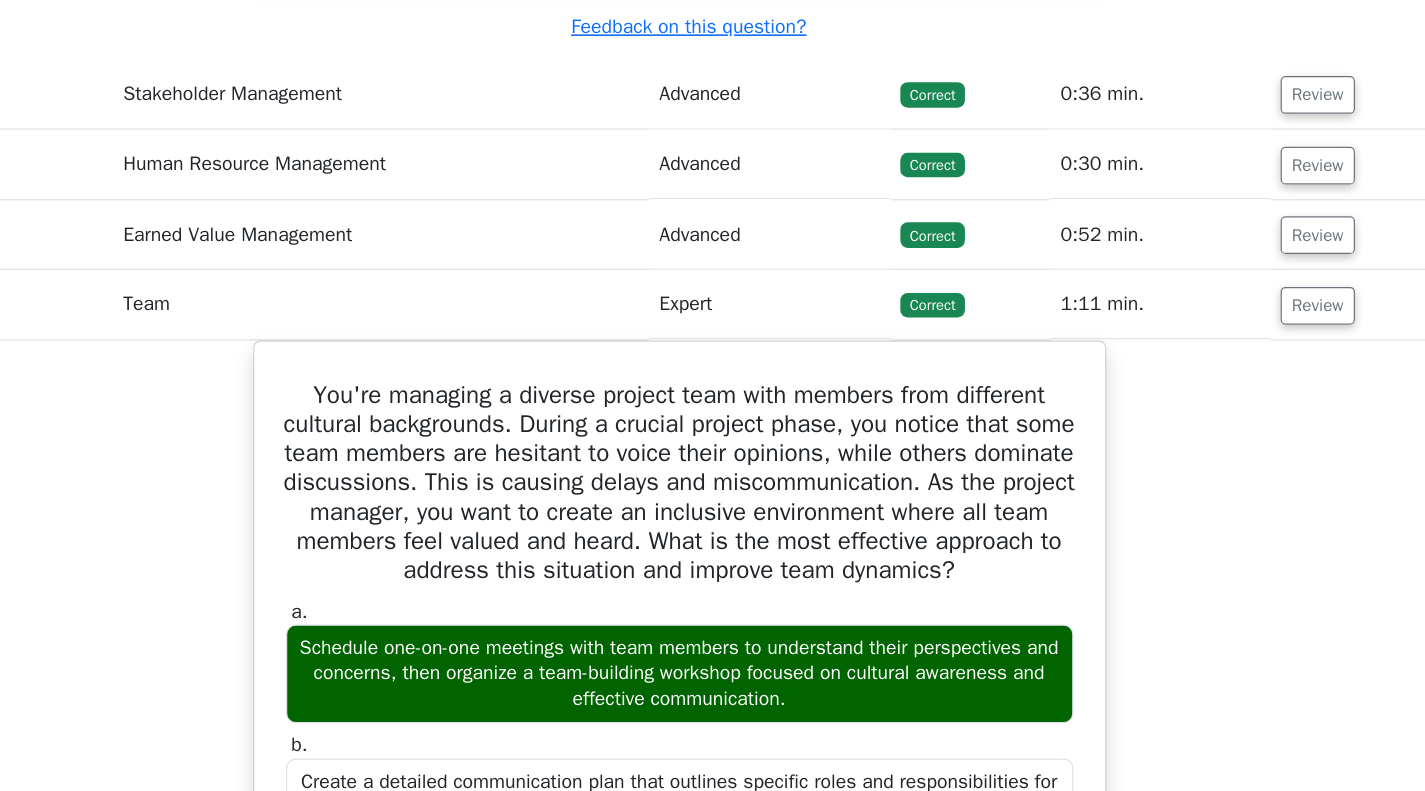 scroll, scrollTop: 5562, scrollLeft: 0, axis: vertical 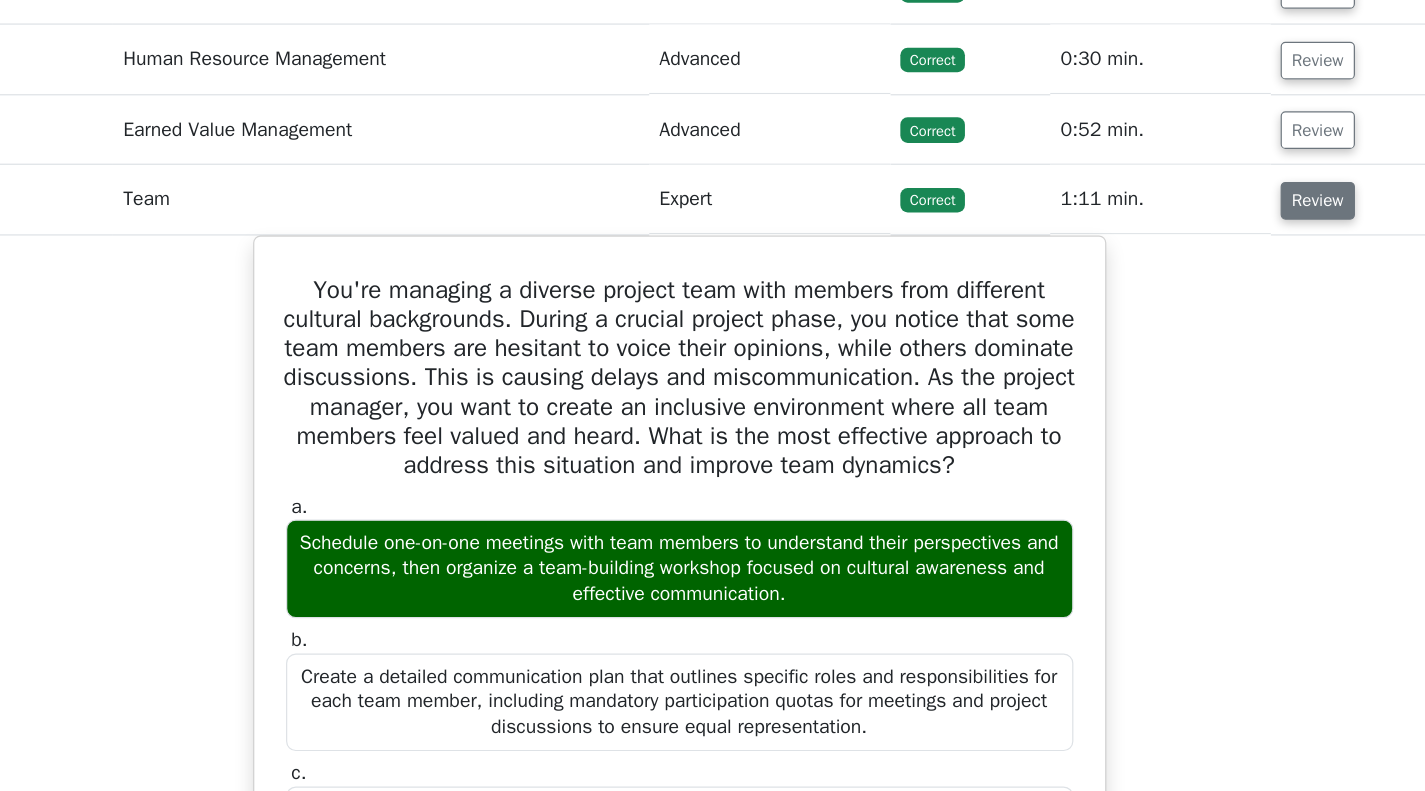 click on "Review" at bounding box center [1230, 306] 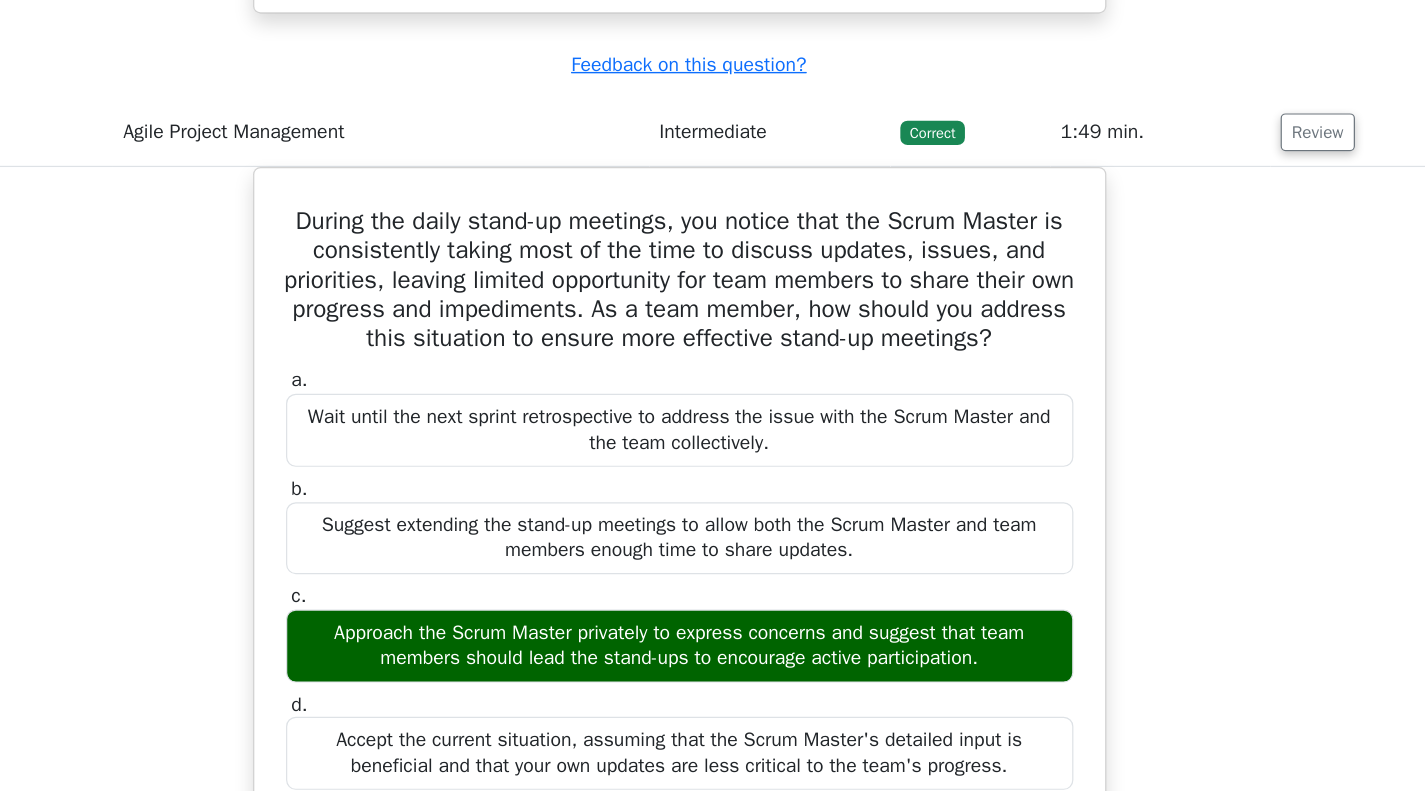 scroll, scrollTop: 4331, scrollLeft: 0, axis: vertical 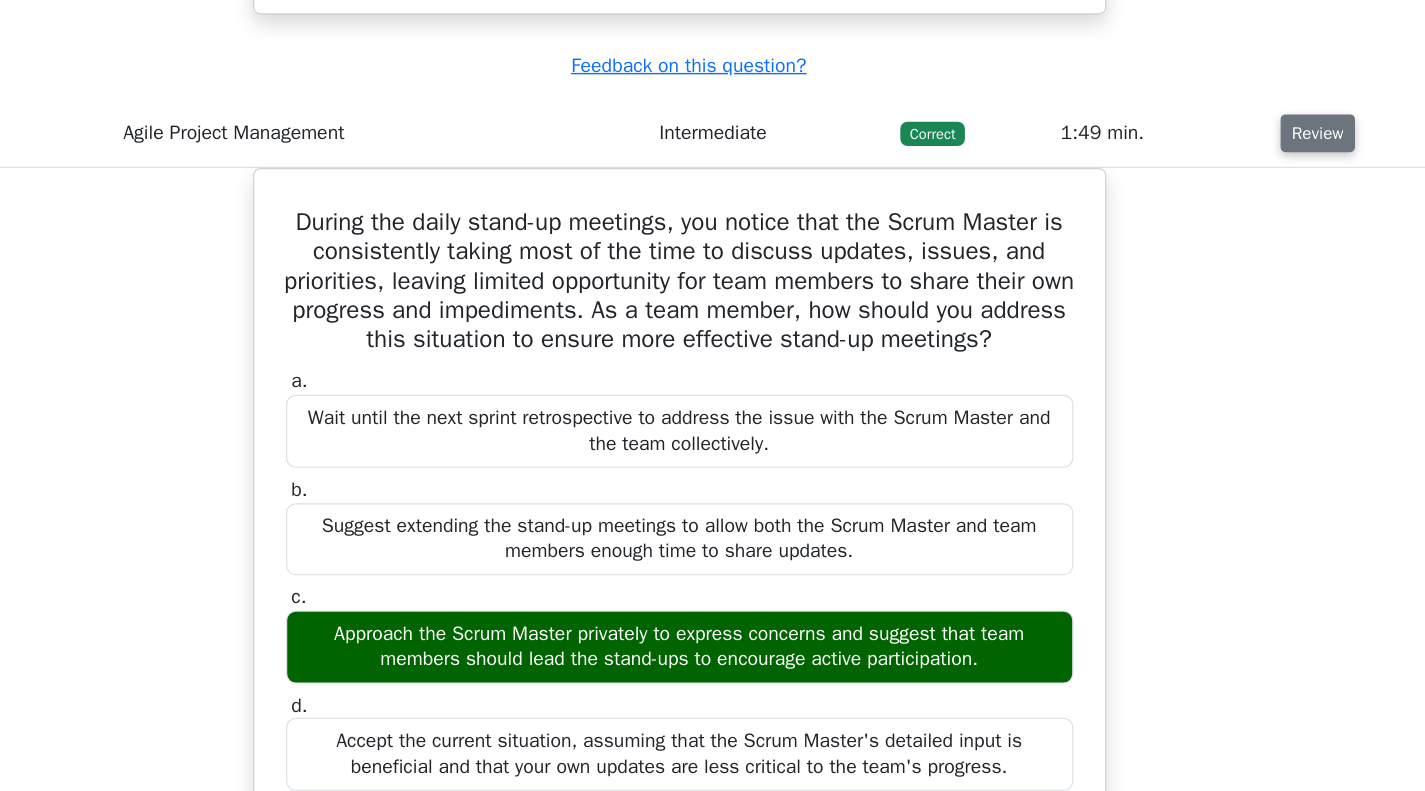 click on "Review" at bounding box center (1230, 109) 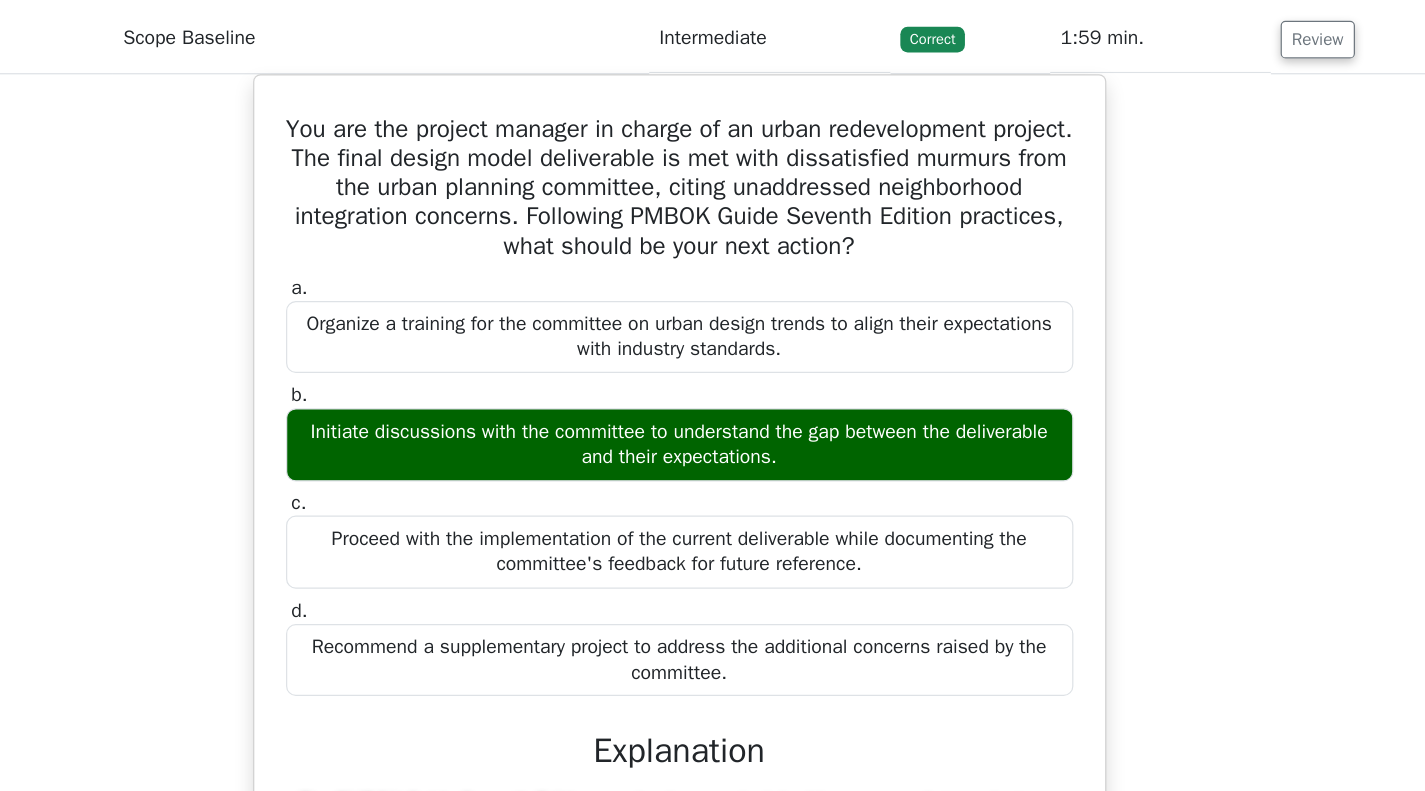 scroll, scrollTop: 3018, scrollLeft: 0, axis: vertical 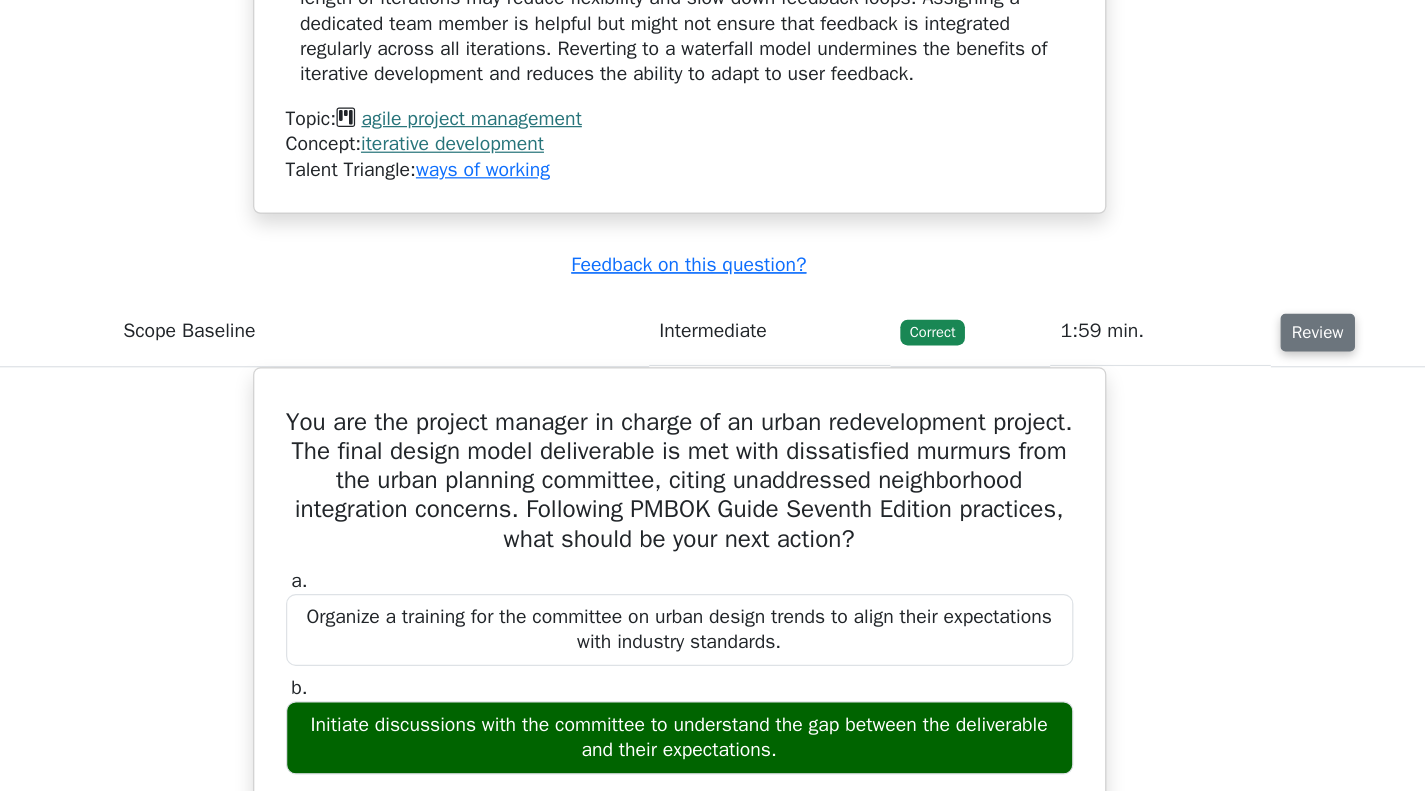 click on "Review" at bounding box center [1230, 272] 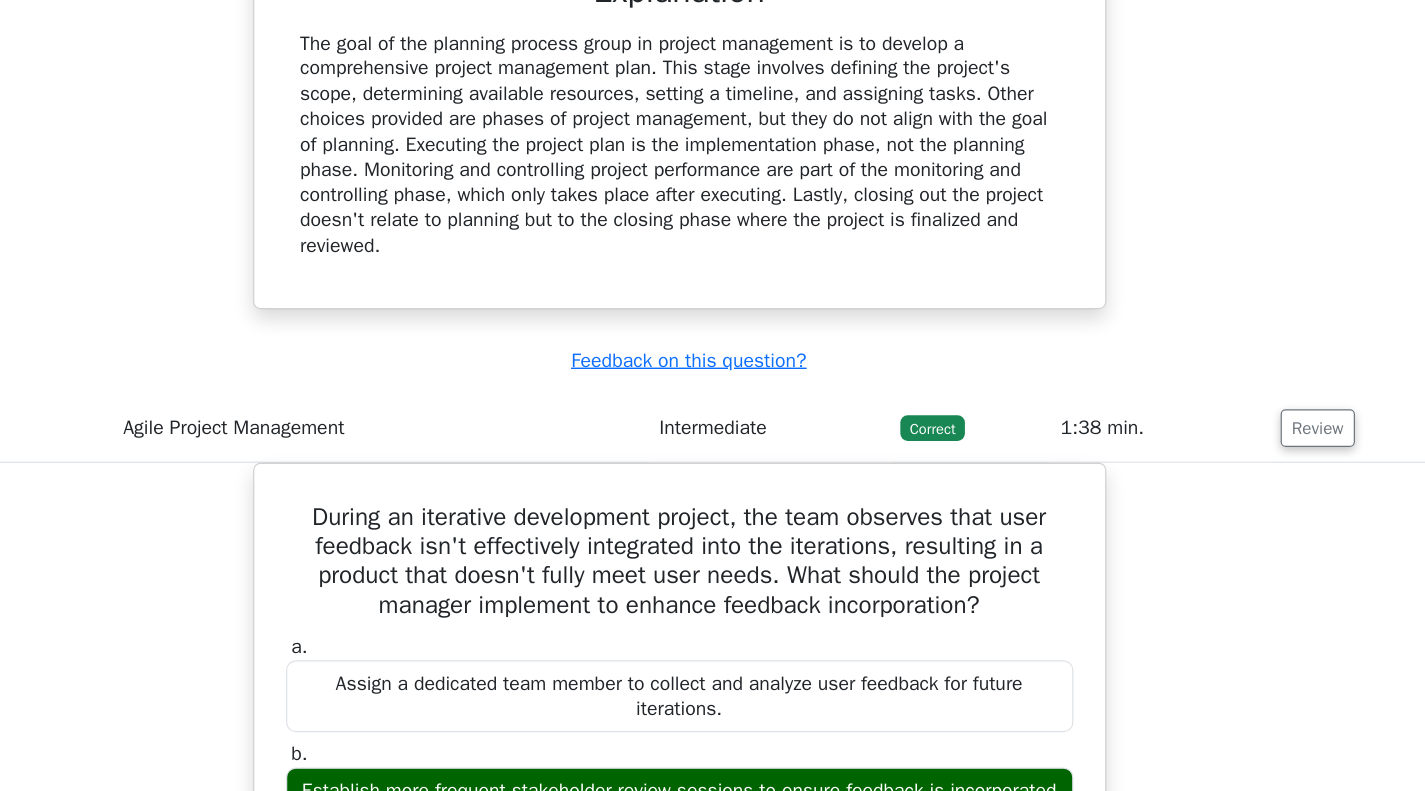 scroll, scrollTop: 2034, scrollLeft: 0, axis: vertical 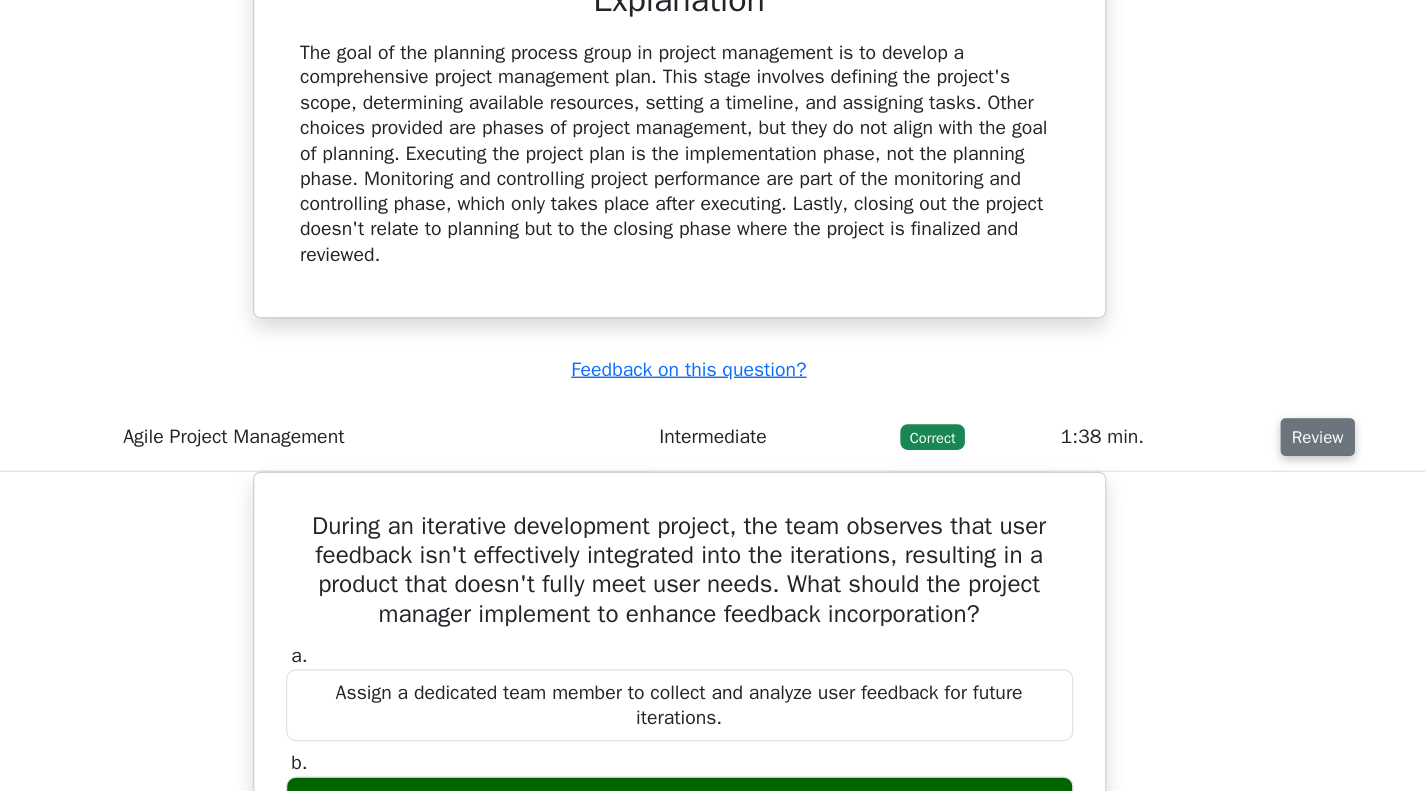 click on "Review" at bounding box center (1230, 358) 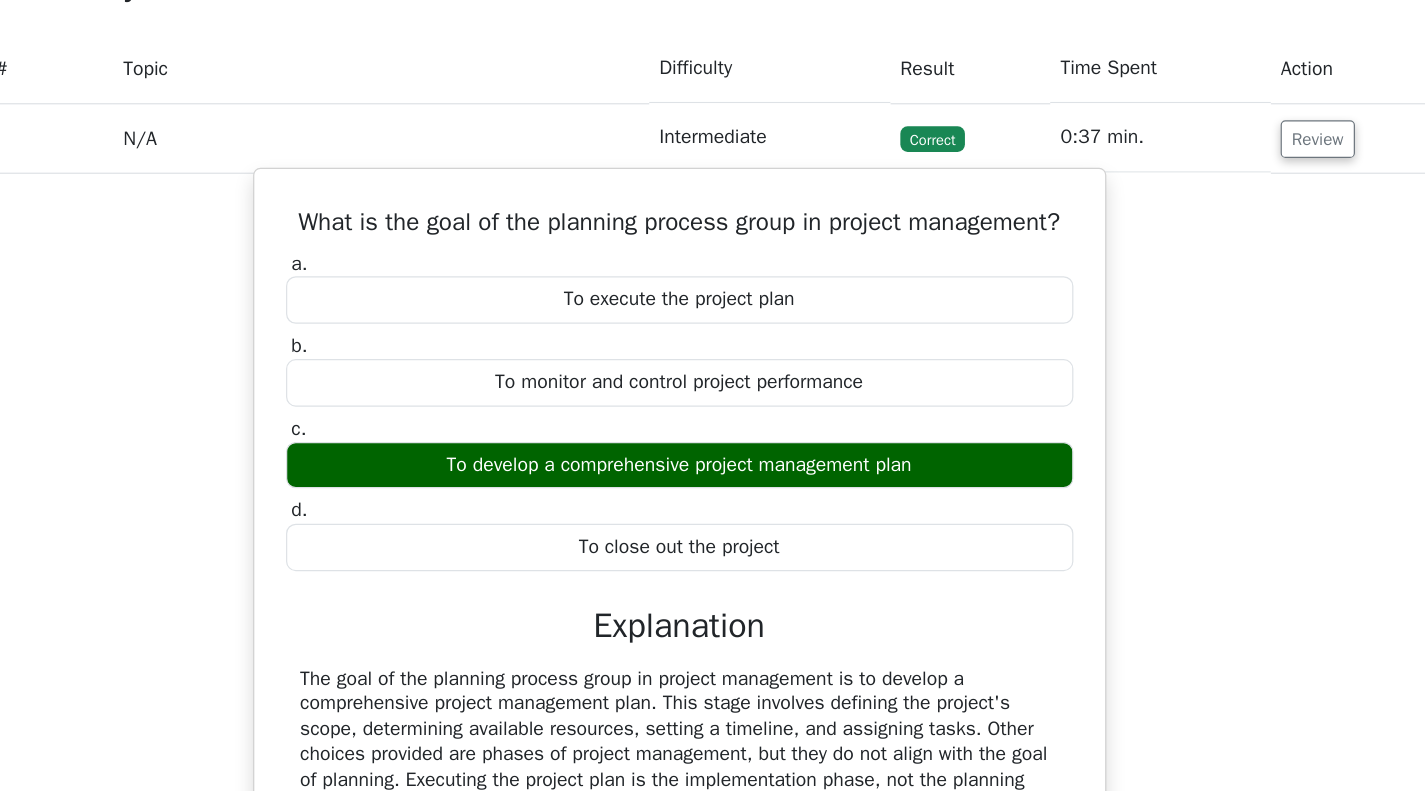 scroll, scrollTop: 1460, scrollLeft: 0, axis: vertical 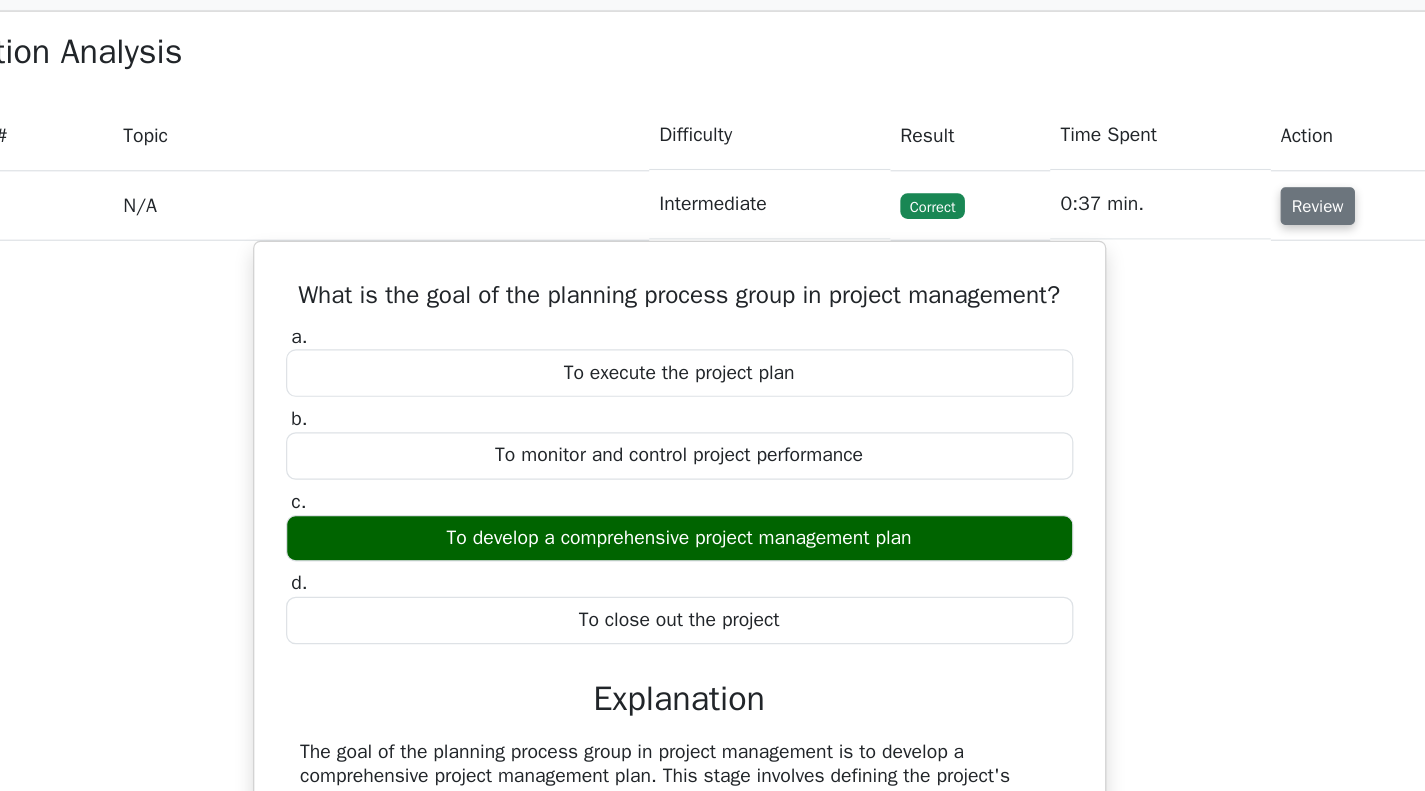 click on "Review" at bounding box center (1230, 169) 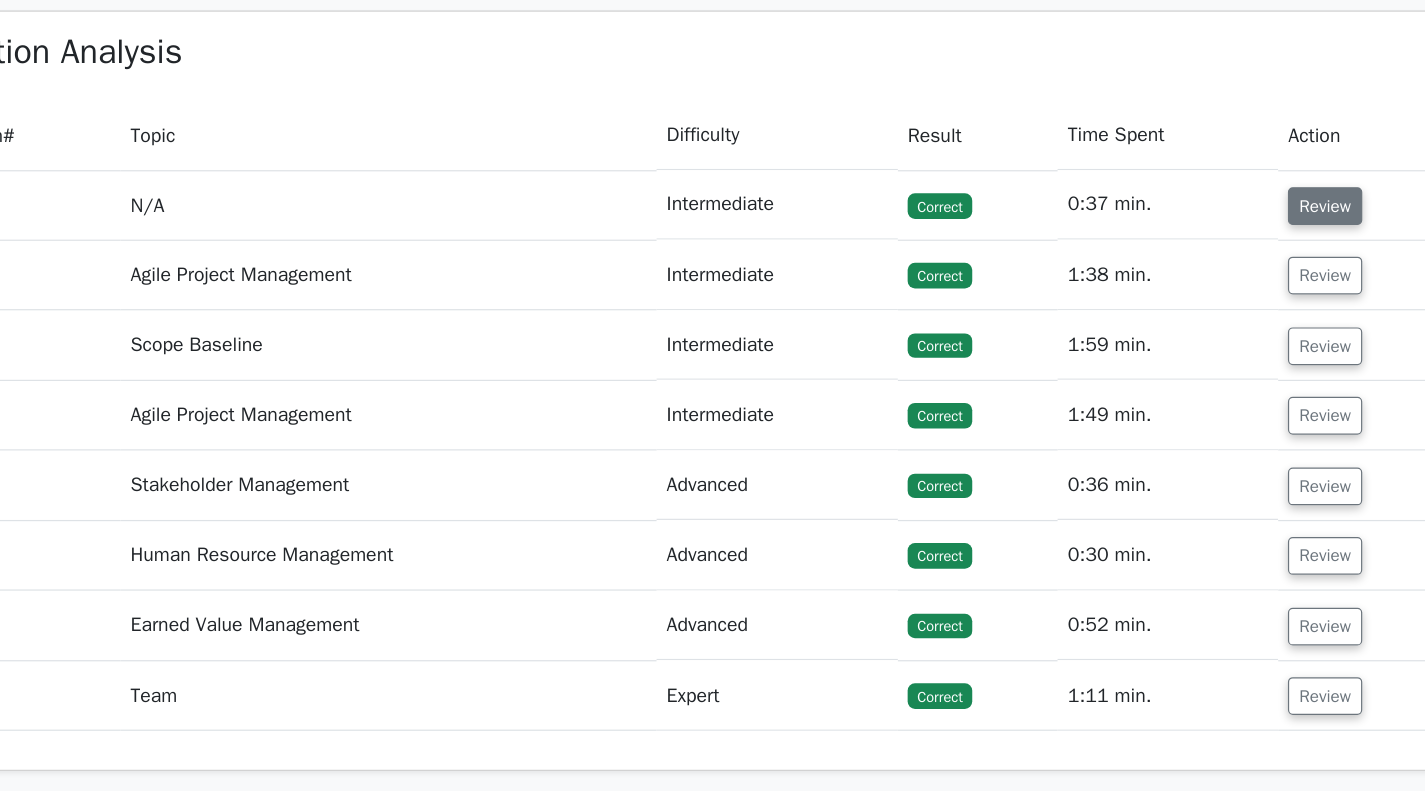 scroll, scrollTop: 0, scrollLeft: 0, axis: both 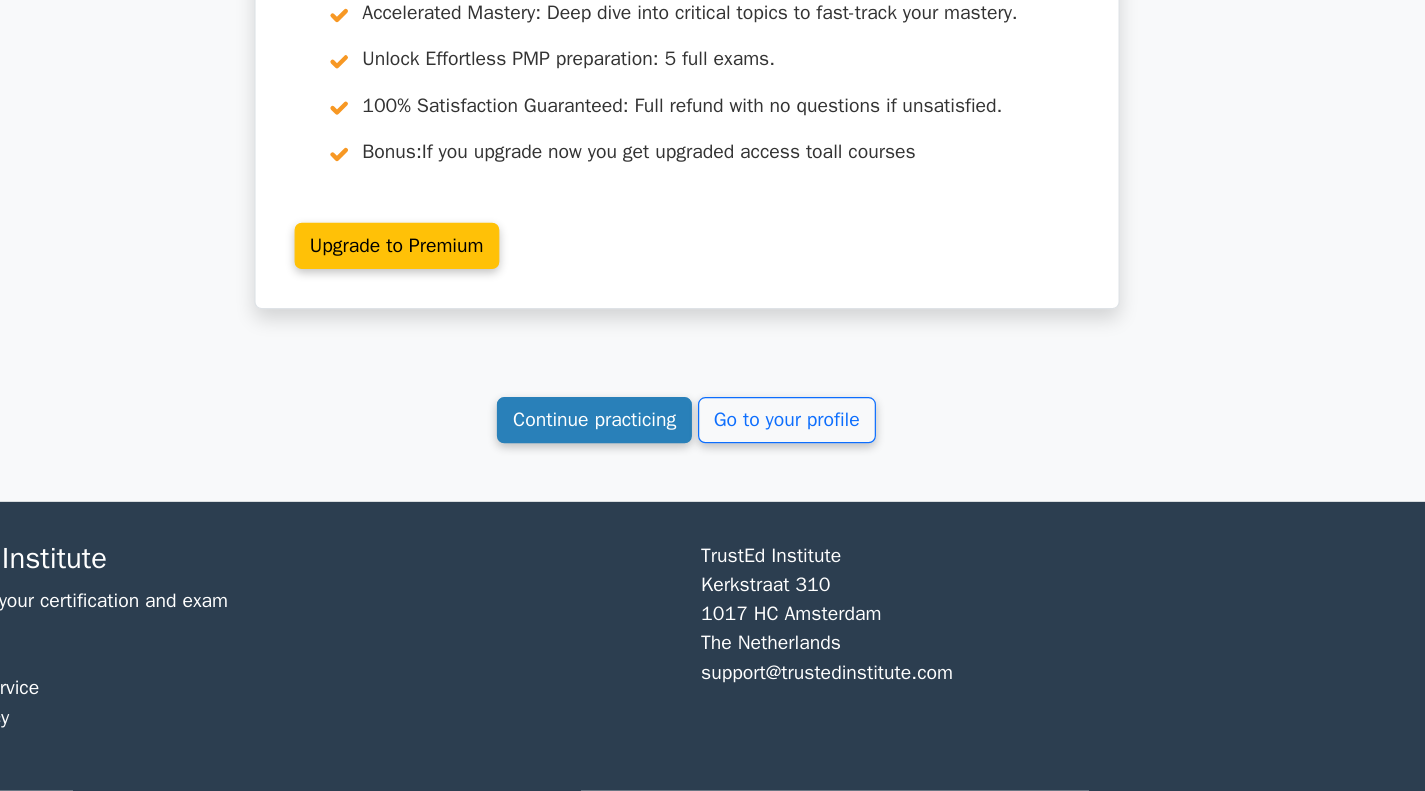 click on "Continue practicing" at bounding box center [637, 487] 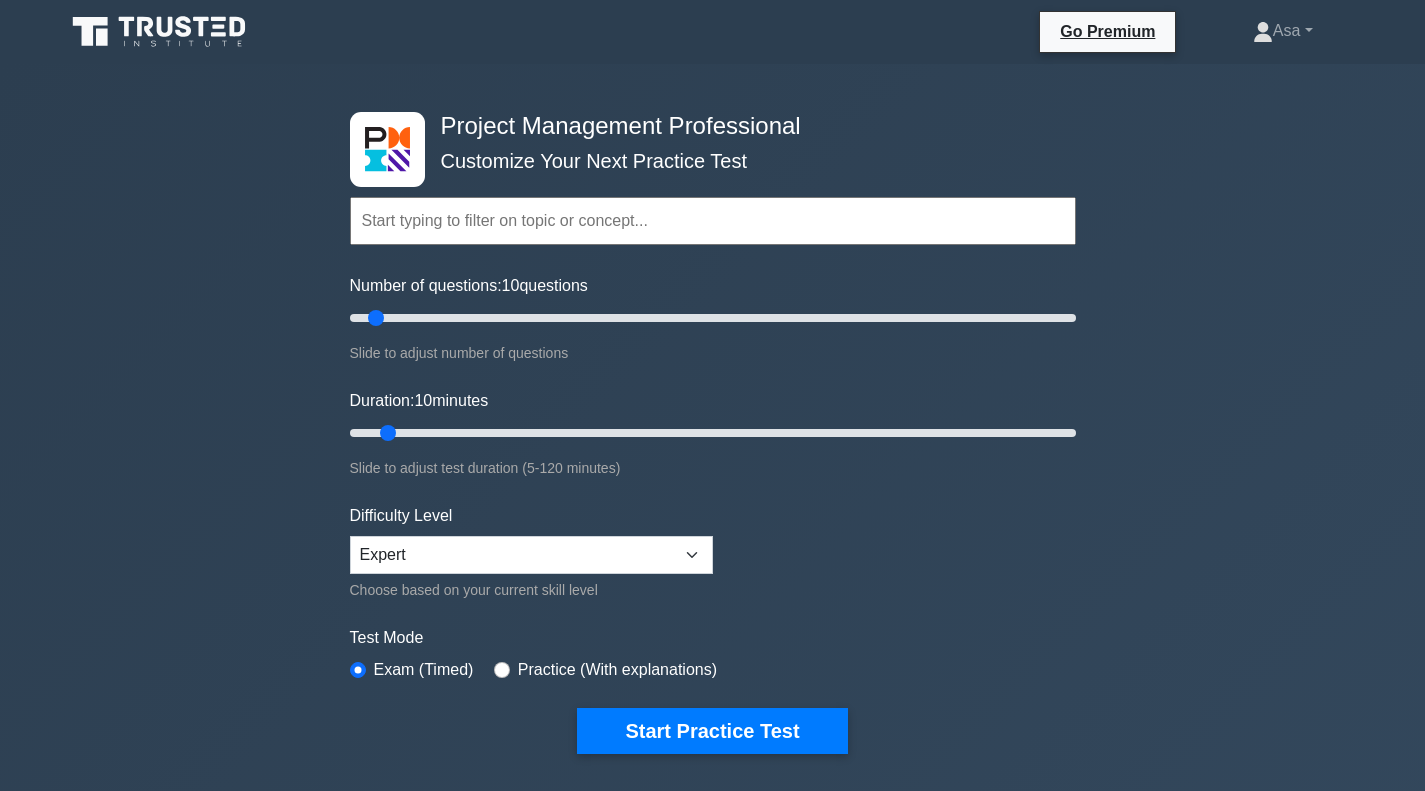 scroll, scrollTop: 0, scrollLeft: 0, axis: both 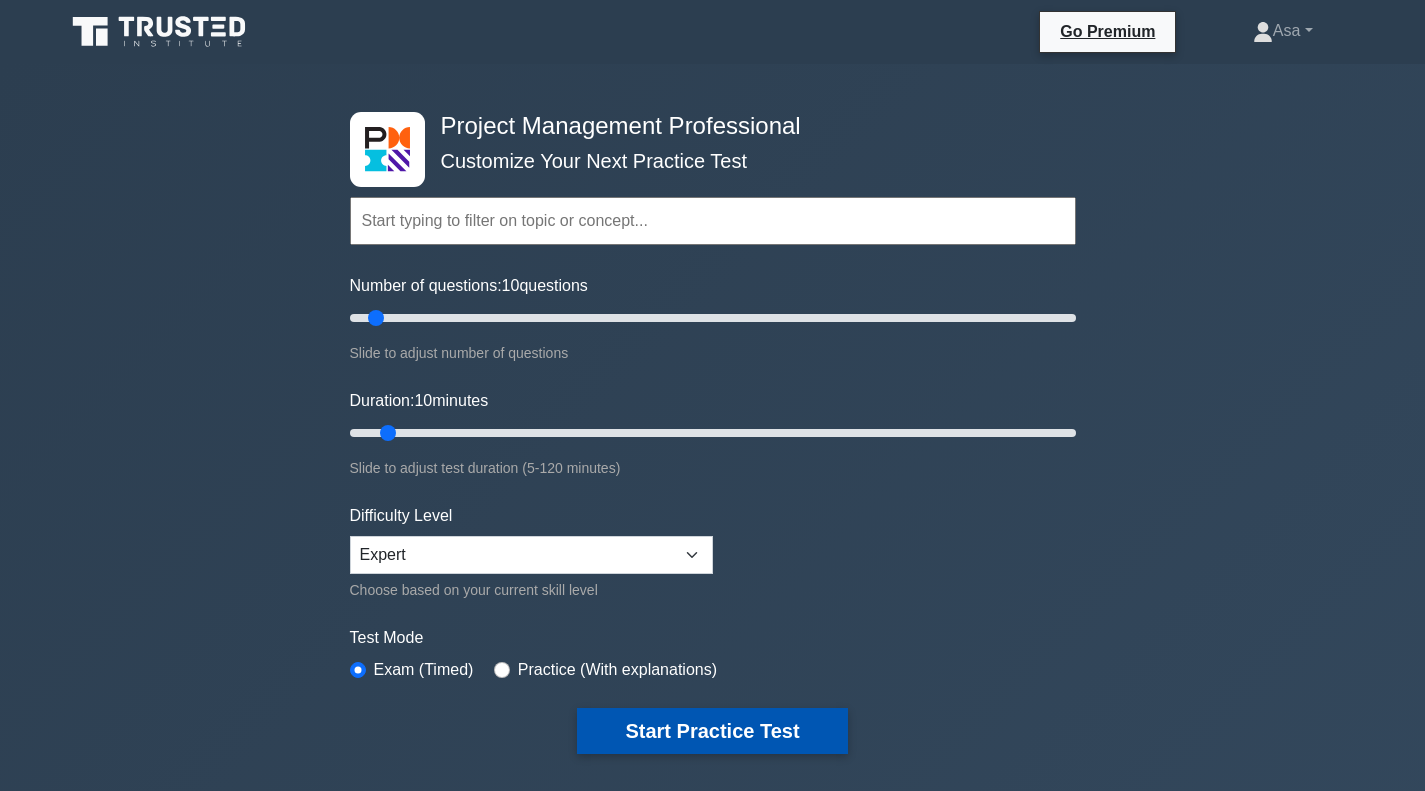 click on "Start Practice Test" at bounding box center (712, 731) 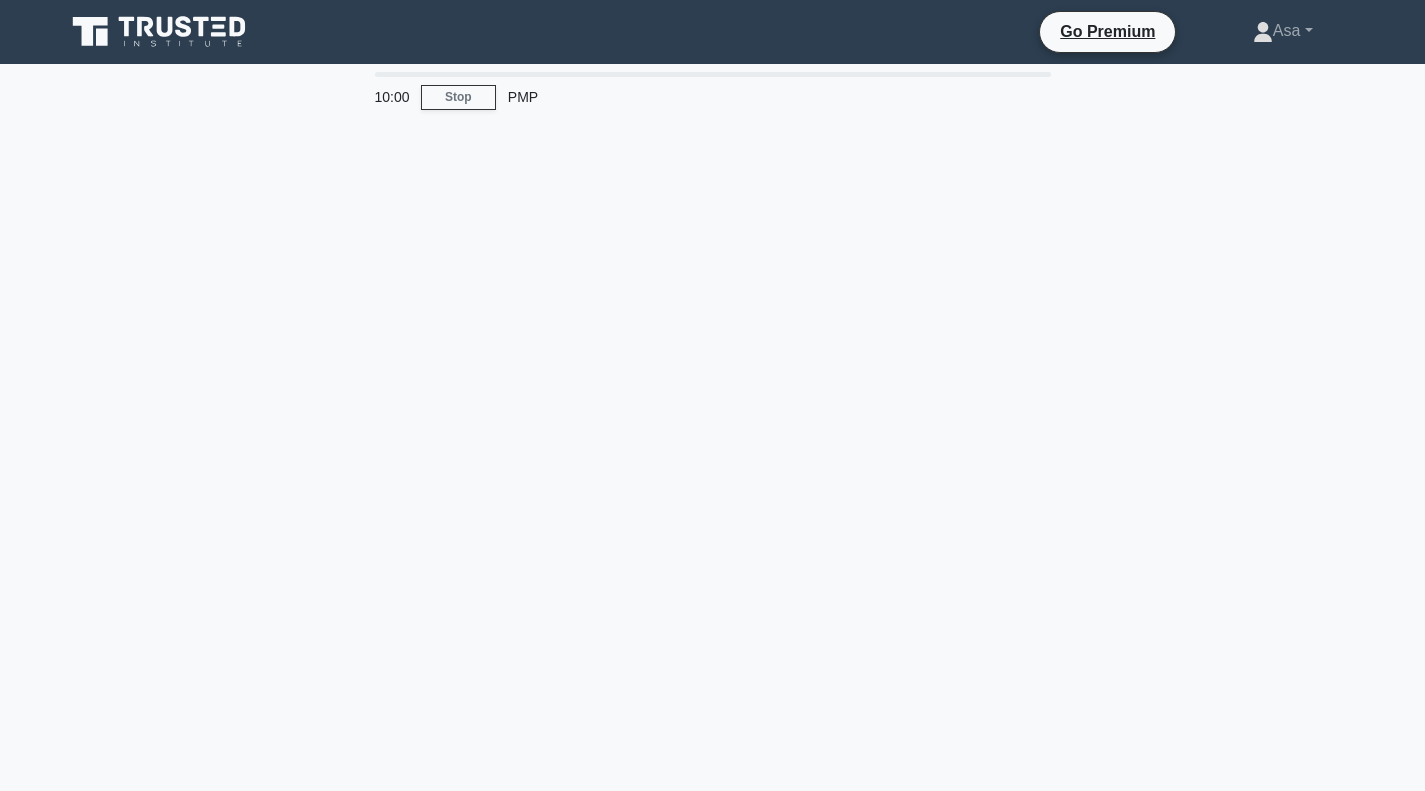 scroll, scrollTop: 0, scrollLeft: 0, axis: both 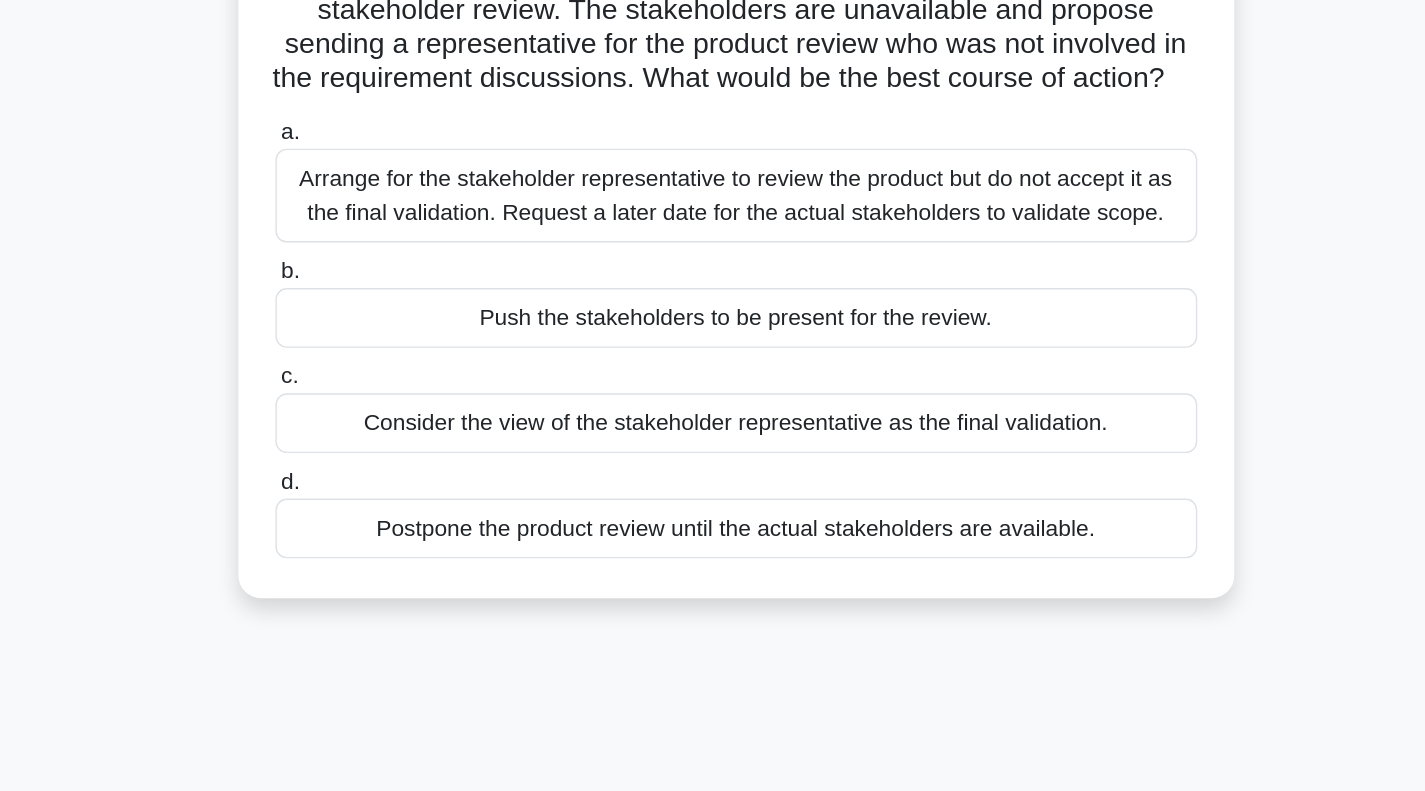 click on "Arrange for the stakeholder representative to review the product but do not accept it as the final validation. Request a later date for the actual stakeholders to validate scope." at bounding box center (713, 335) 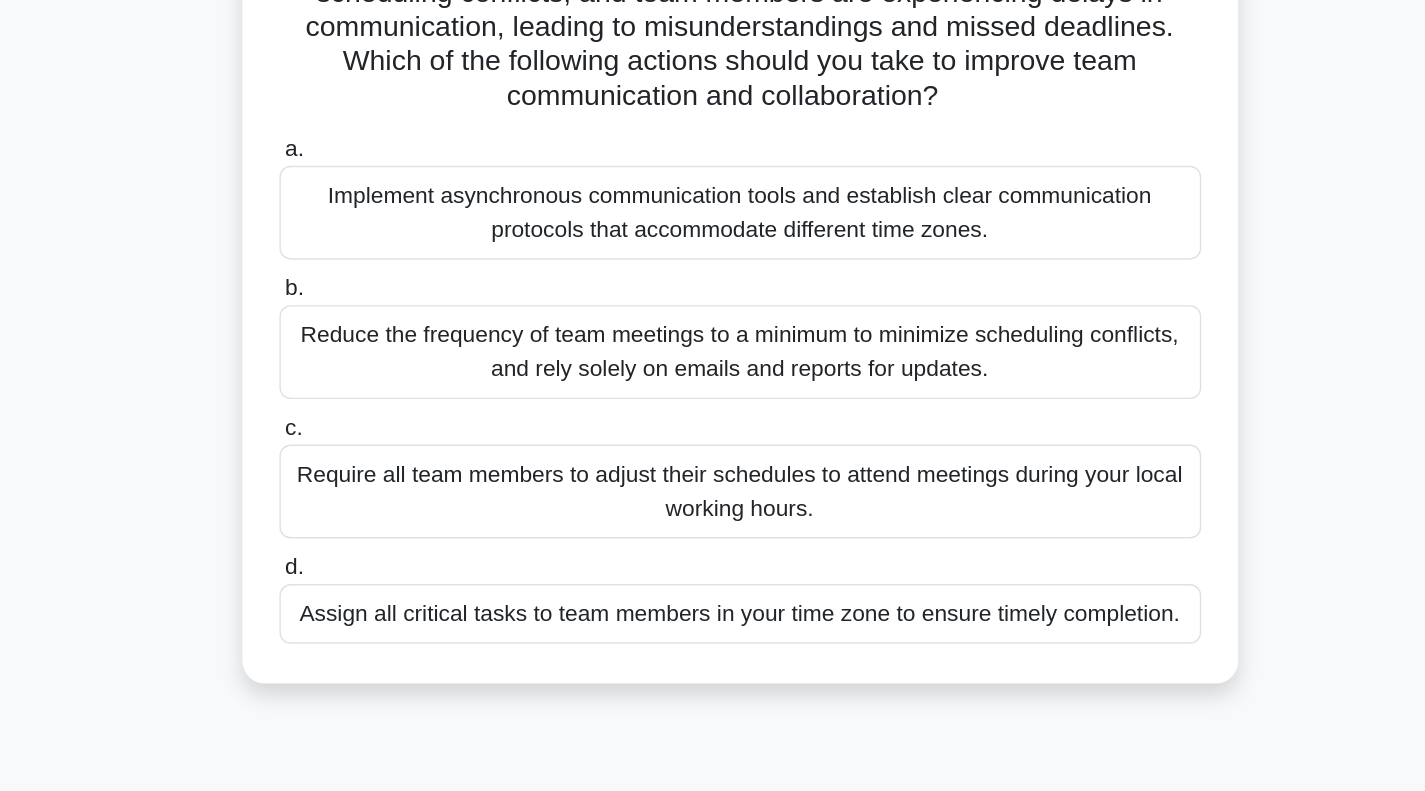 click on "Implement asynchronous communication tools and establish clear communication protocols that accommodate different time zones." at bounding box center [713, 359] 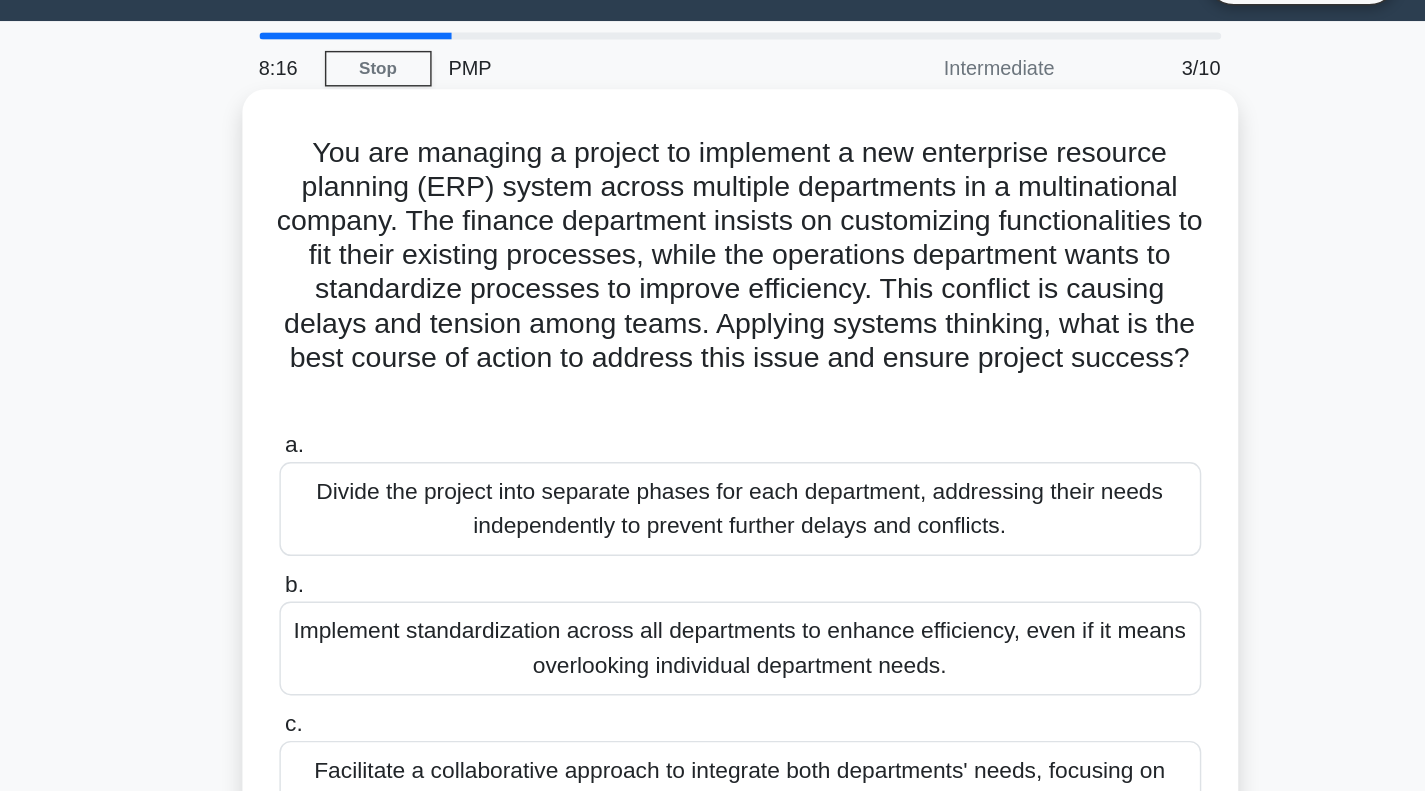 click on "You are managing a project to implement a new enterprise resource planning (ERP) system across multiple departments in a multinational company. The finance department insists on customizing functionalities to fit their existing processes, while the operations department wants to standardize processes to improve efficiency. This conflict is causing delays and tension among teams. Applying systems thinking, what is the best course of action to address this issue and ensure project success?
.spinner_0XTQ{transform-origin:center;animation:spinner_y6GP .75s linear infinite}@keyframes spinner_y6GP{100%{transform:rotate(360deg)}}" at bounding box center [713, 241] 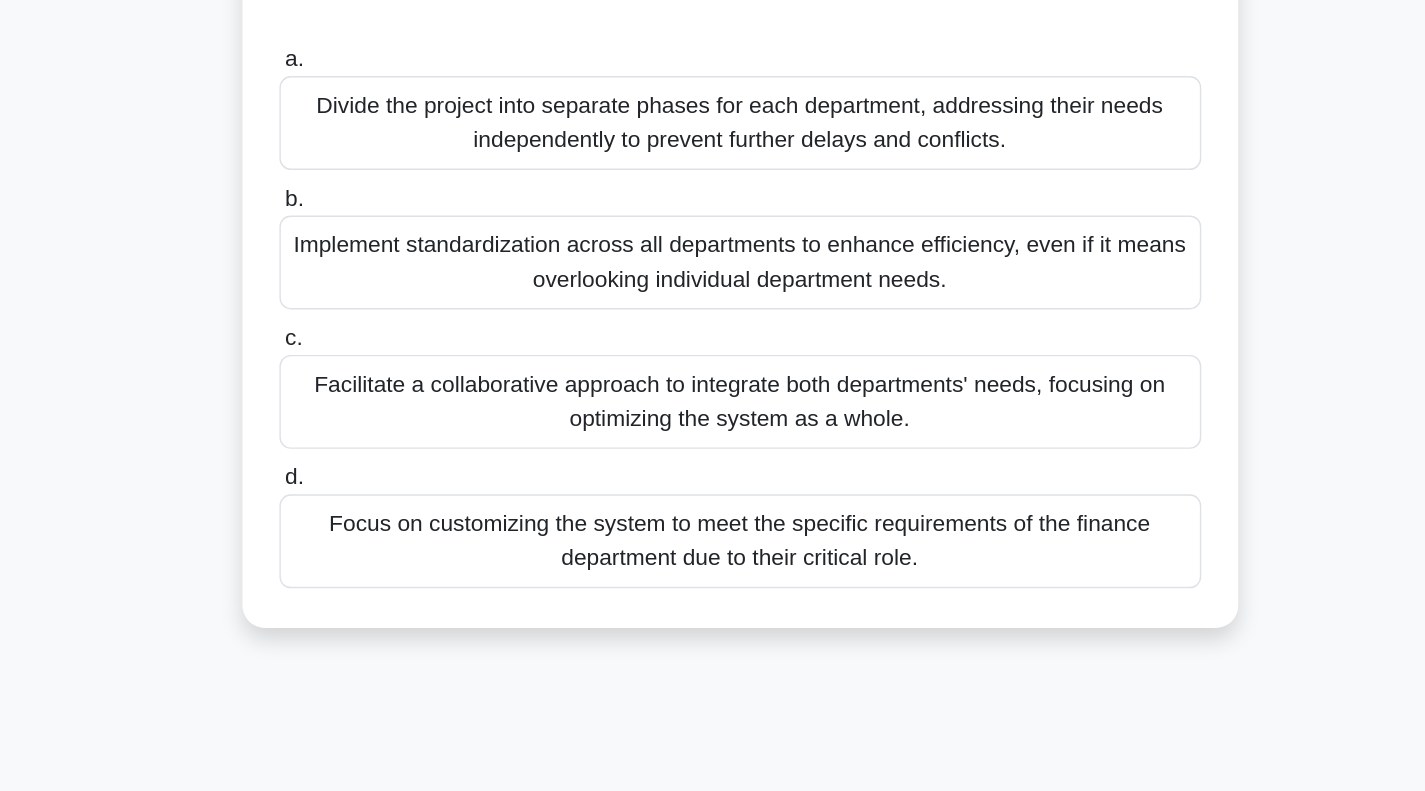scroll, scrollTop: 93, scrollLeft: 0, axis: vertical 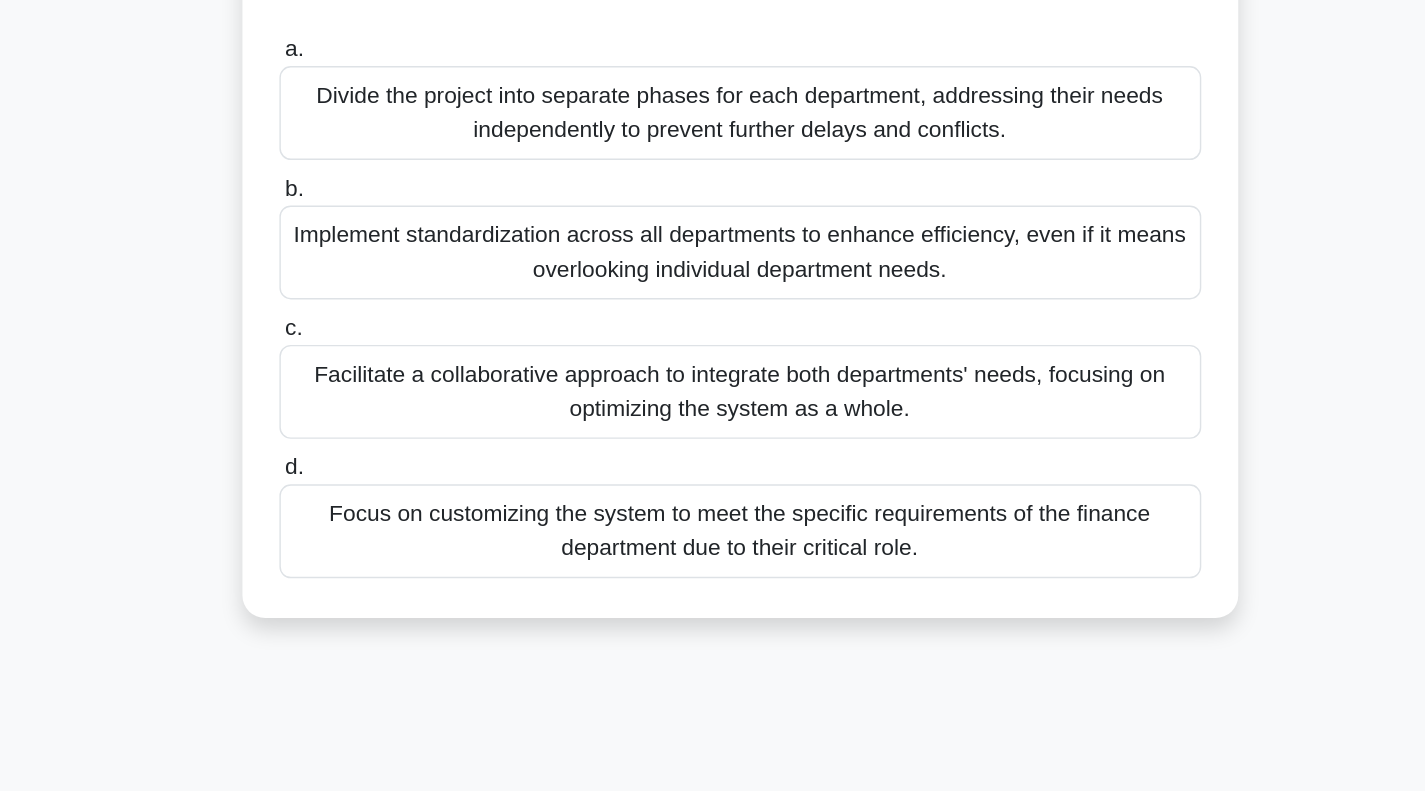 click on "Facilitate a collaborative approach to integrate both departments' needs, focusing on optimizing the system as a whole." at bounding box center (713, 510) 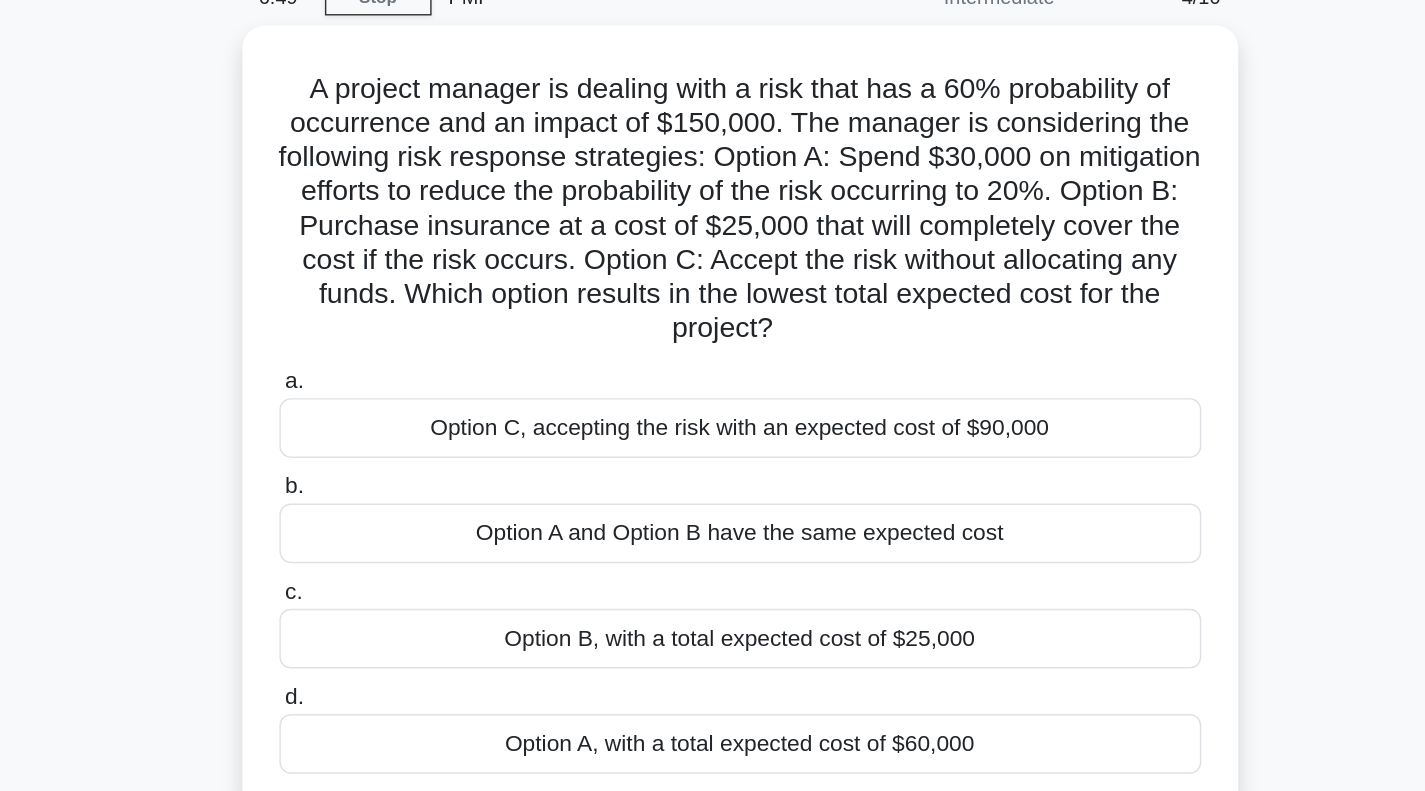 scroll, scrollTop: 0, scrollLeft: 0, axis: both 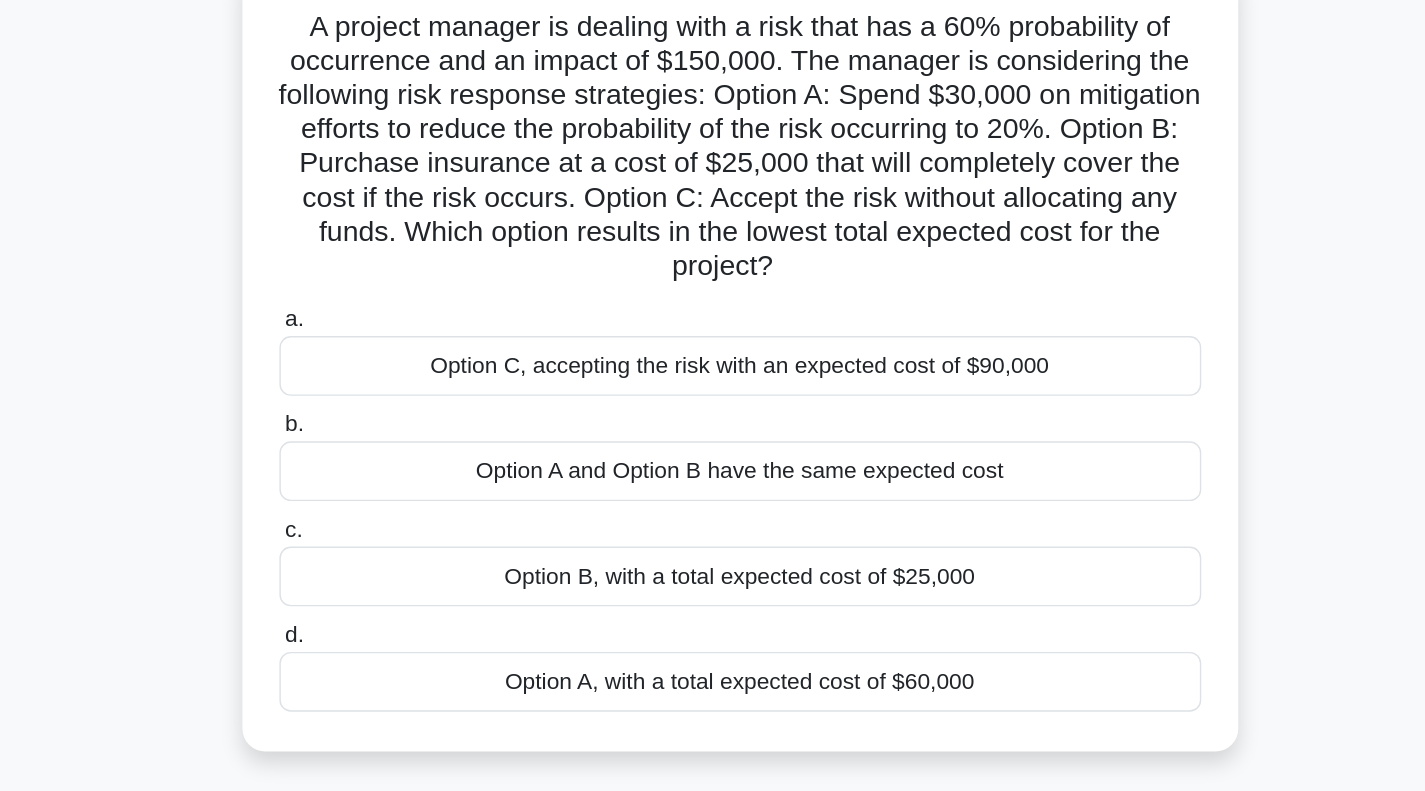 click on "Option B, with a total expected cost of $25,000" at bounding box center [713, 543] 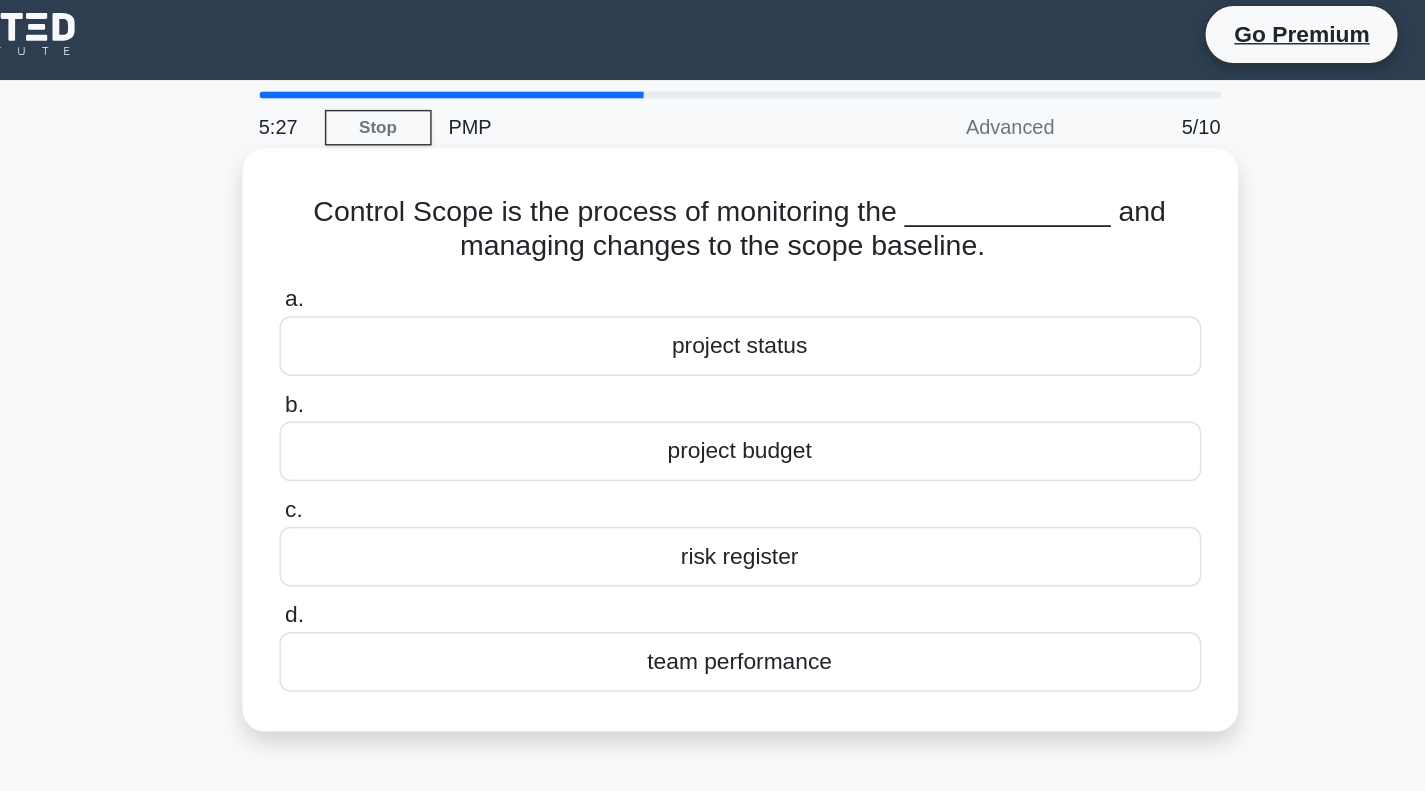 click on "project budget" at bounding box center [713, 325] 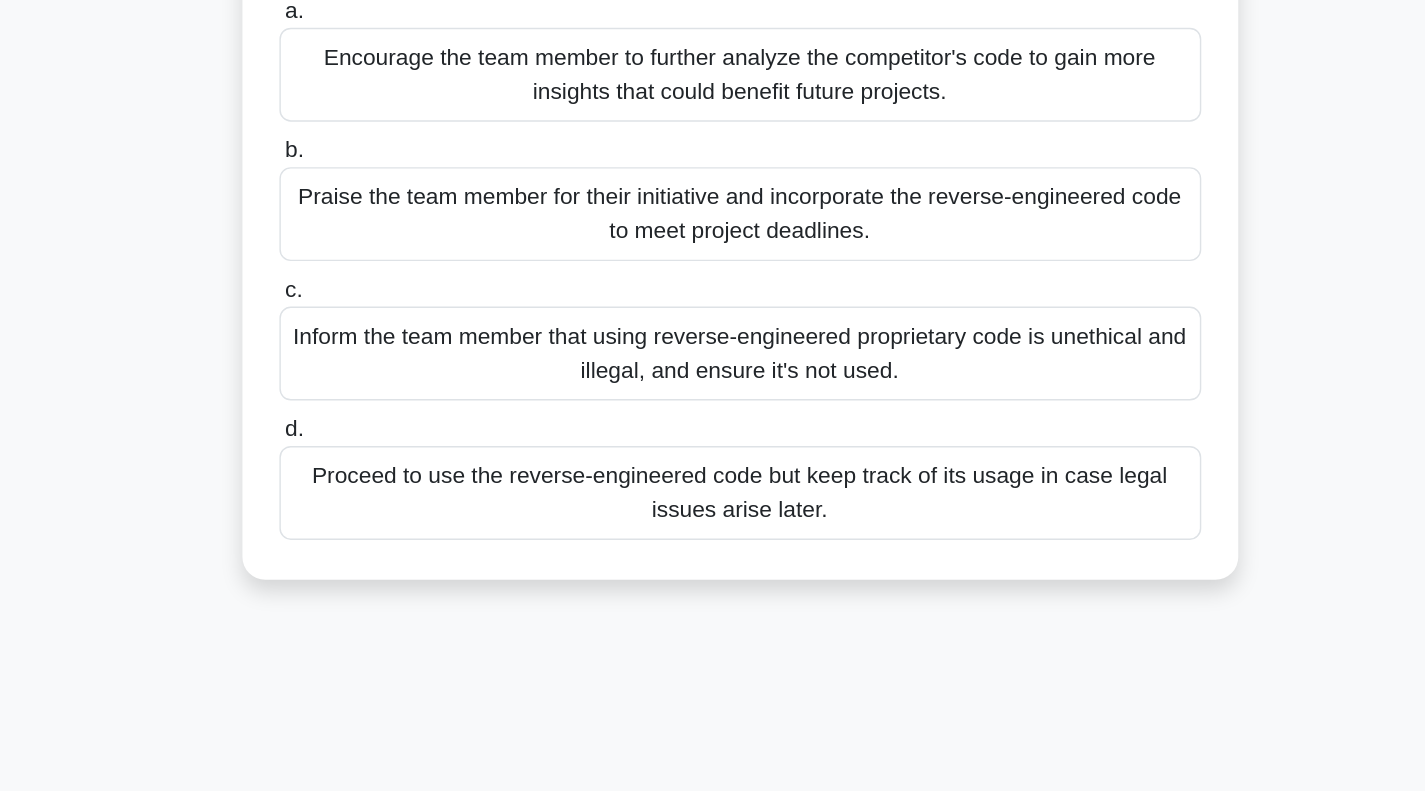scroll, scrollTop: 53, scrollLeft: 0, axis: vertical 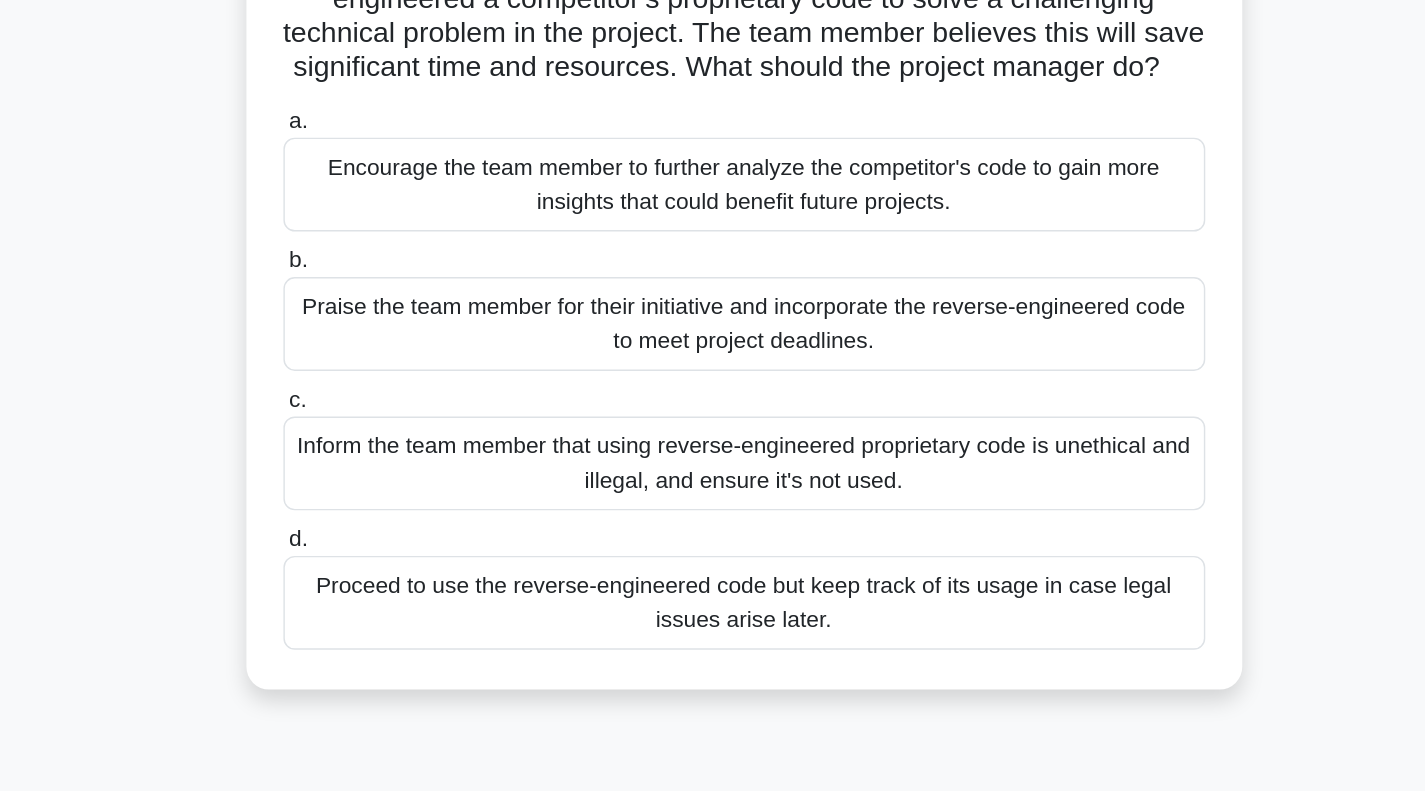 click on "Encourage the team member to further analyze the competitor's code to gain more insights that could benefit future projects." at bounding box center [713, 282] 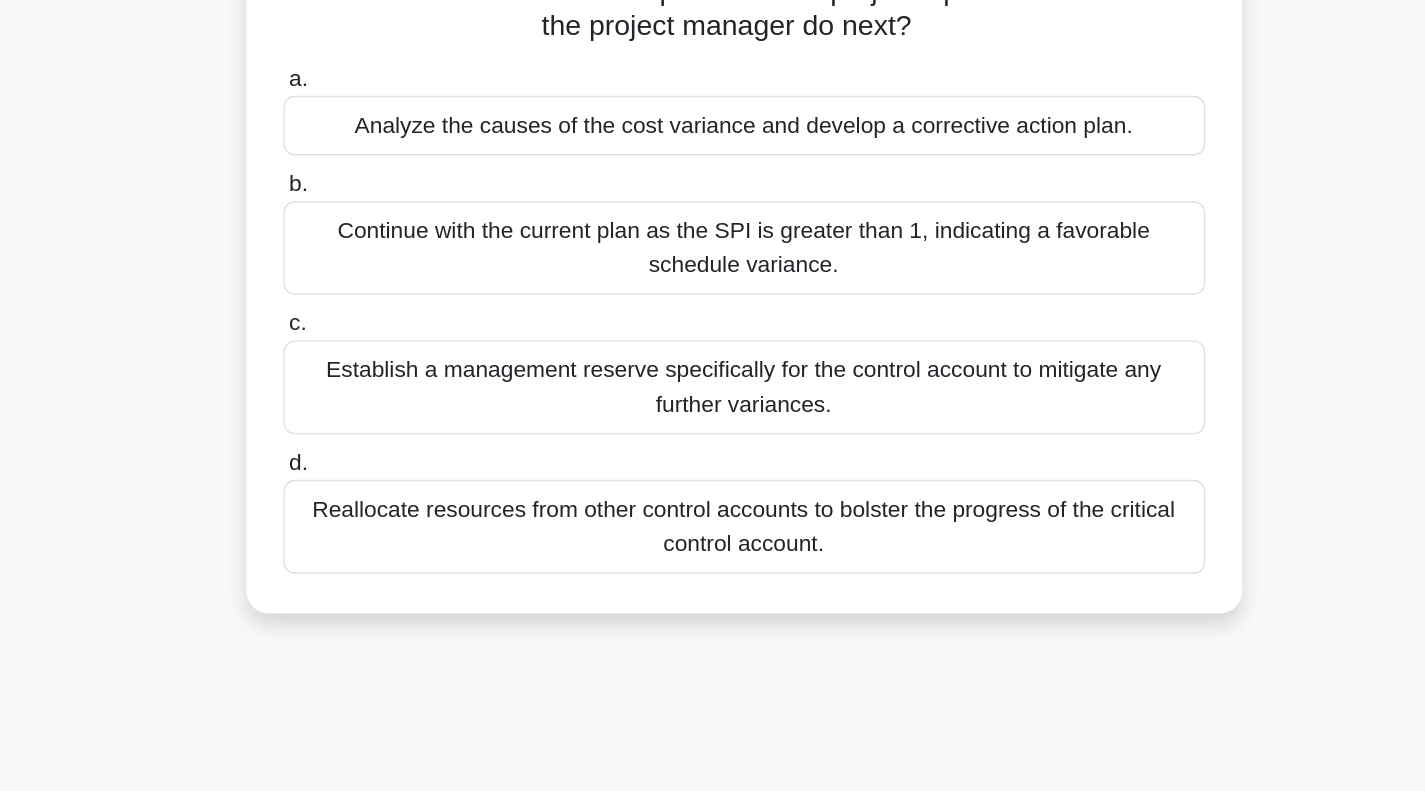 scroll, scrollTop: 5, scrollLeft: 0, axis: vertical 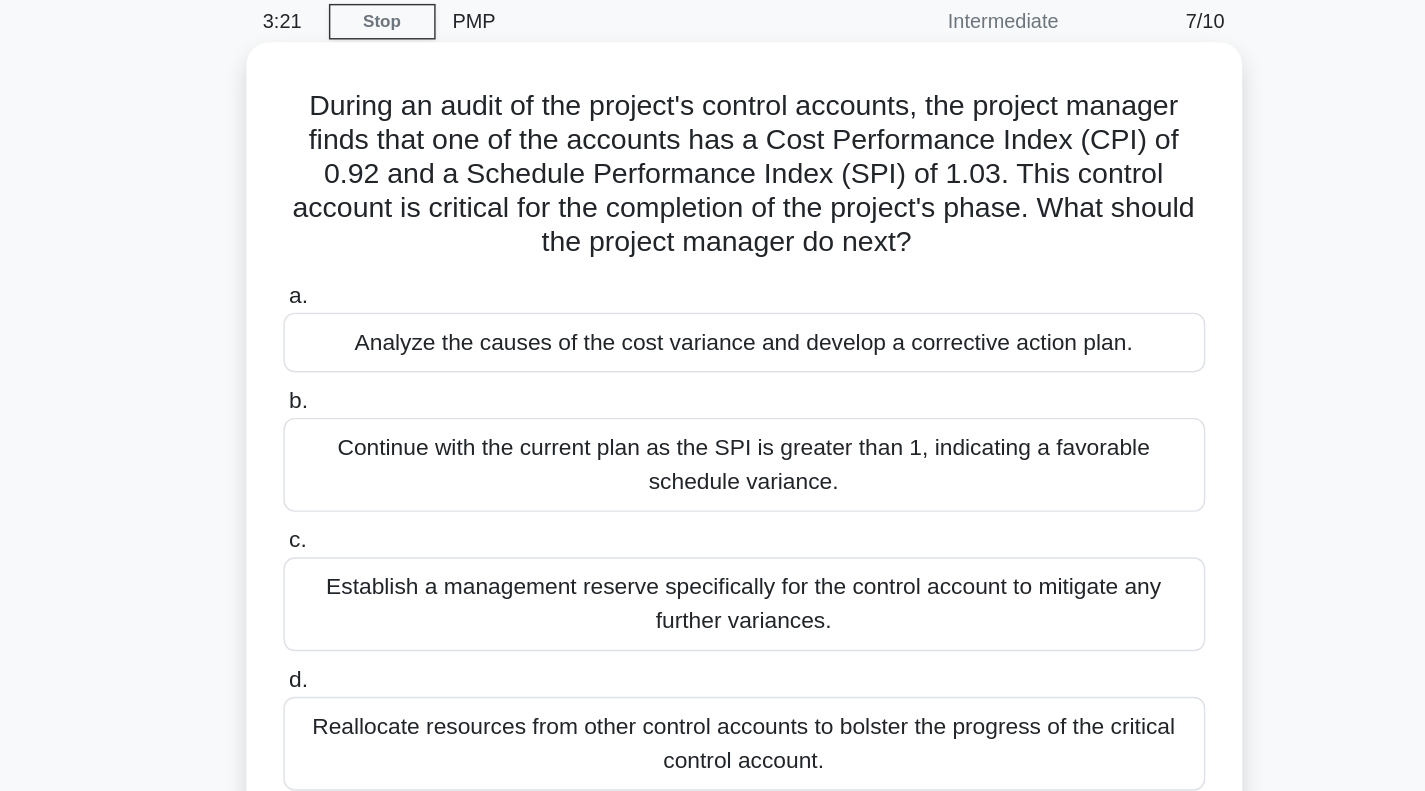 click on "Analyze the causes of the cost variance and develop a corrective action plan." at bounding box center [713, 318] 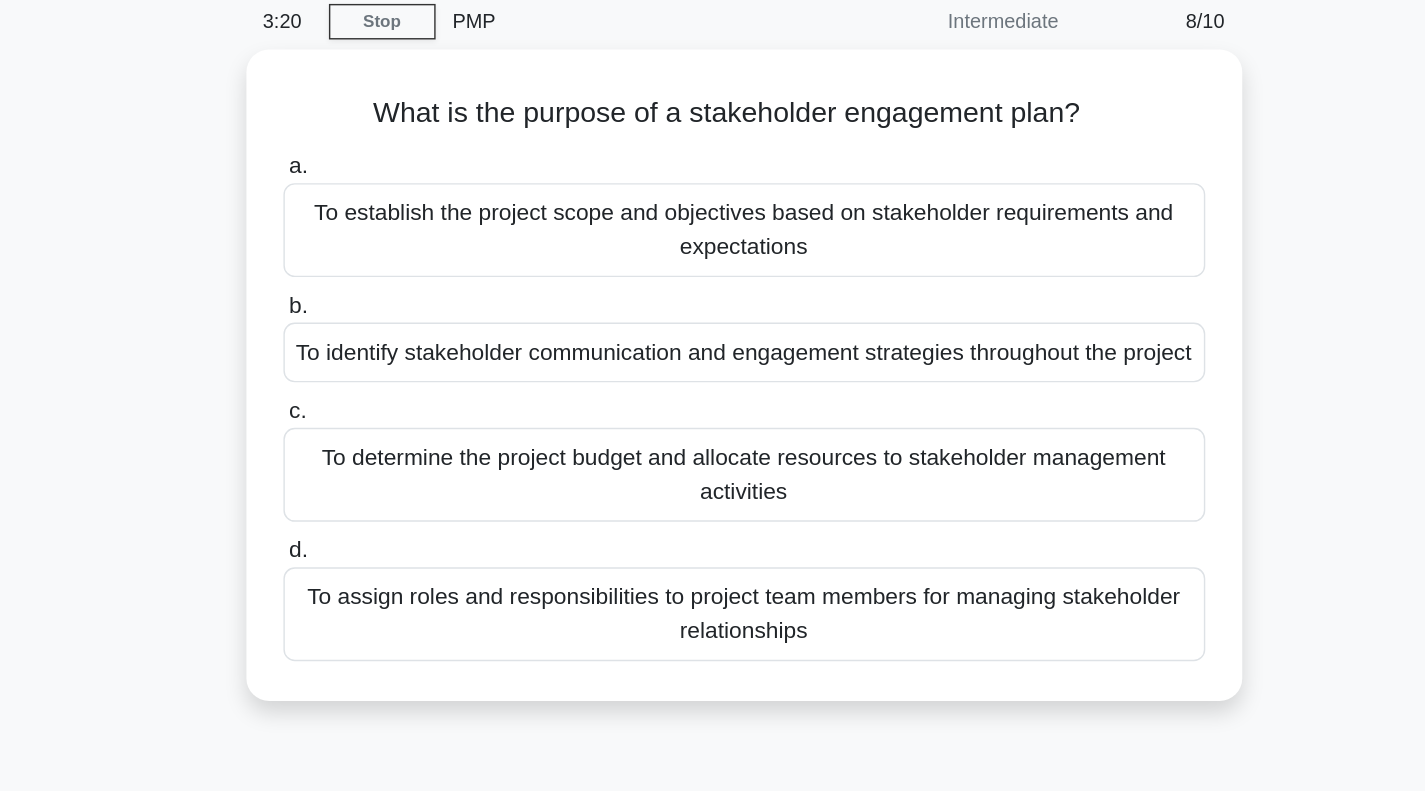 scroll, scrollTop: 0, scrollLeft: 0, axis: both 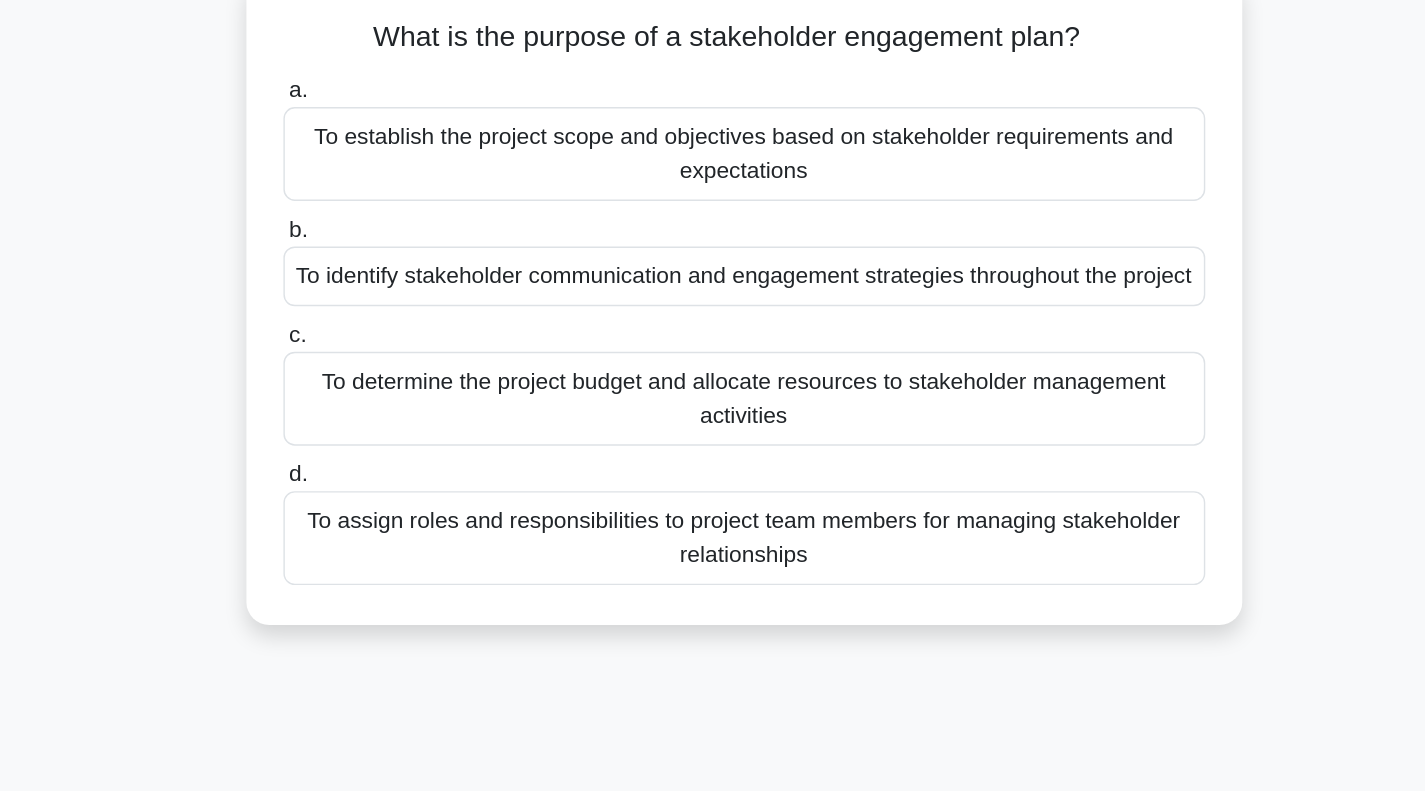 click on "To assign roles and responsibilities to project team members for managing stakeholder relationships" at bounding box center [713, 509] 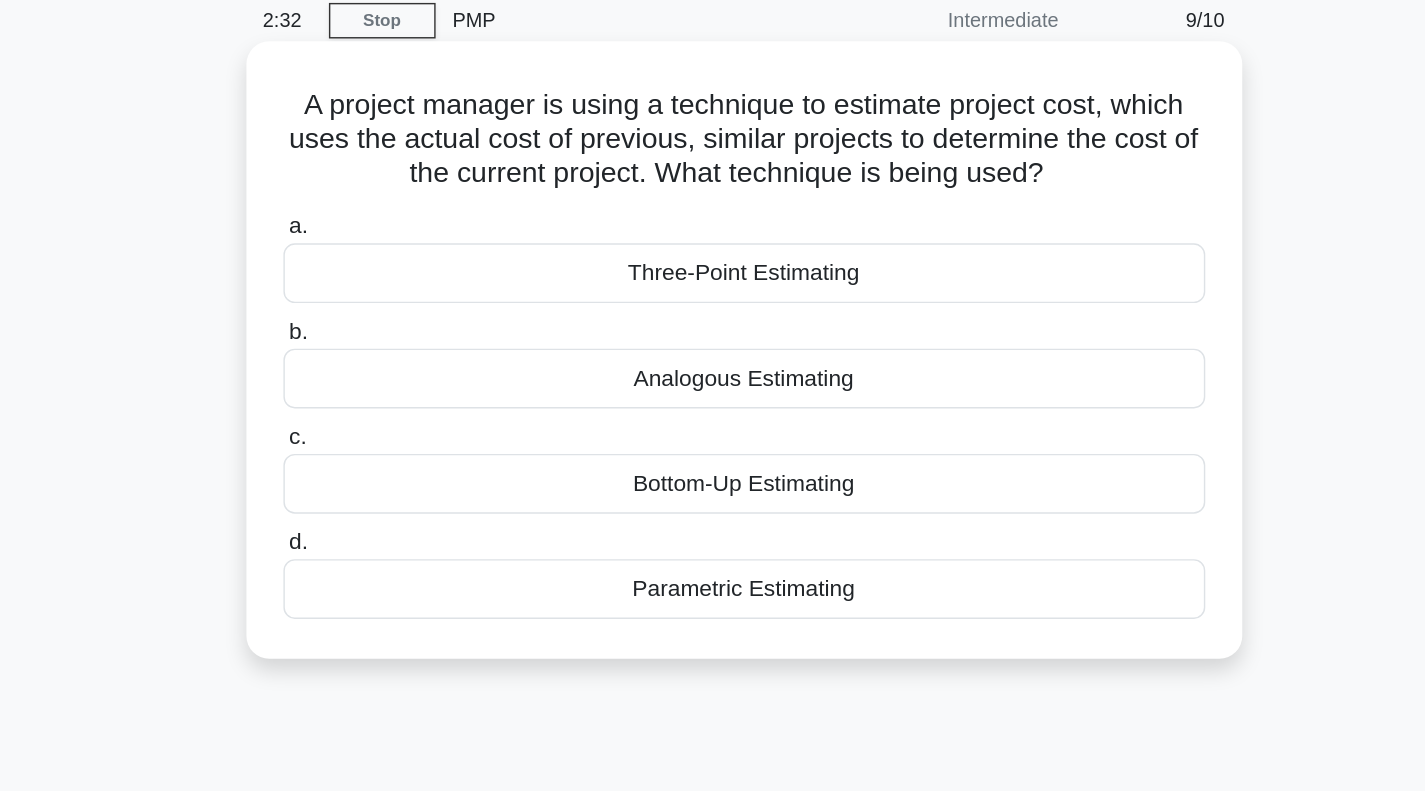 click on "Bottom-Up Estimating" at bounding box center (713, 423) 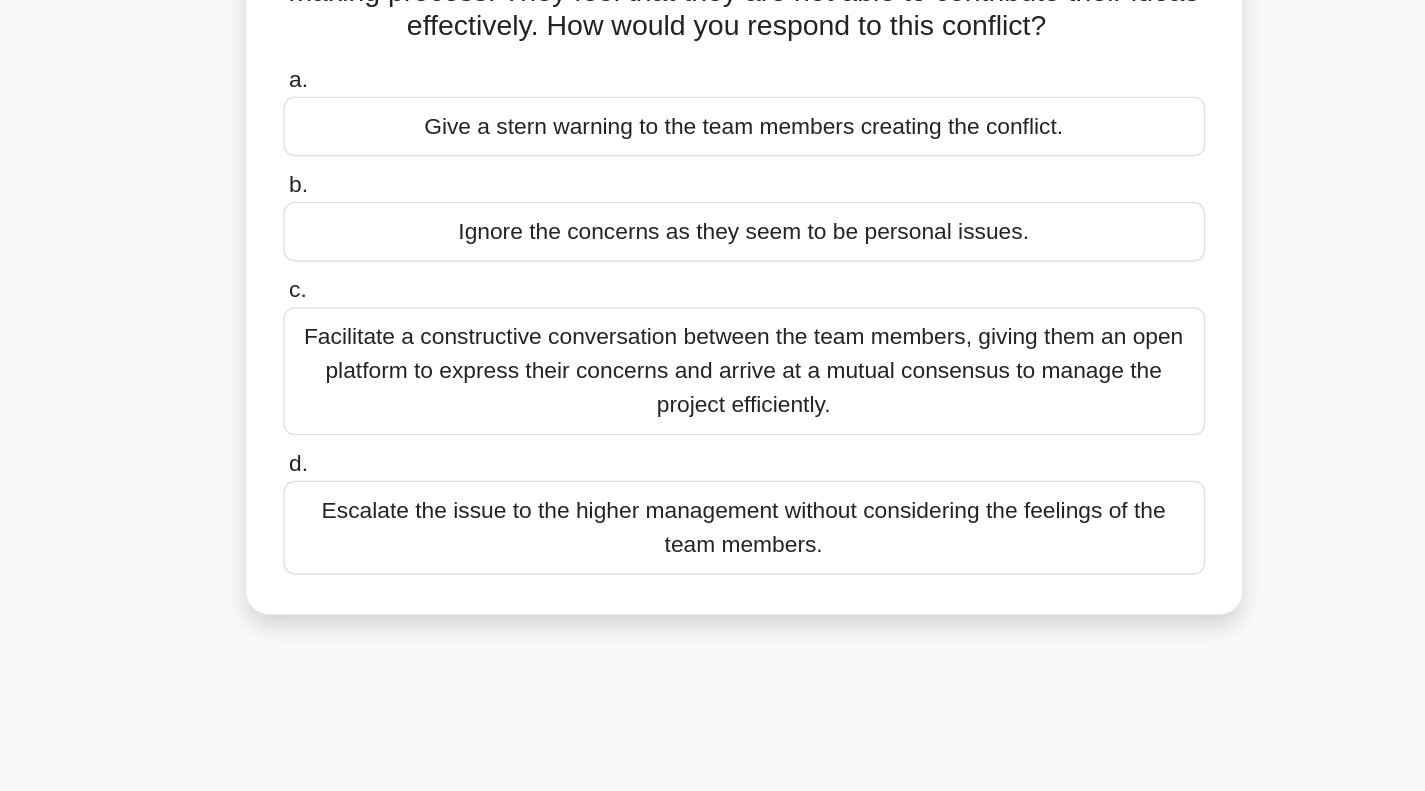 click on "Facilitate a constructive conversation between the team members, giving them an open platform to express their concerns and arrive at a mutual consensus to manage the project efficiently." at bounding box center [713, 495] 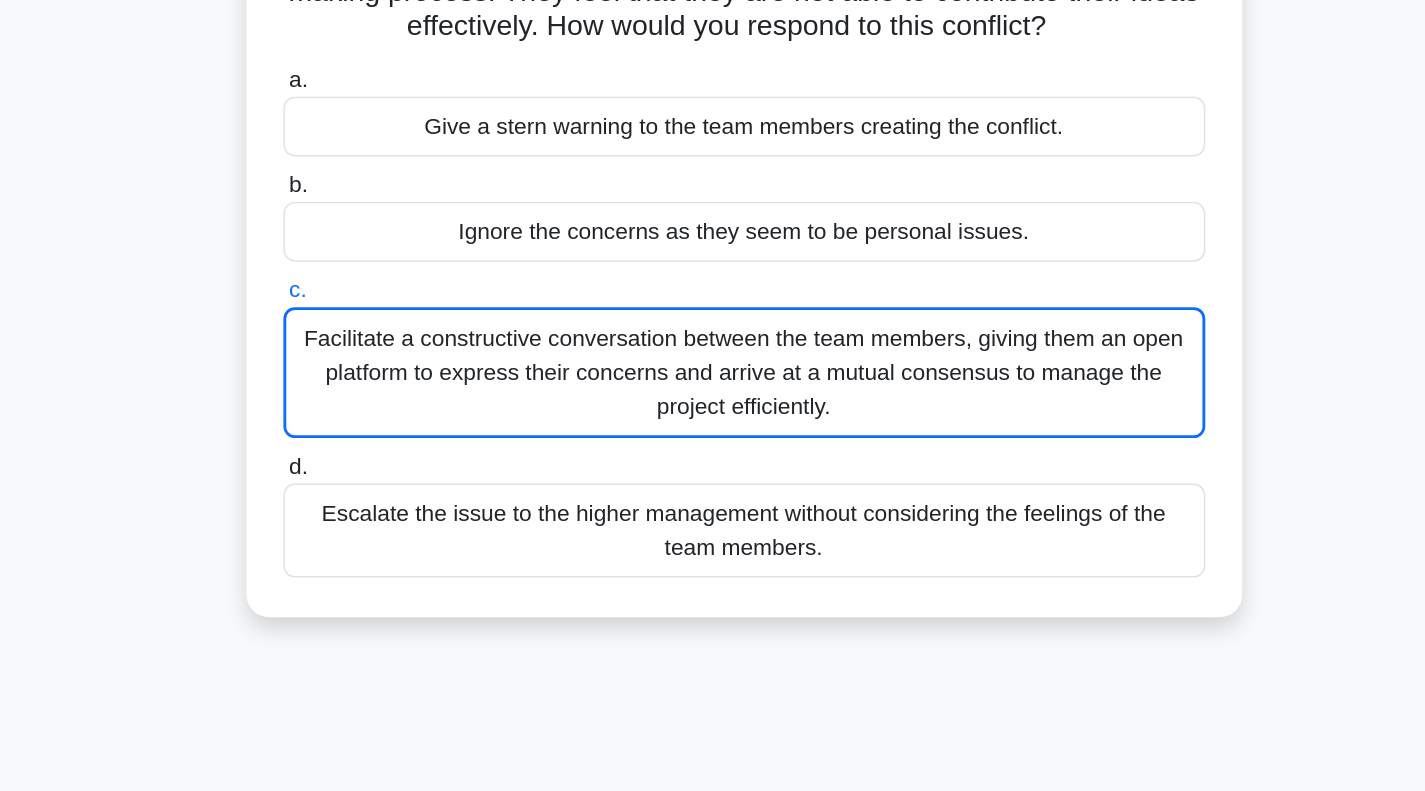 click on "Facilitate a constructive conversation between the team members, giving them an open platform to express their concerns and arrive at a mutual consensus to manage the project efficiently." at bounding box center (713, 496) 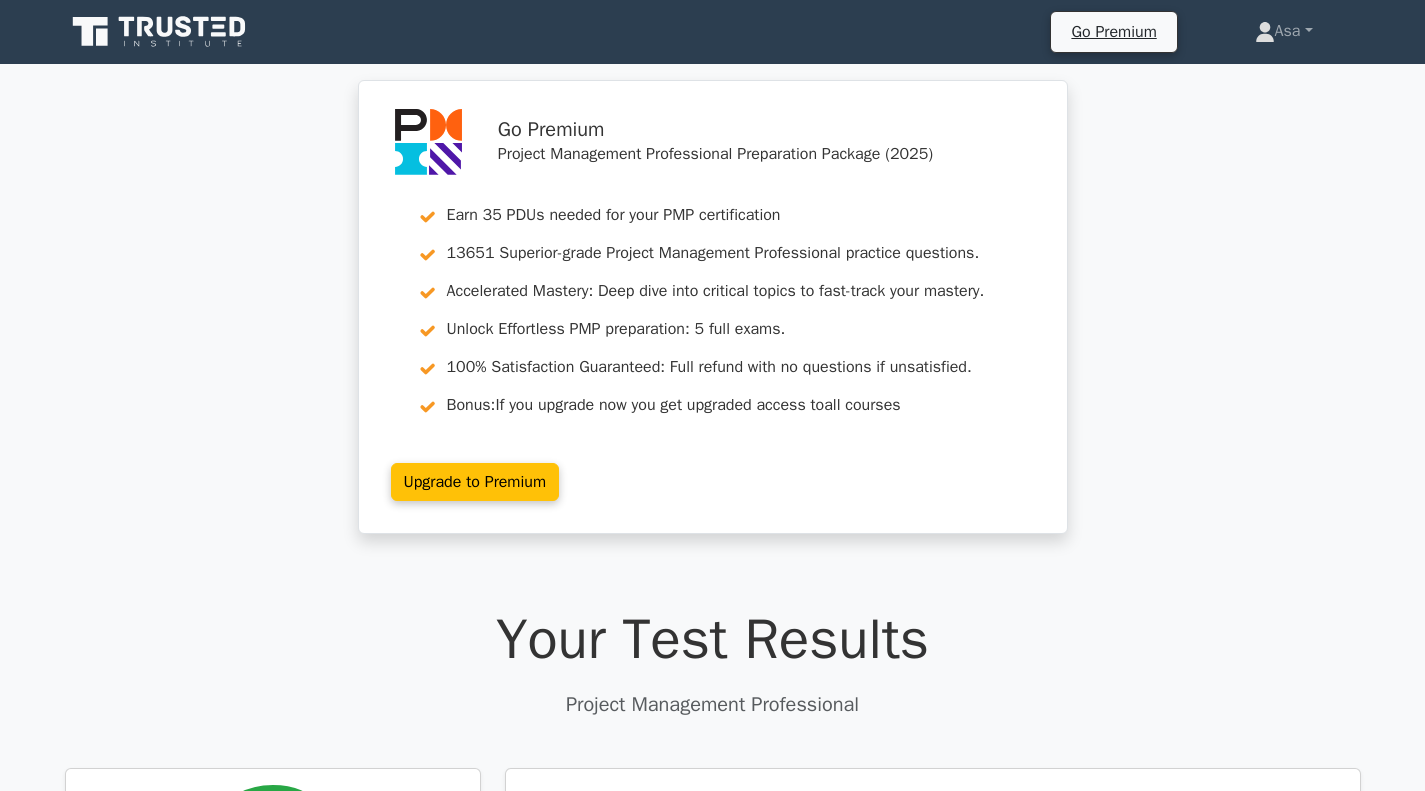 scroll, scrollTop: 0, scrollLeft: 0, axis: both 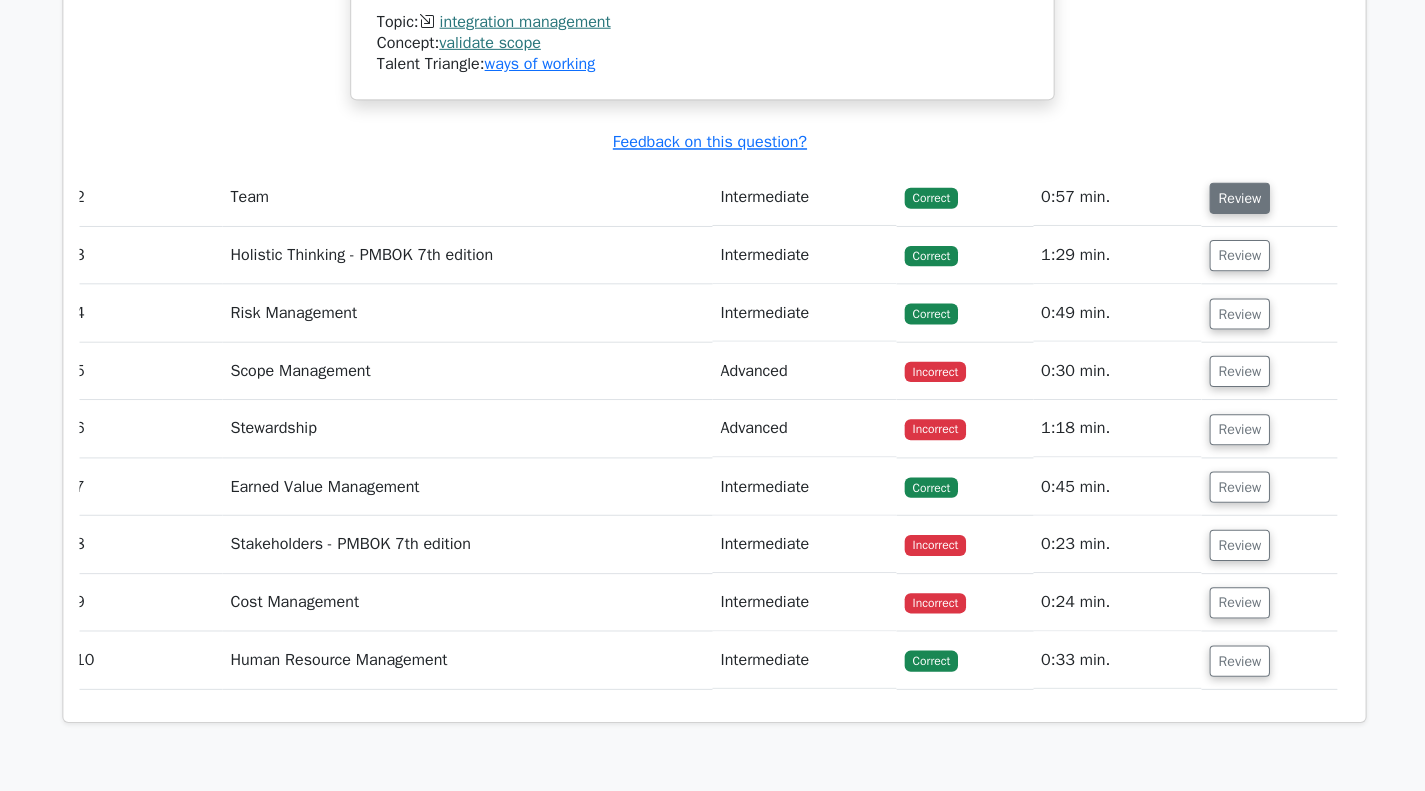 click on "Review" at bounding box center [1235, 201] 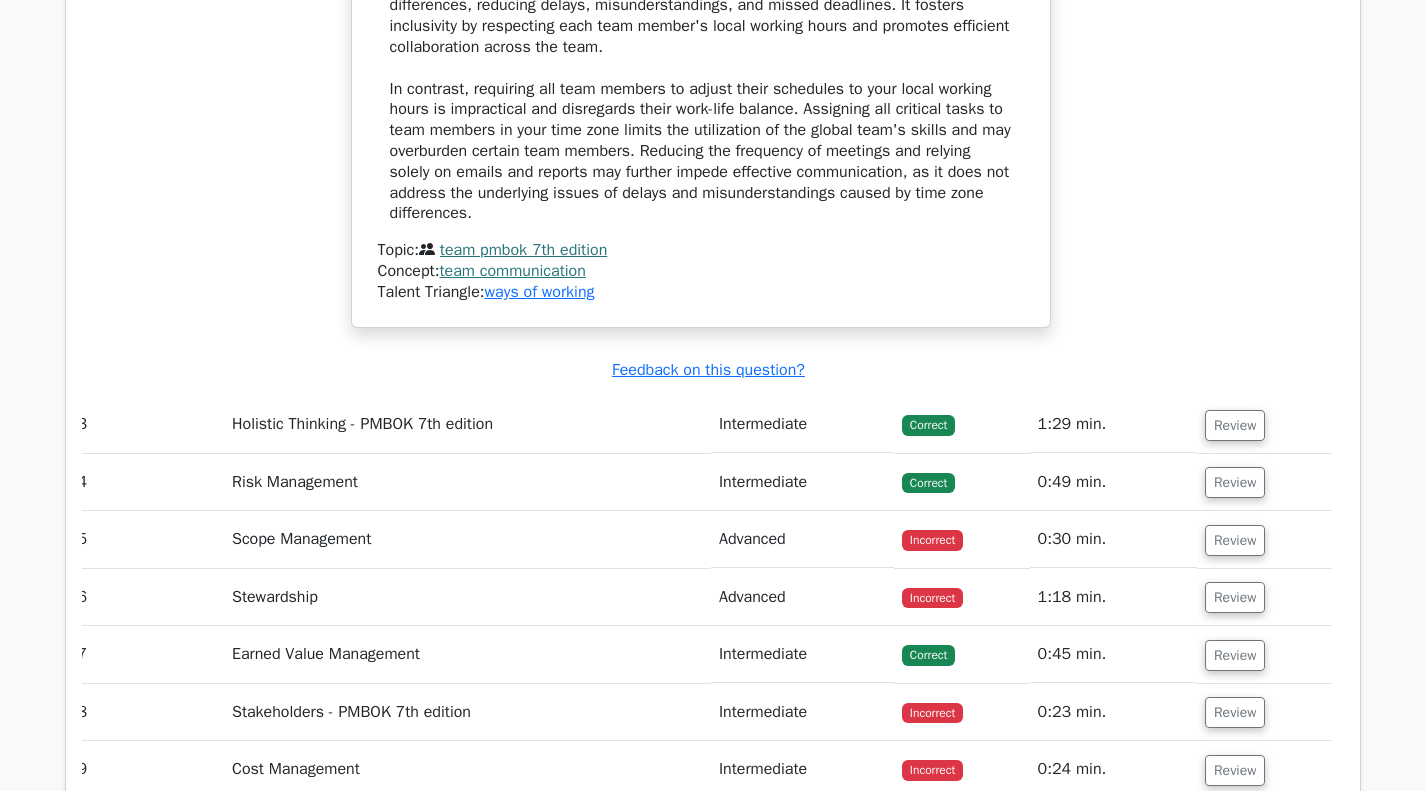 scroll, scrollTop: 3632, scrollLeft: 0, axis: vertical 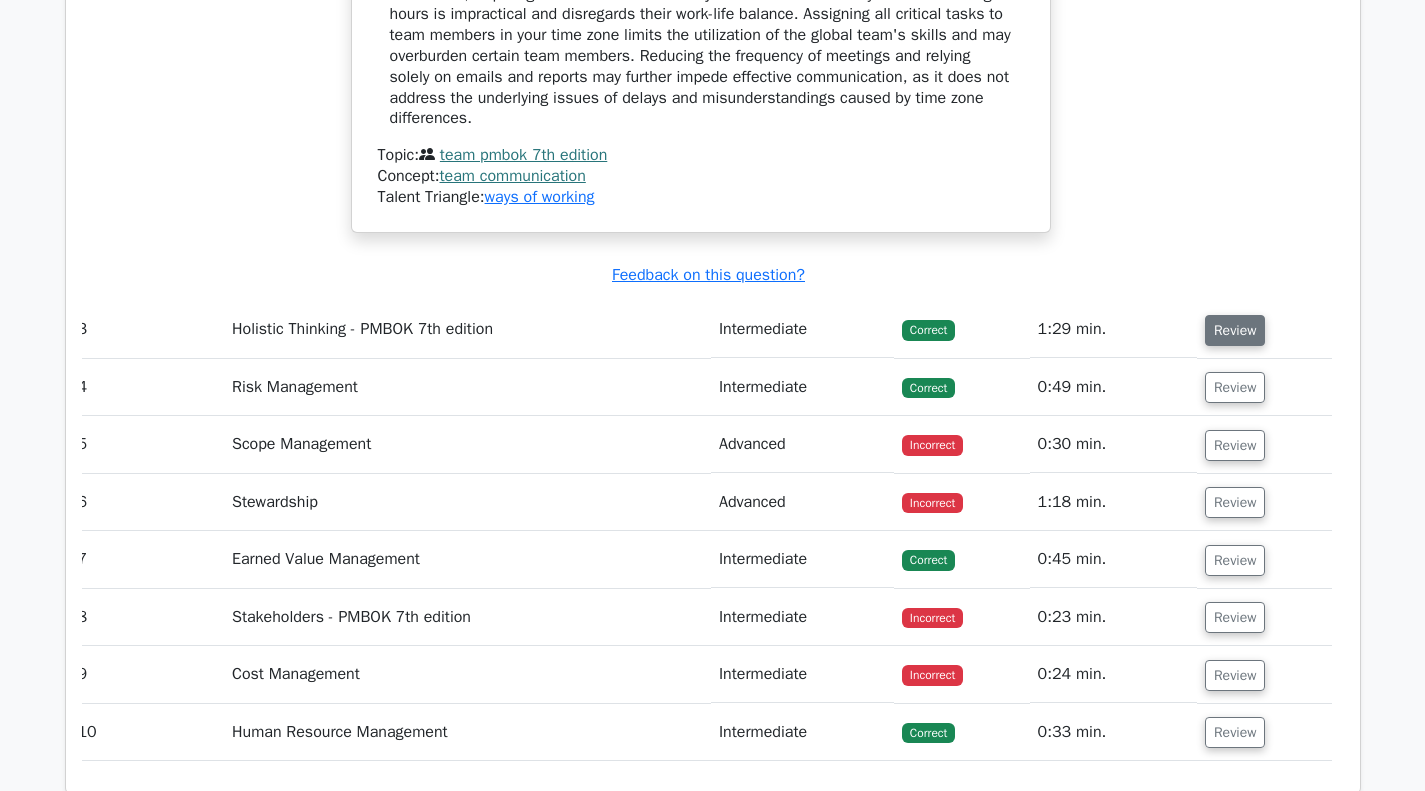 click on "Review" at bounding box center [1235, 330] 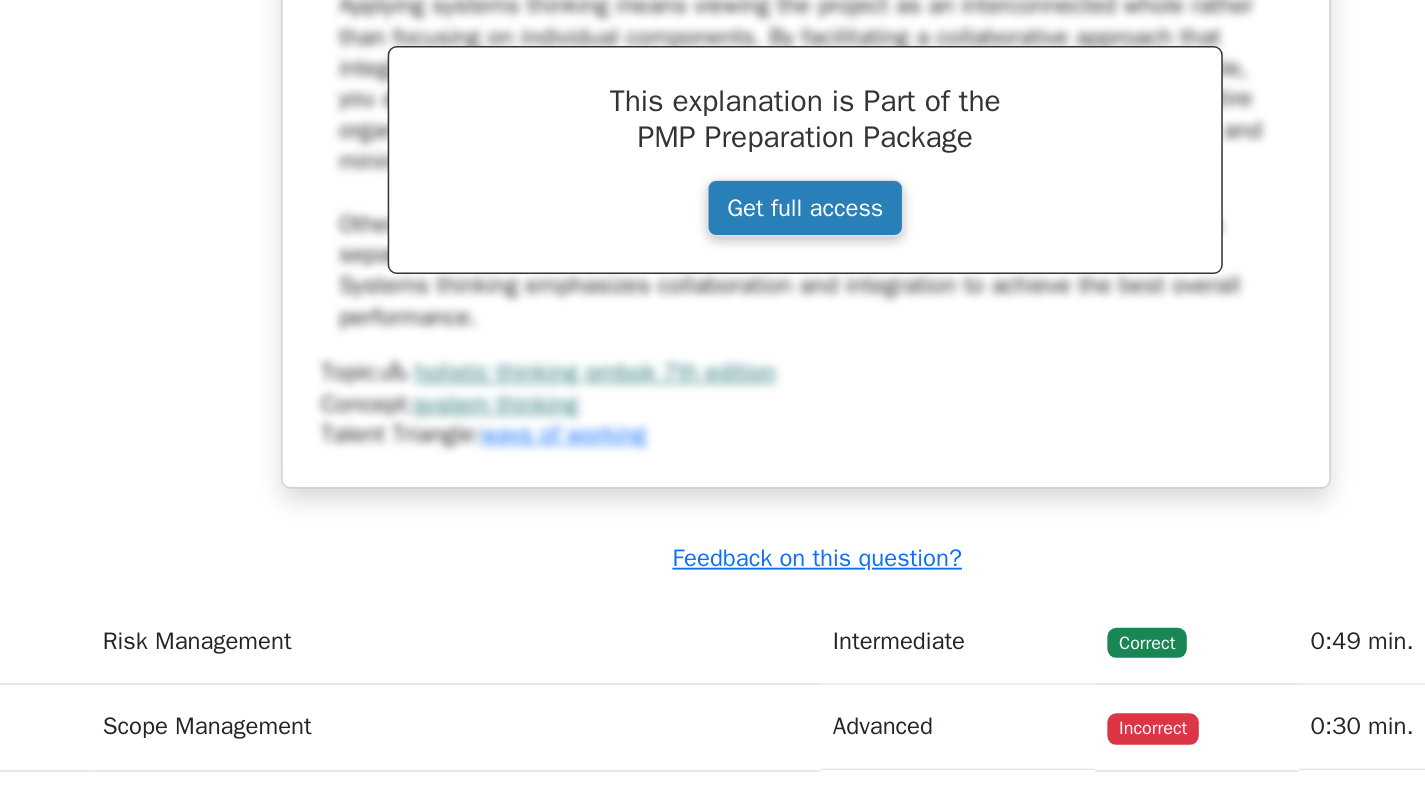 scroll, scrollTop: 4529, scrollLeft: 0, axis: vertical 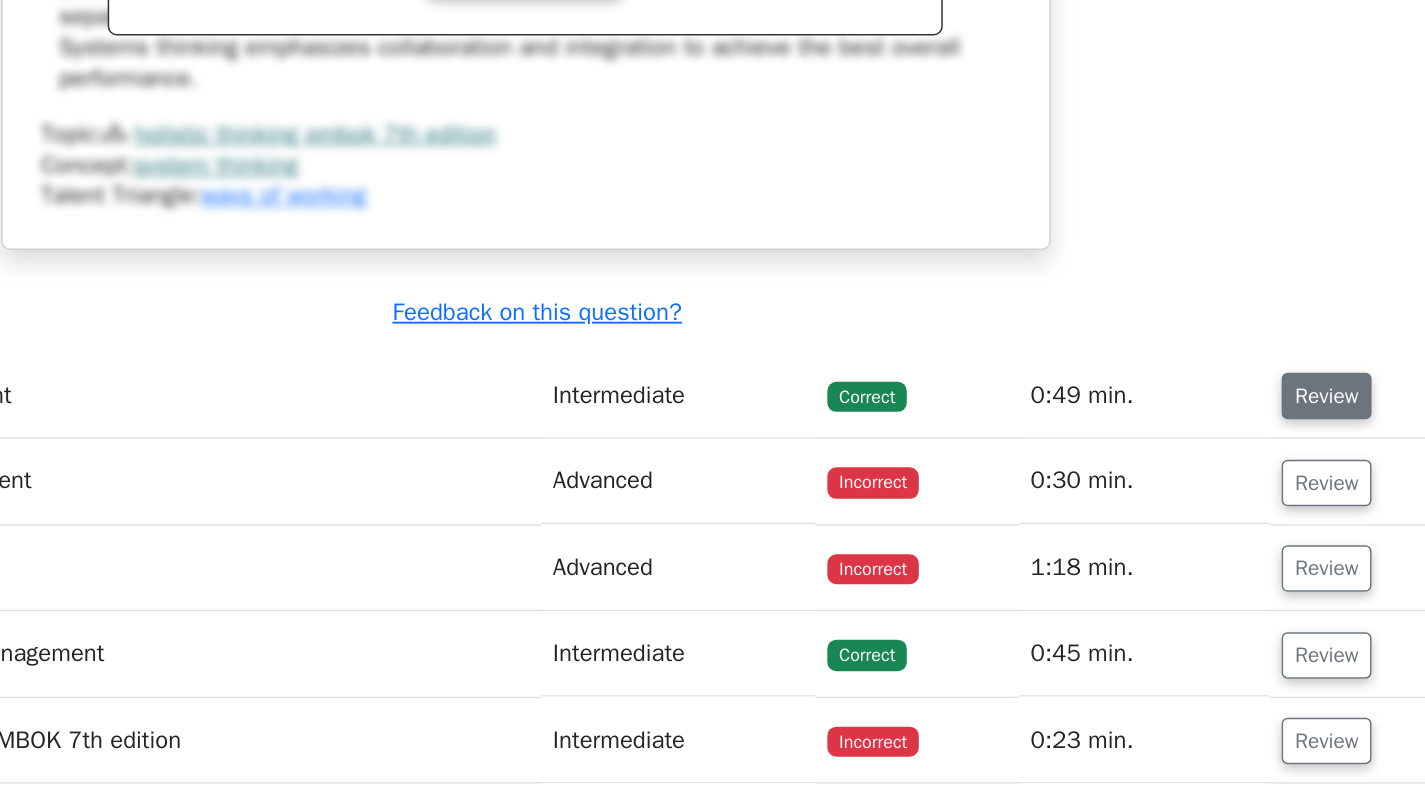 click on "Review" at bounding box center [1235, 527] 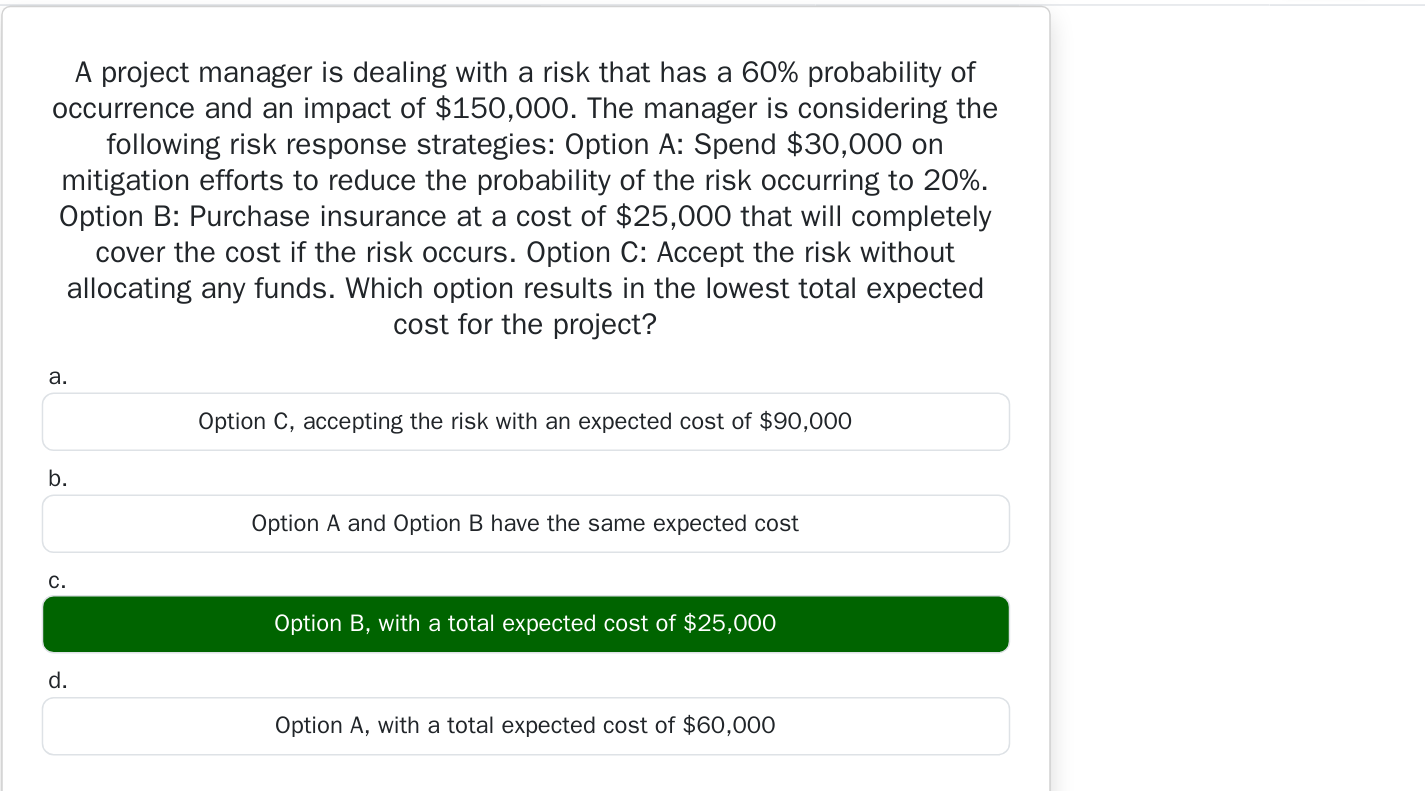 scroll, scrollTop: 4821, scrollLeft: 0, axis: vertical 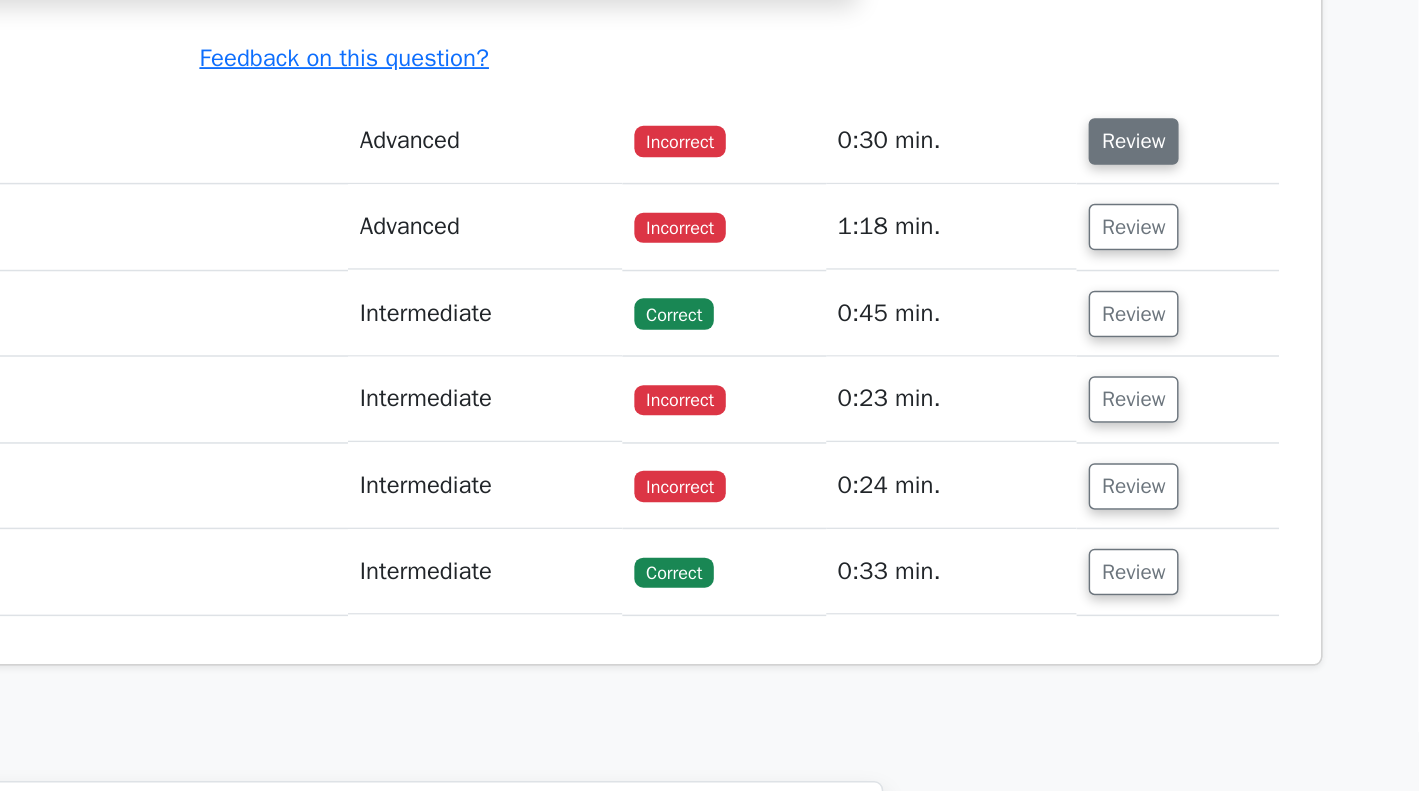 click on "Review" at bounding box center (1235, 357) 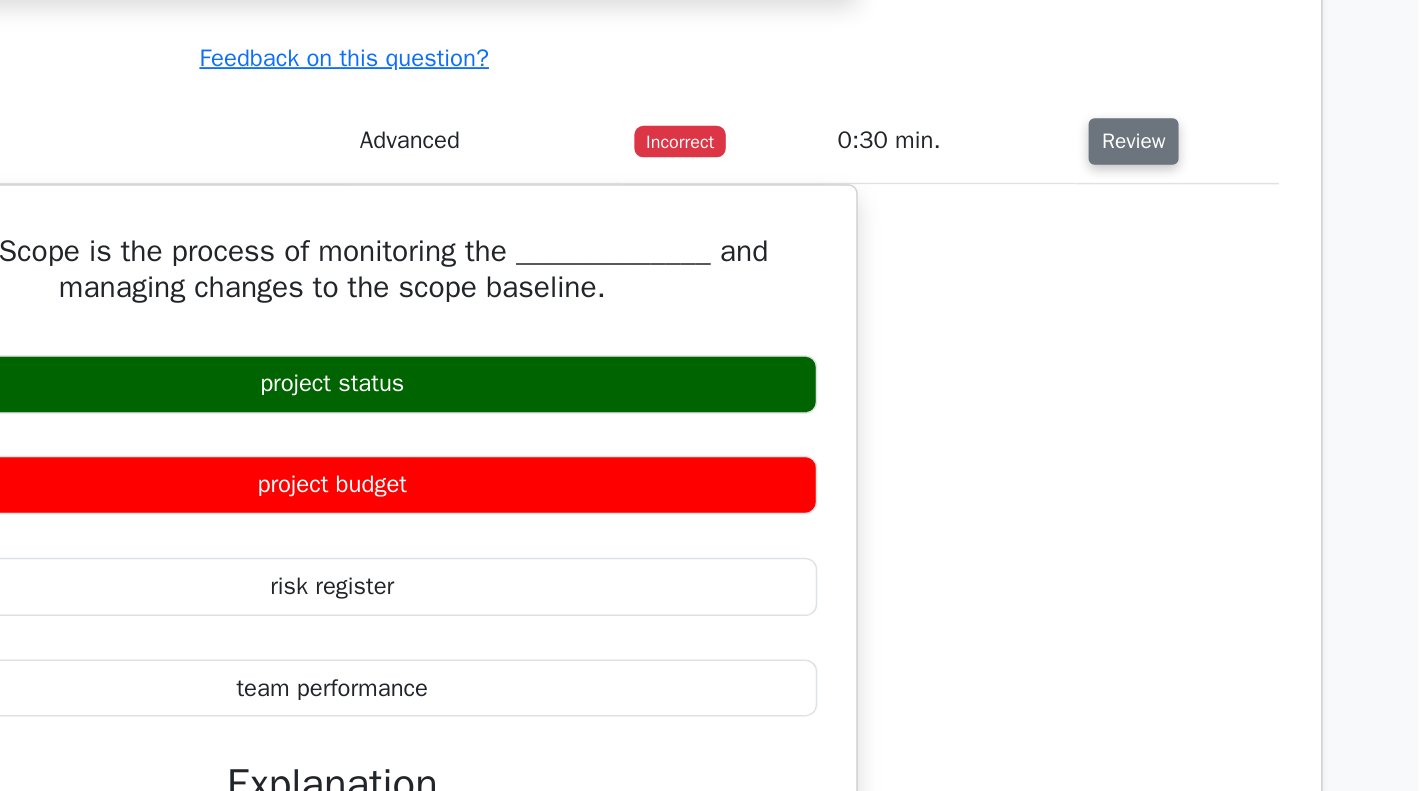 scroll, scrollTop: 0, scrollLeft: 0, axis: both 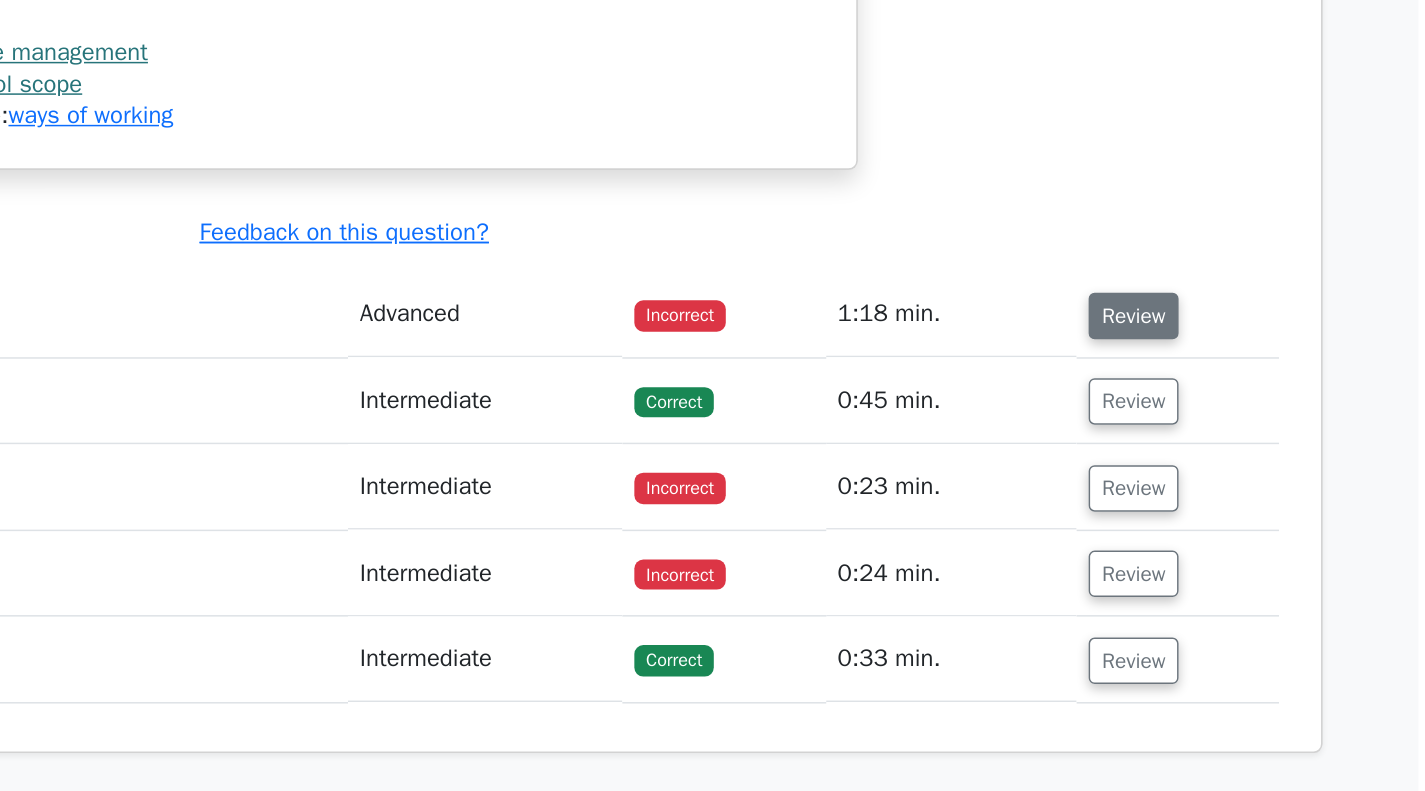 click on "Review" at bounding box center [1235, 473] 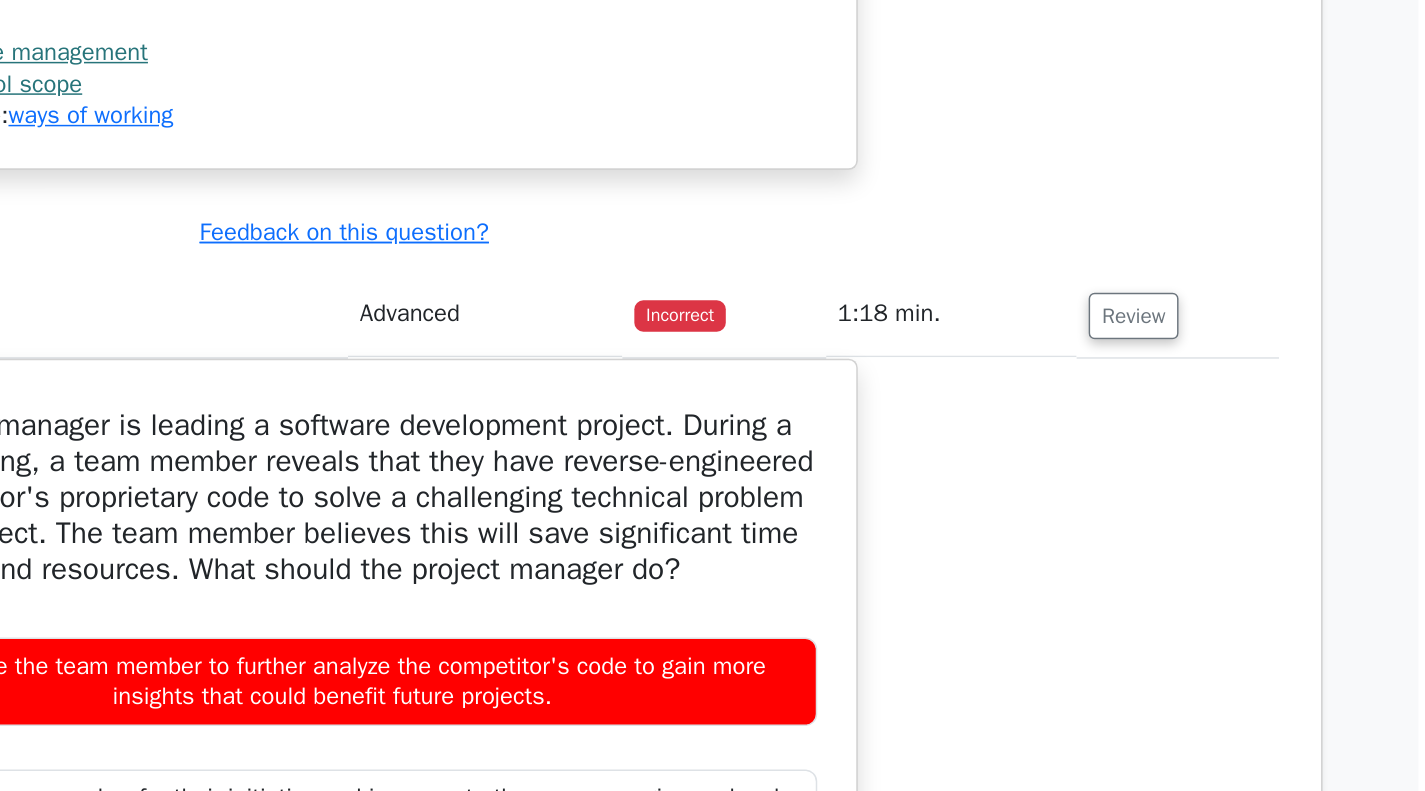 scroll, scrollTop: 0, scrollLeft: 0, axis: both 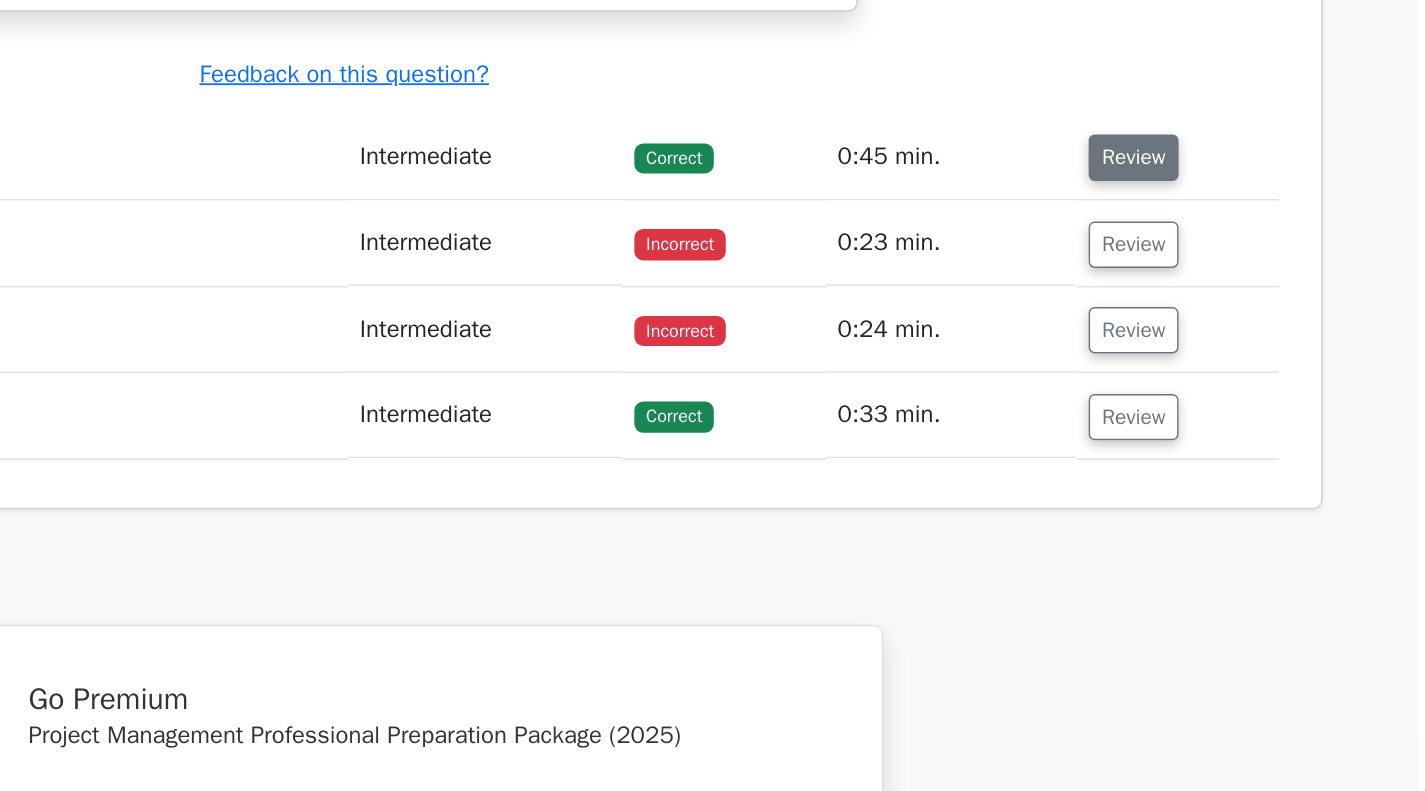 click on "Review" at bounding box center [1235, 168] 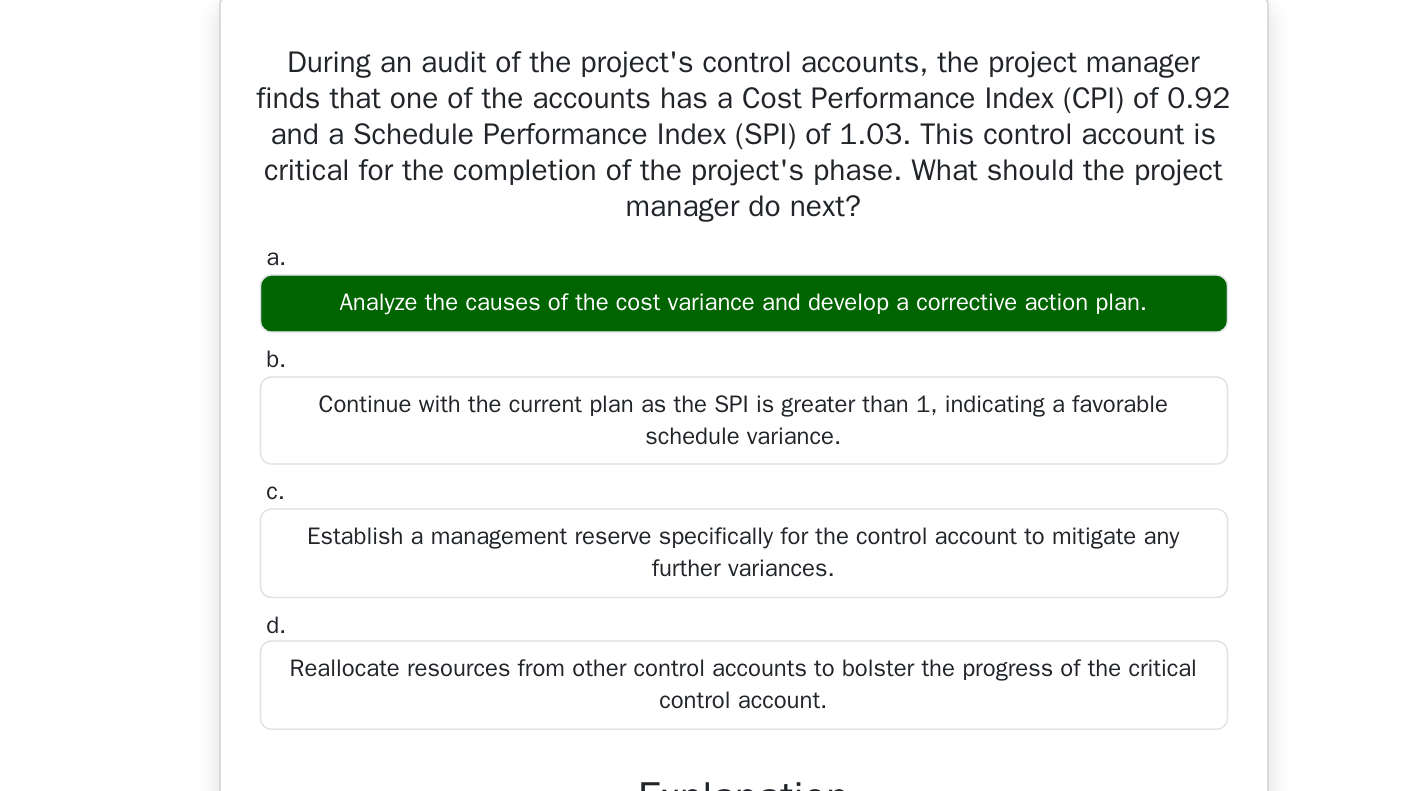 scroll, scrollTop: 0, scrollLeft: 12, axis: horizontal 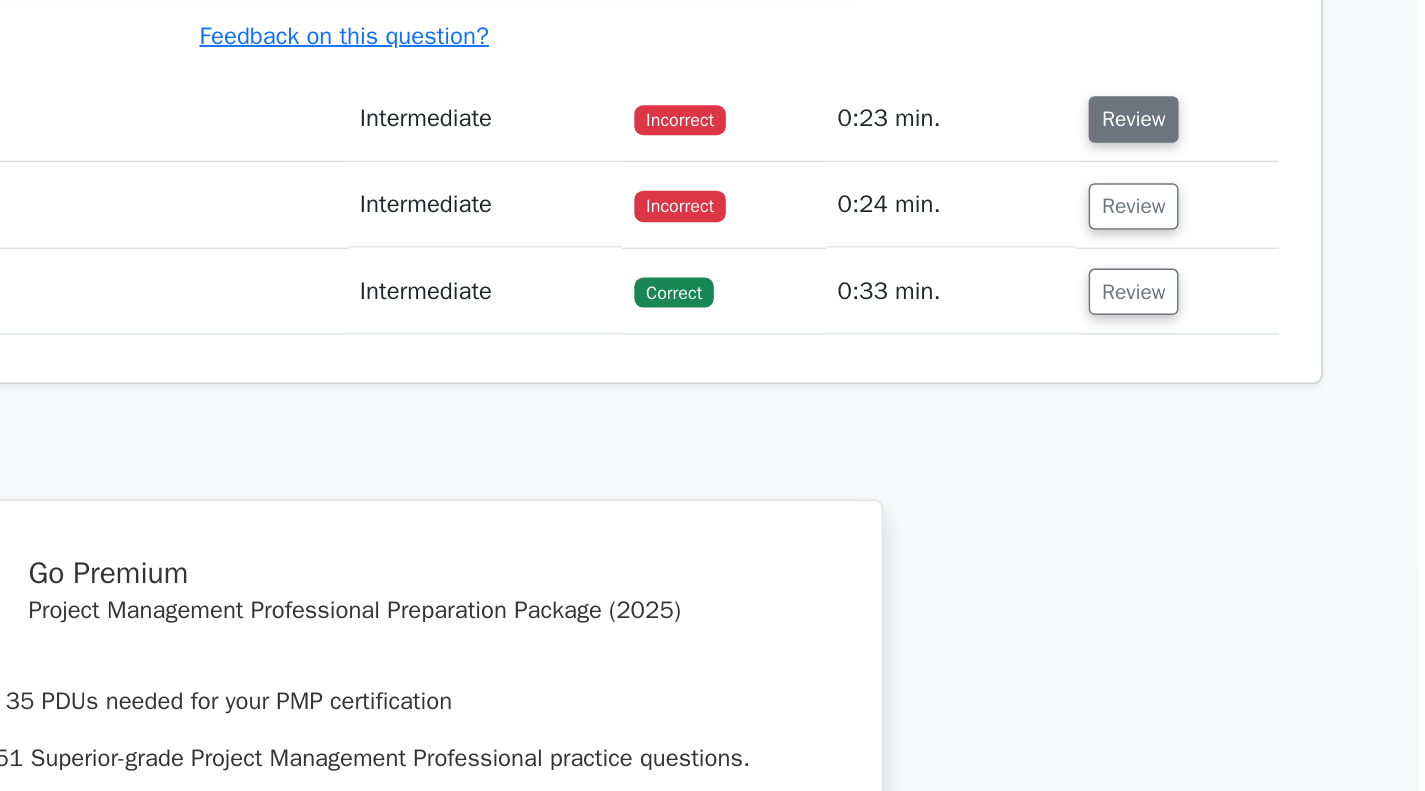 click on "Review" at bounding box center [1235, 339] 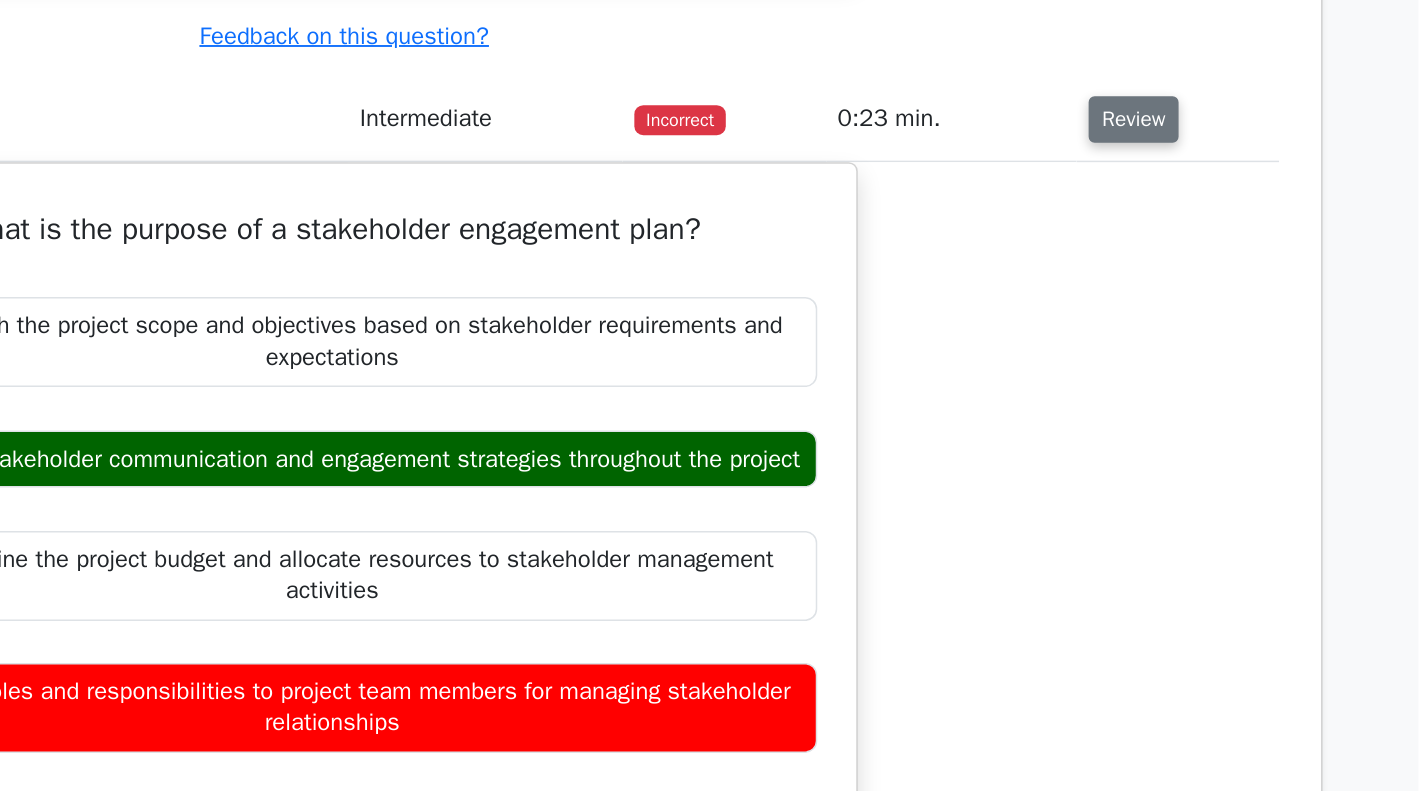 scroll, scrollTop: 0, scrollLeft: 0, axis: both 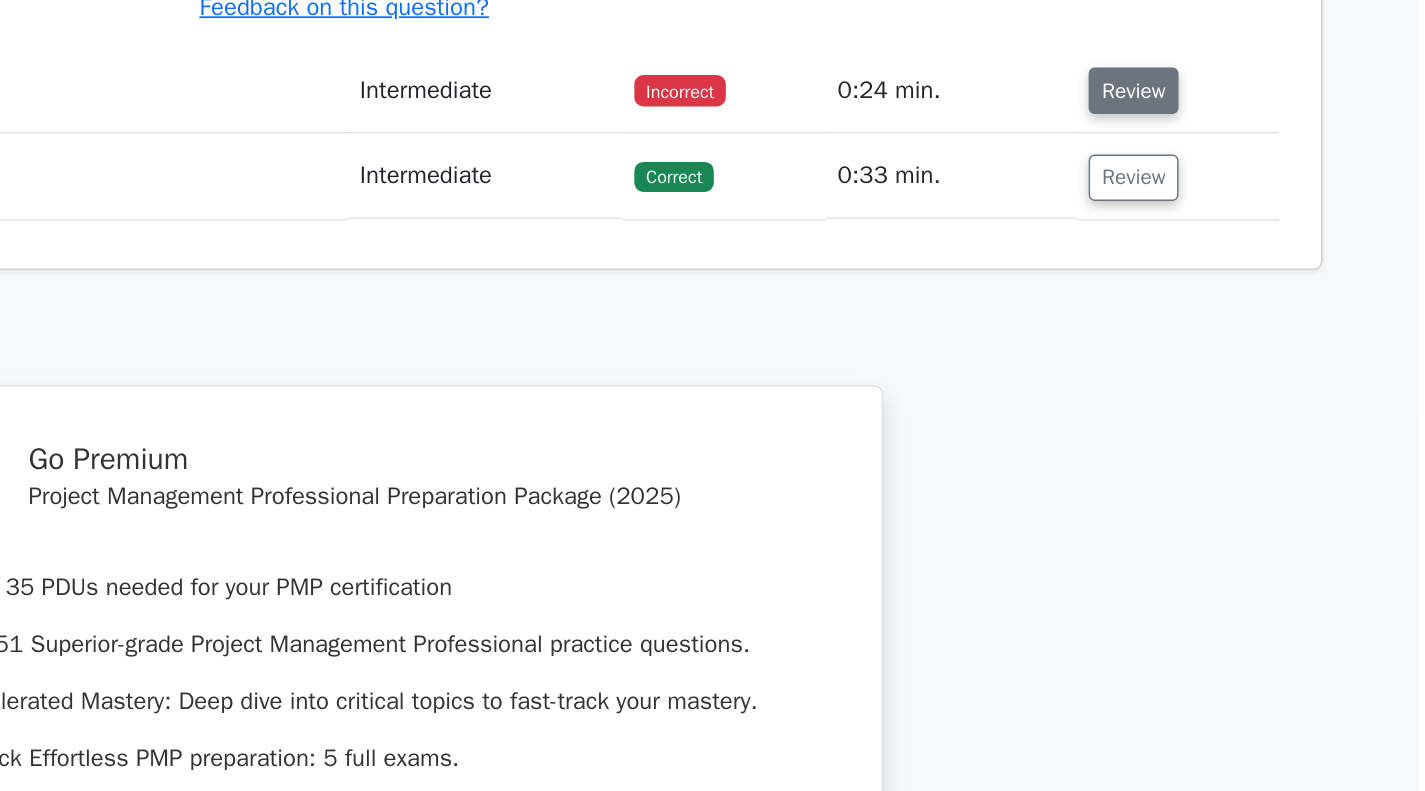 click on "Review" at bounding box center (1235, 323) 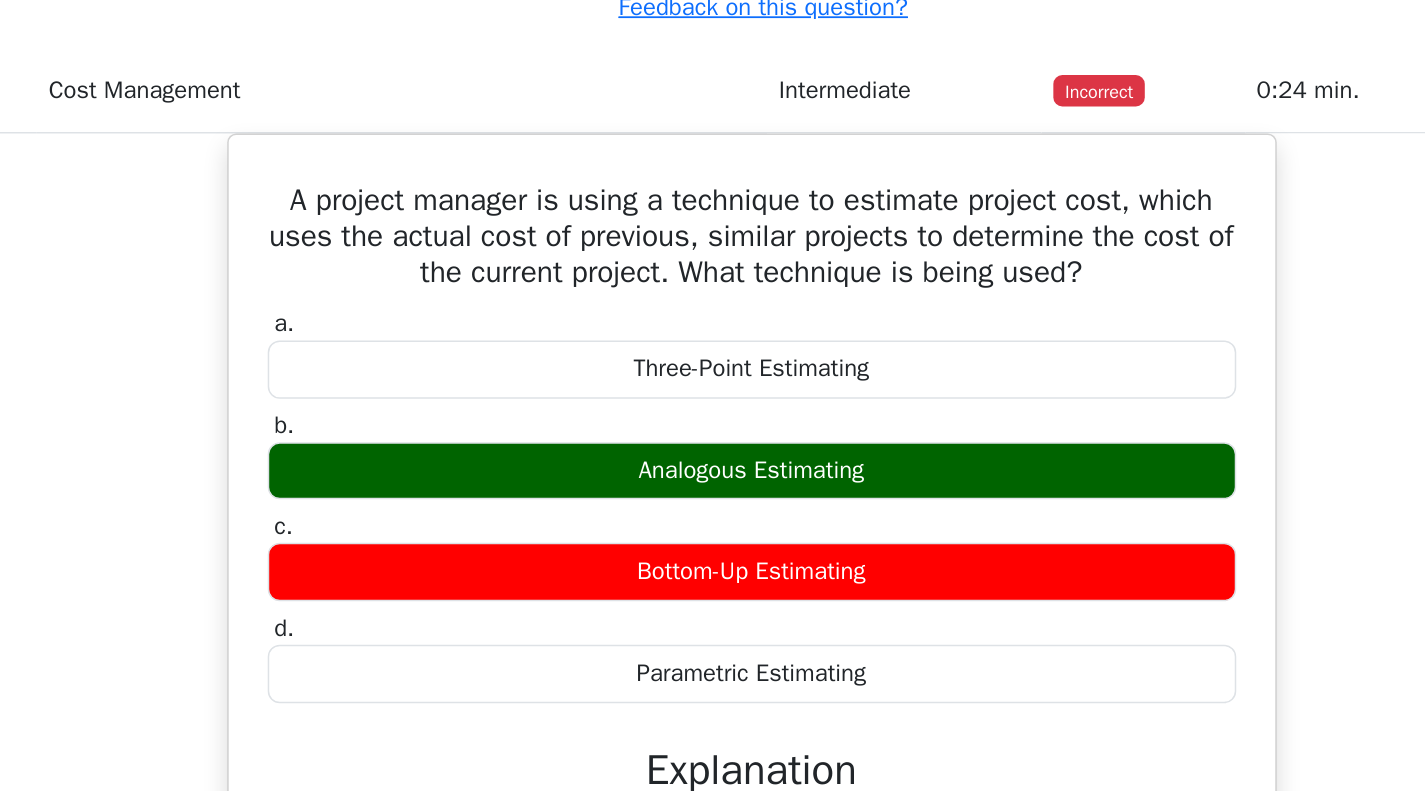scroll, scrollTop: 0, scrollLeft: 11, axis: horizontal 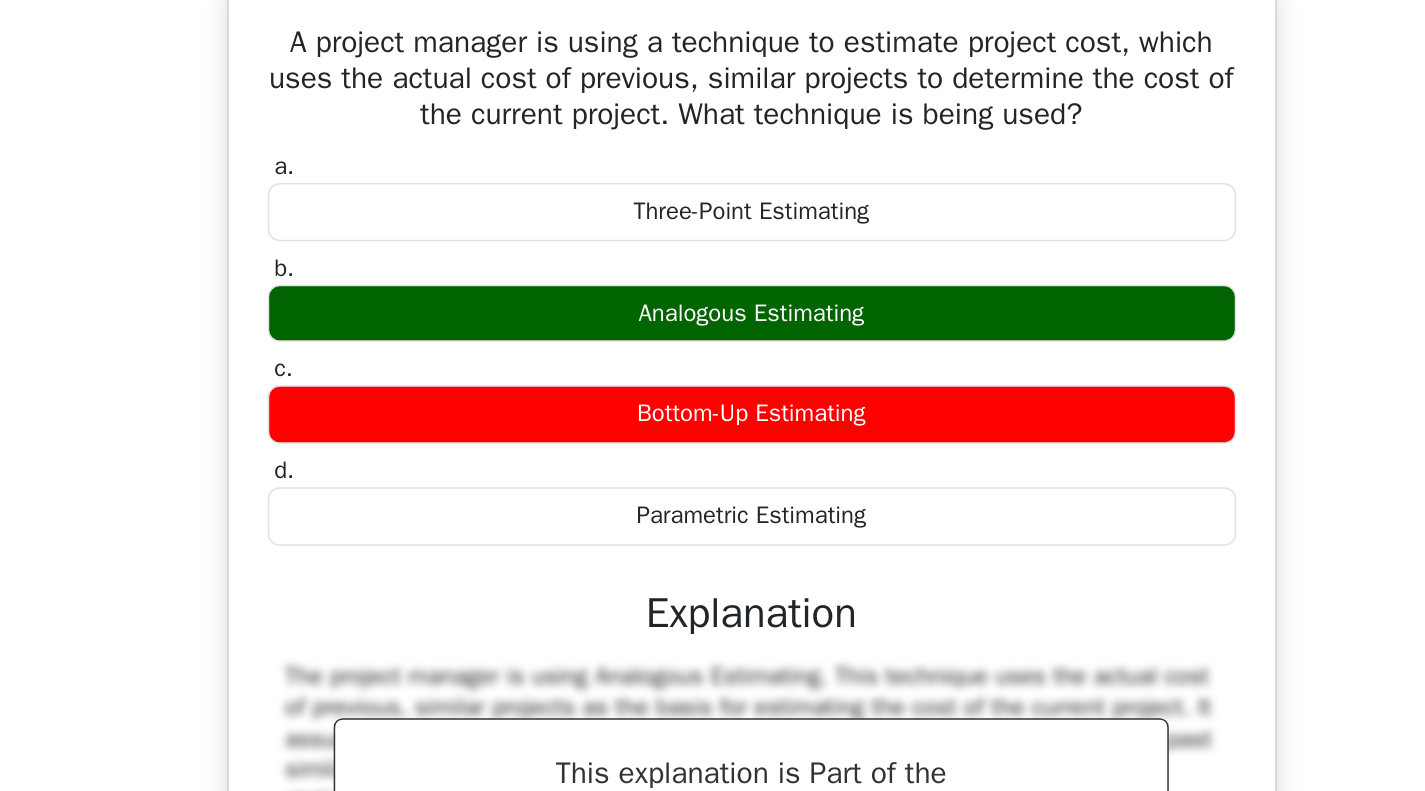 click on "Analogous Estimating" at bounding box center [701, 472] 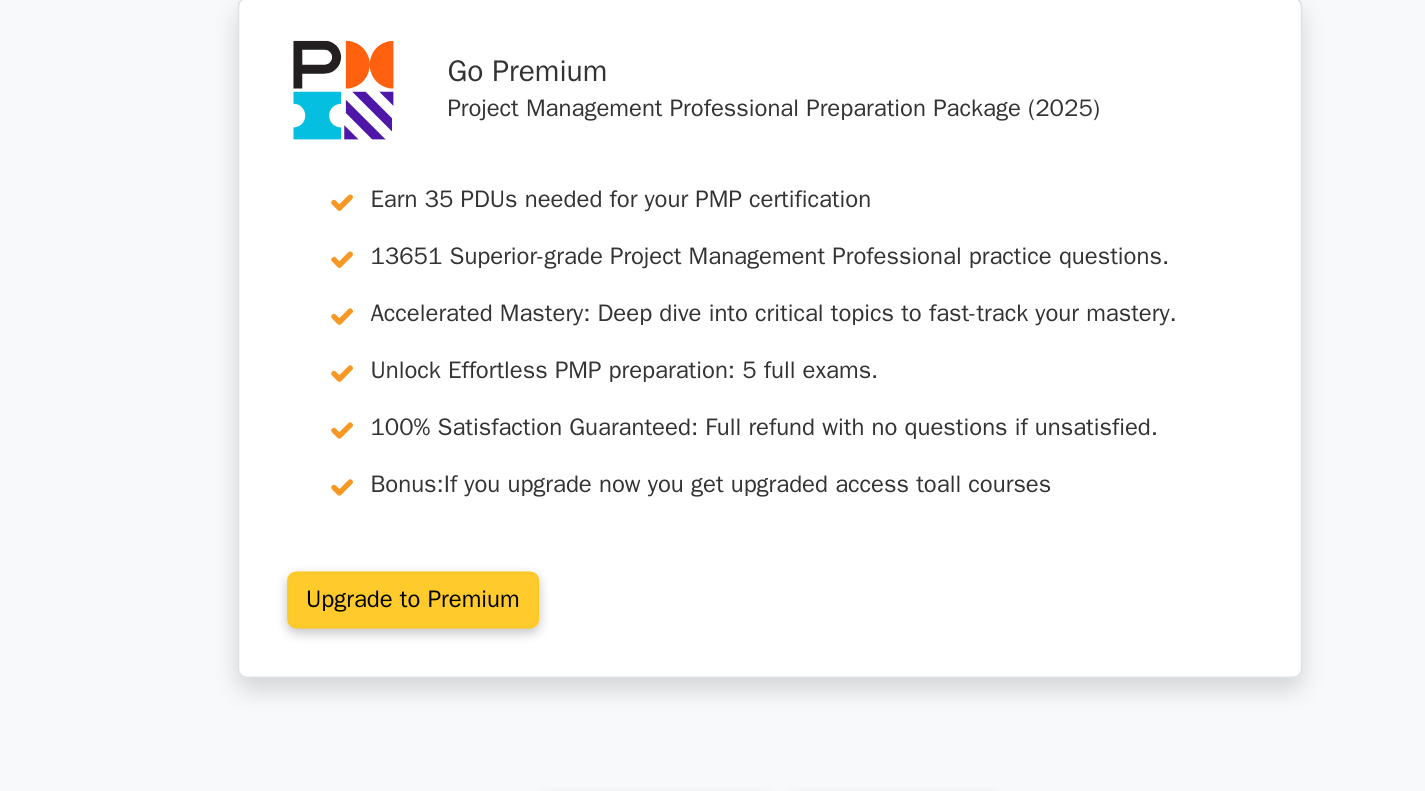 scroll, scrollTop: 11069, scrollLeft: 0, axis: vertical 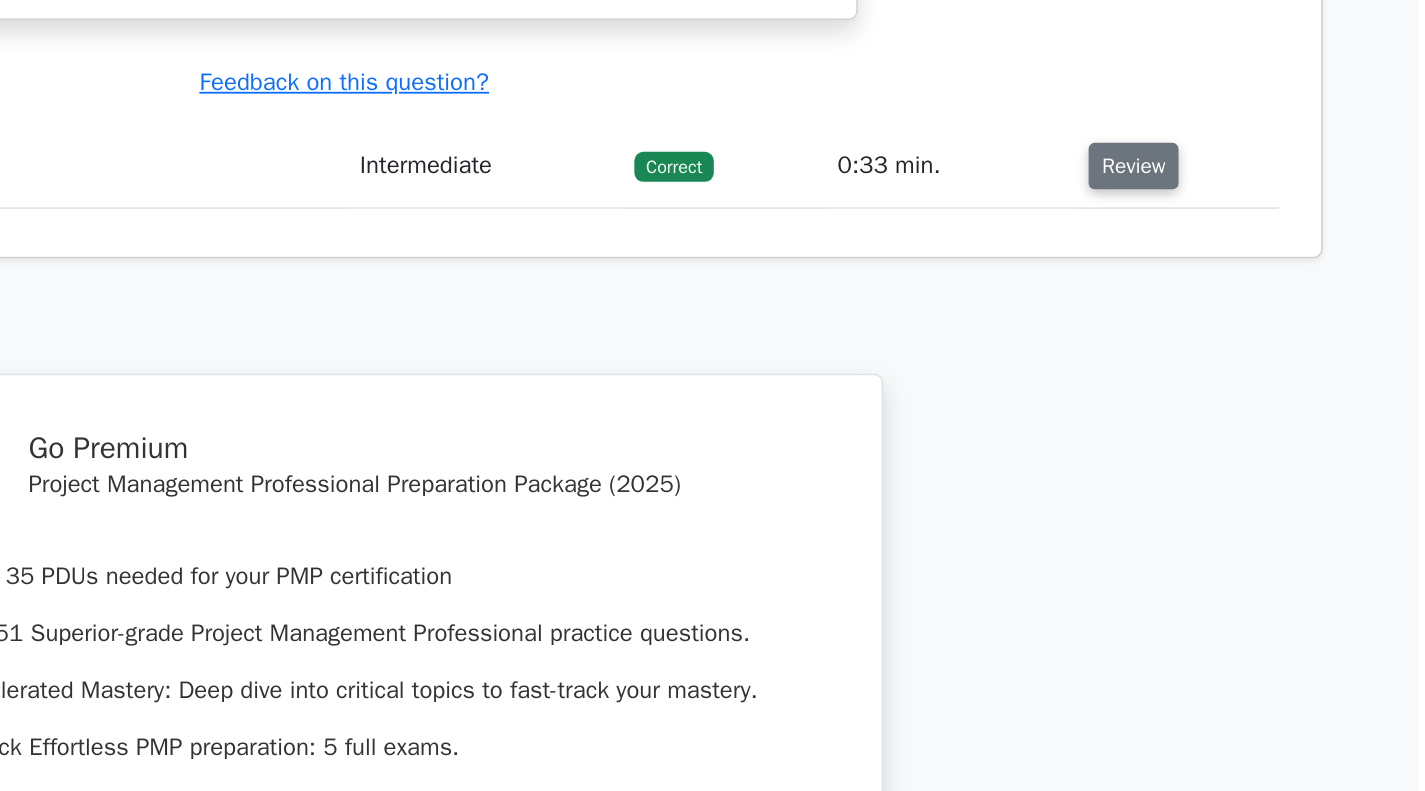 click on "Review" at bounding box center (1235, 110) 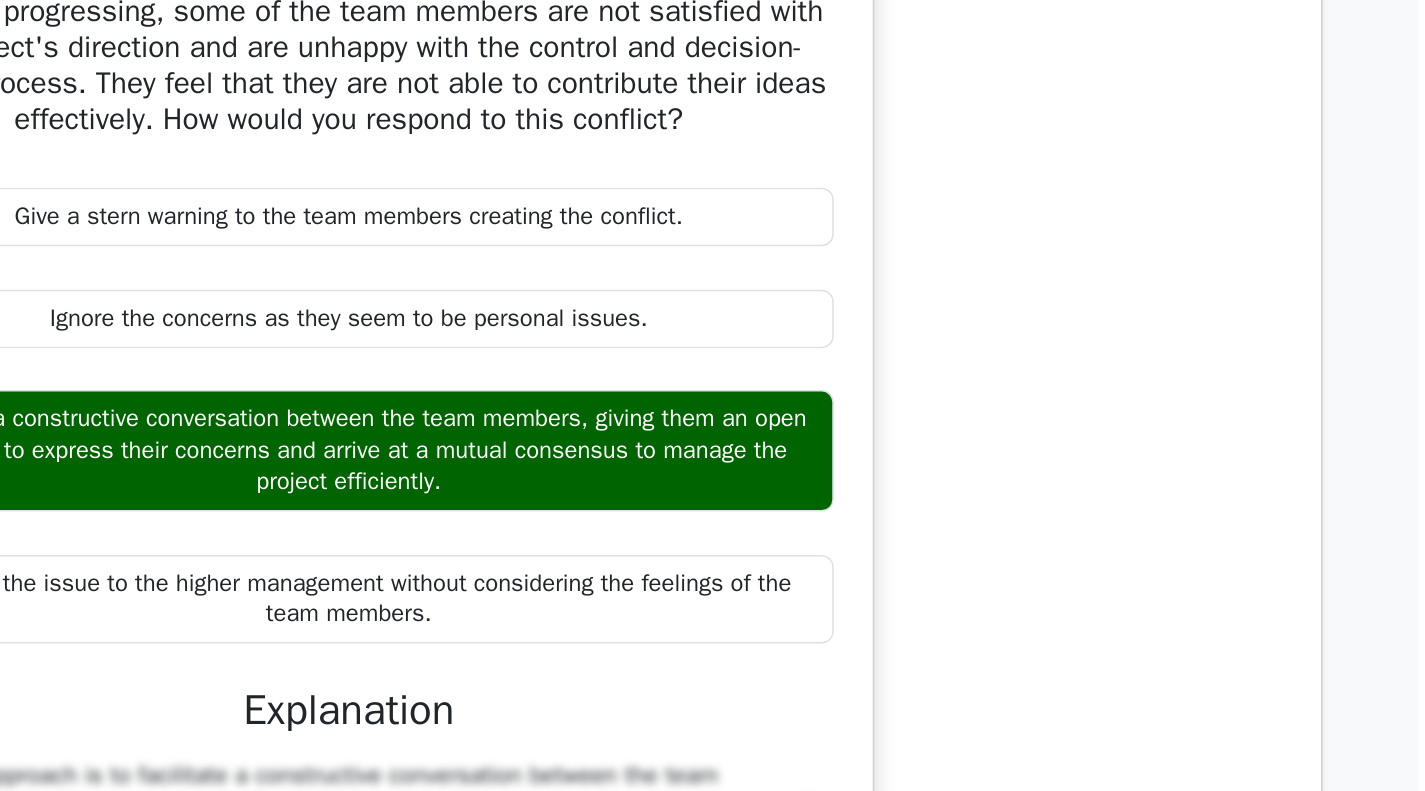 scroll, scrollTop: 0, scrollLeft: 0, axis: both 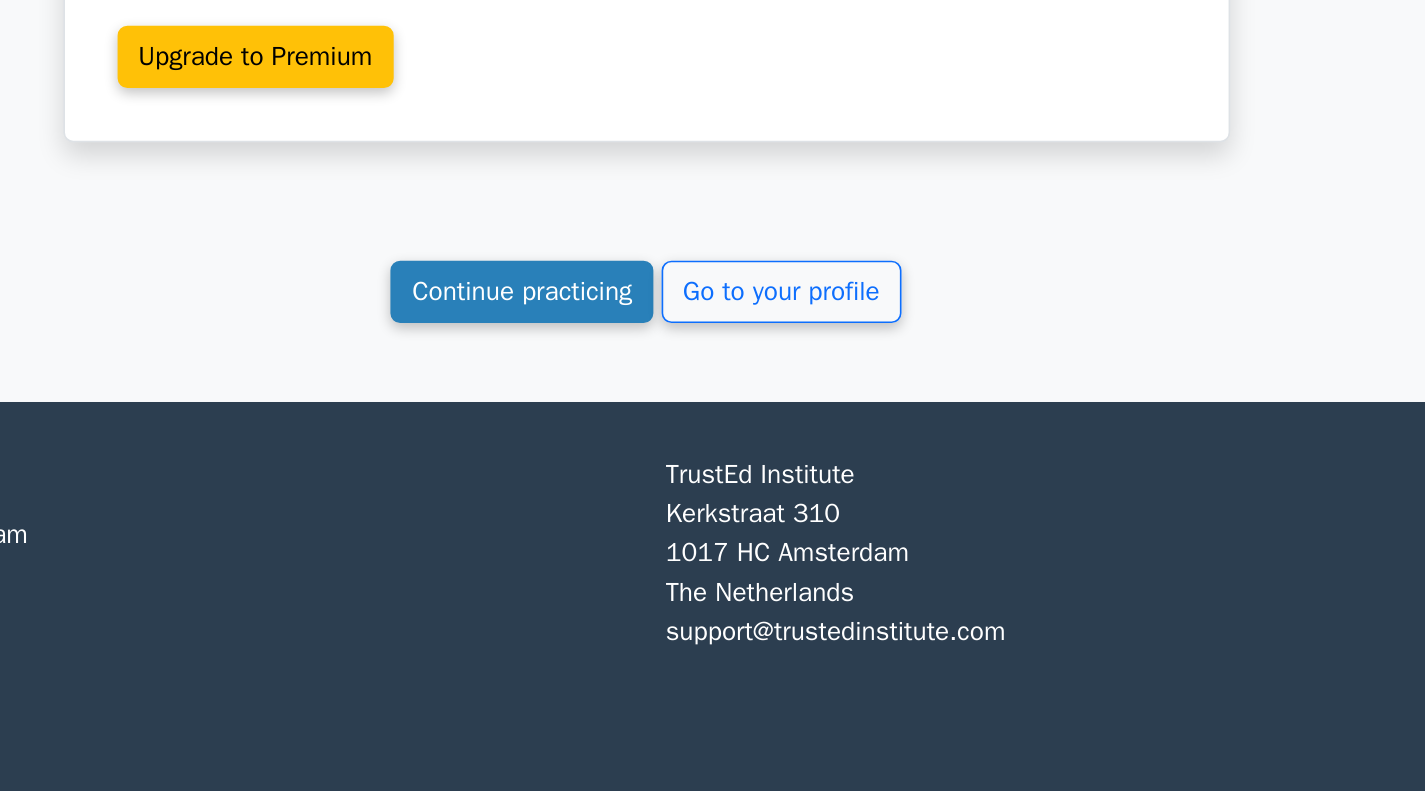 click on "Continue practicing" at bounding box center (637, 487) 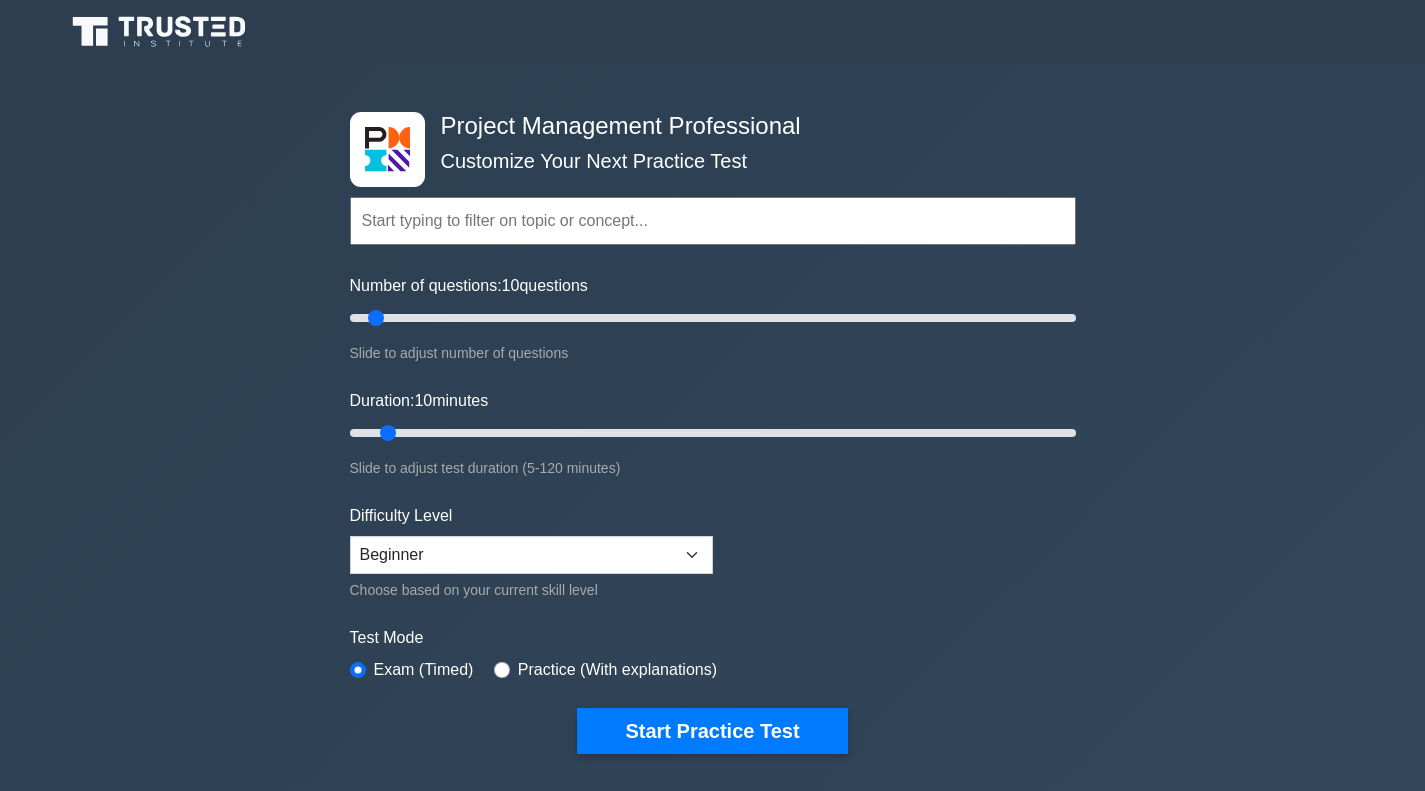 scroll, scrollTop: 0, scrollLeft: 0, axis: both 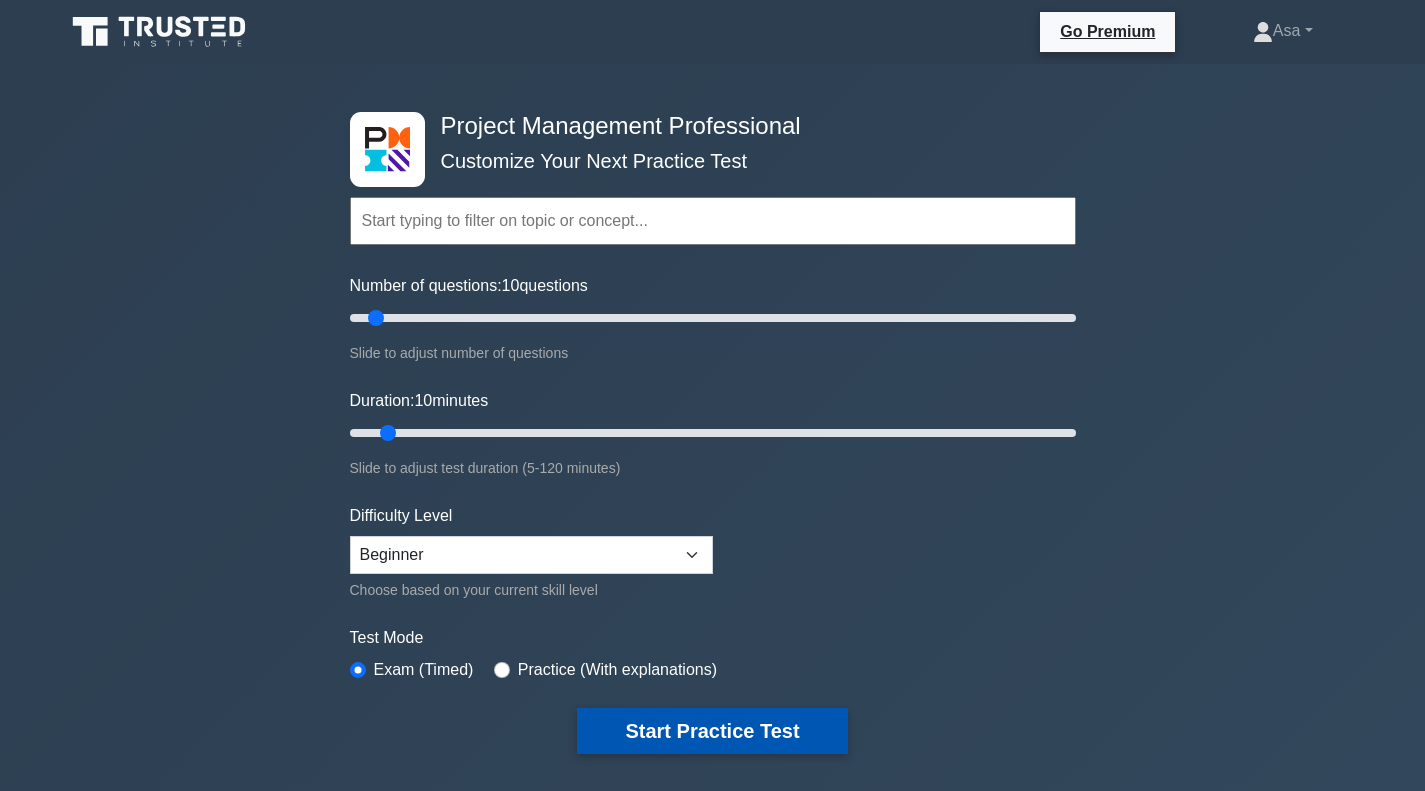 click on "Start Practice Test" at bounding box center [712, 731] 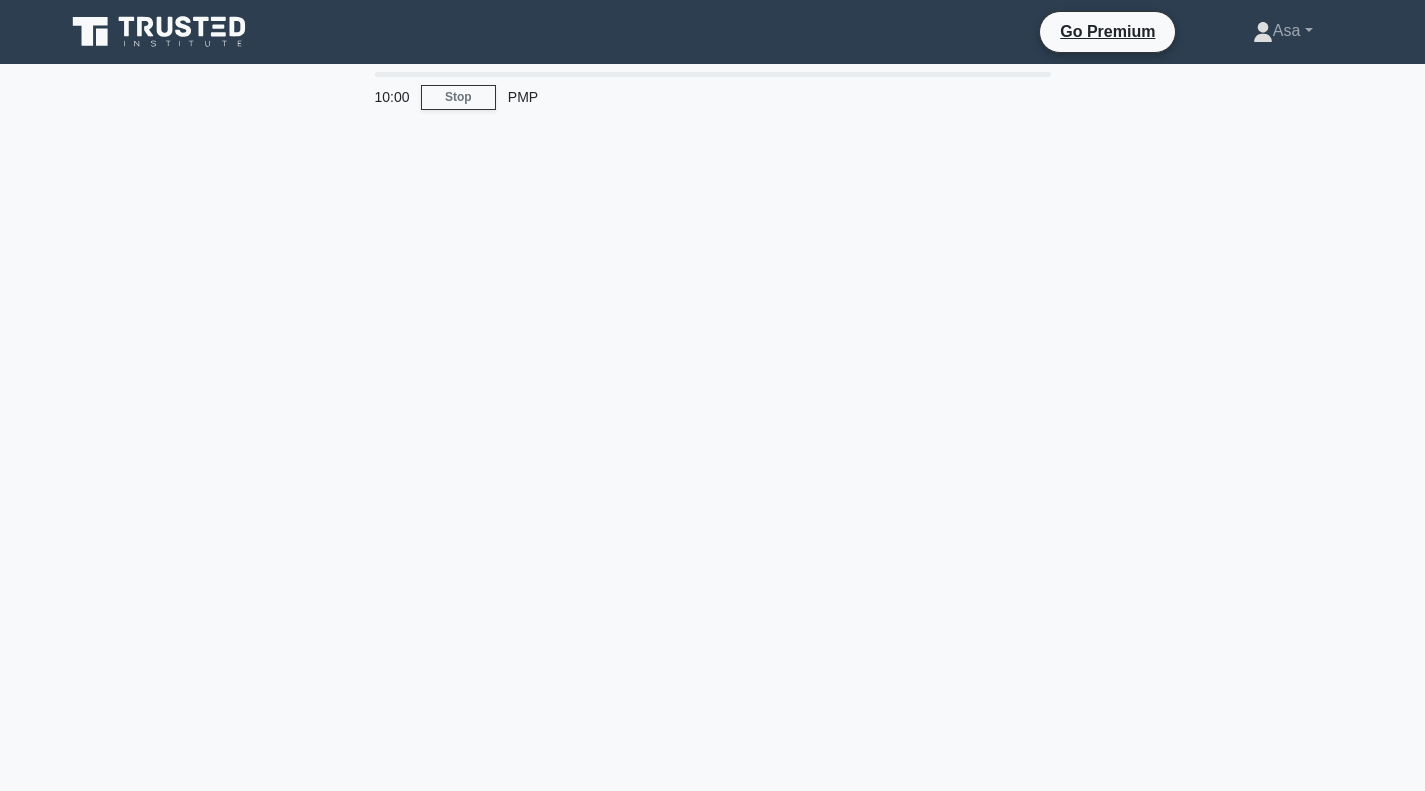 scroll, scrollTop: 0, scrollLeft: 0, axis: both 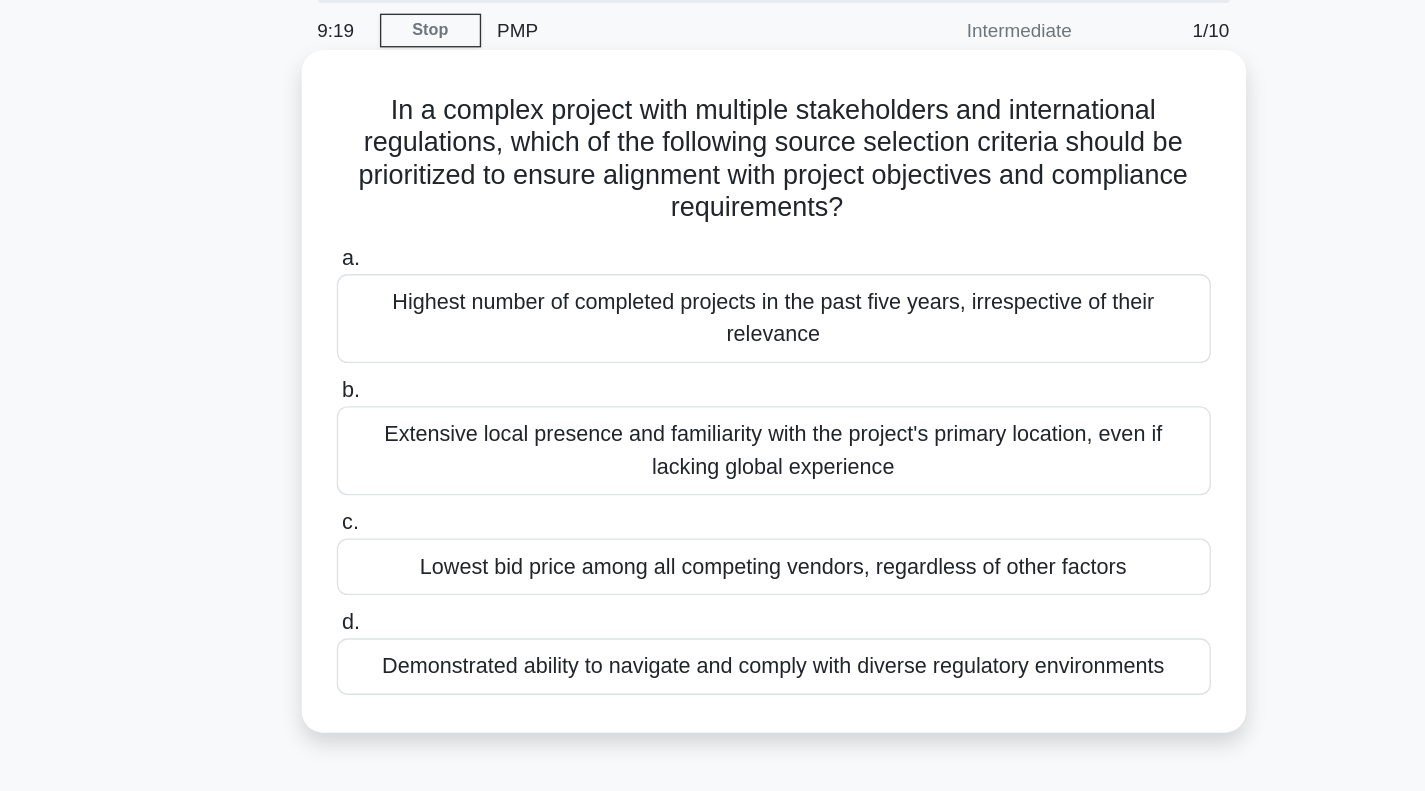 click on "Highest number of completed projects in the past five years, irrespective of their relevance" at bounding box center (713, 311) 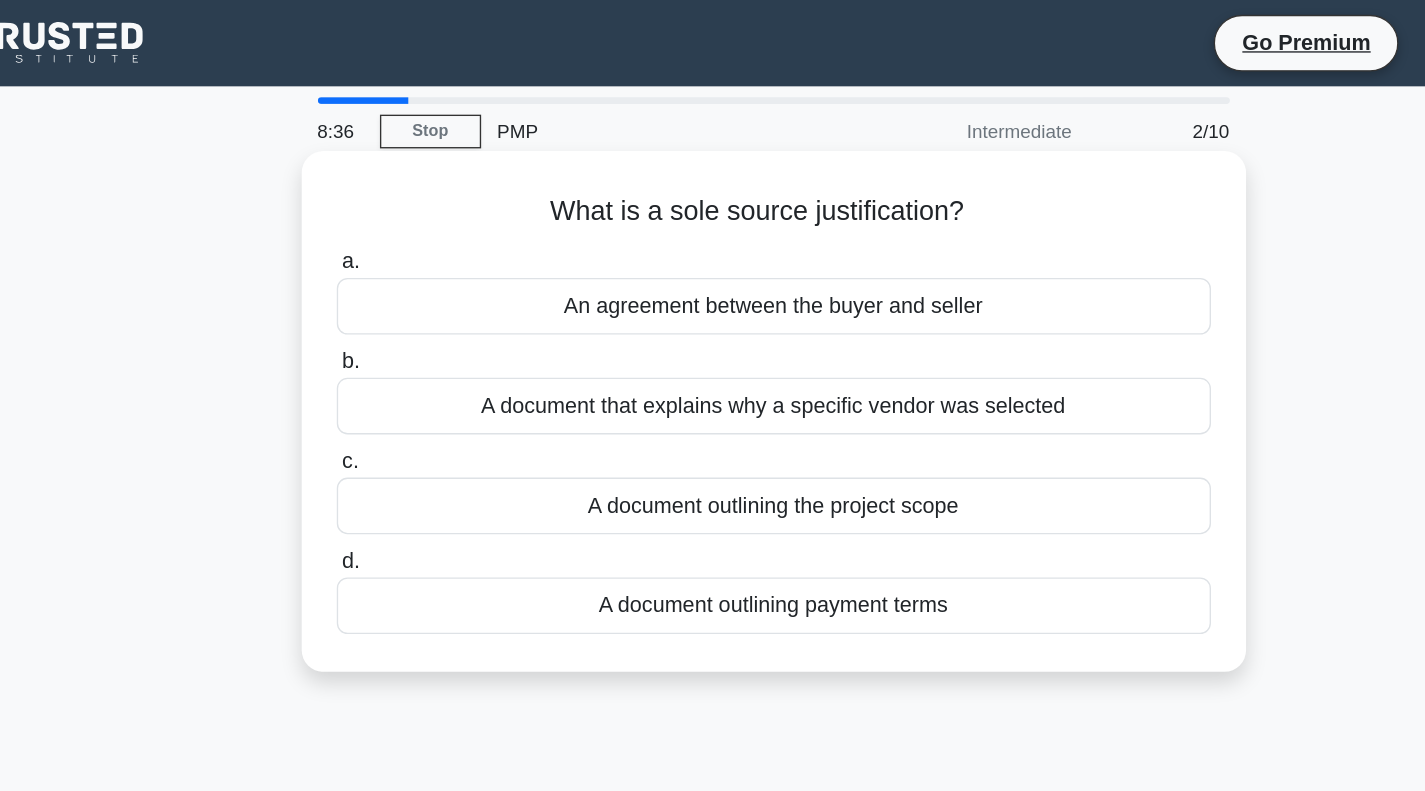 click on "A document outlining the project scope" at bounding box center [713, 375] 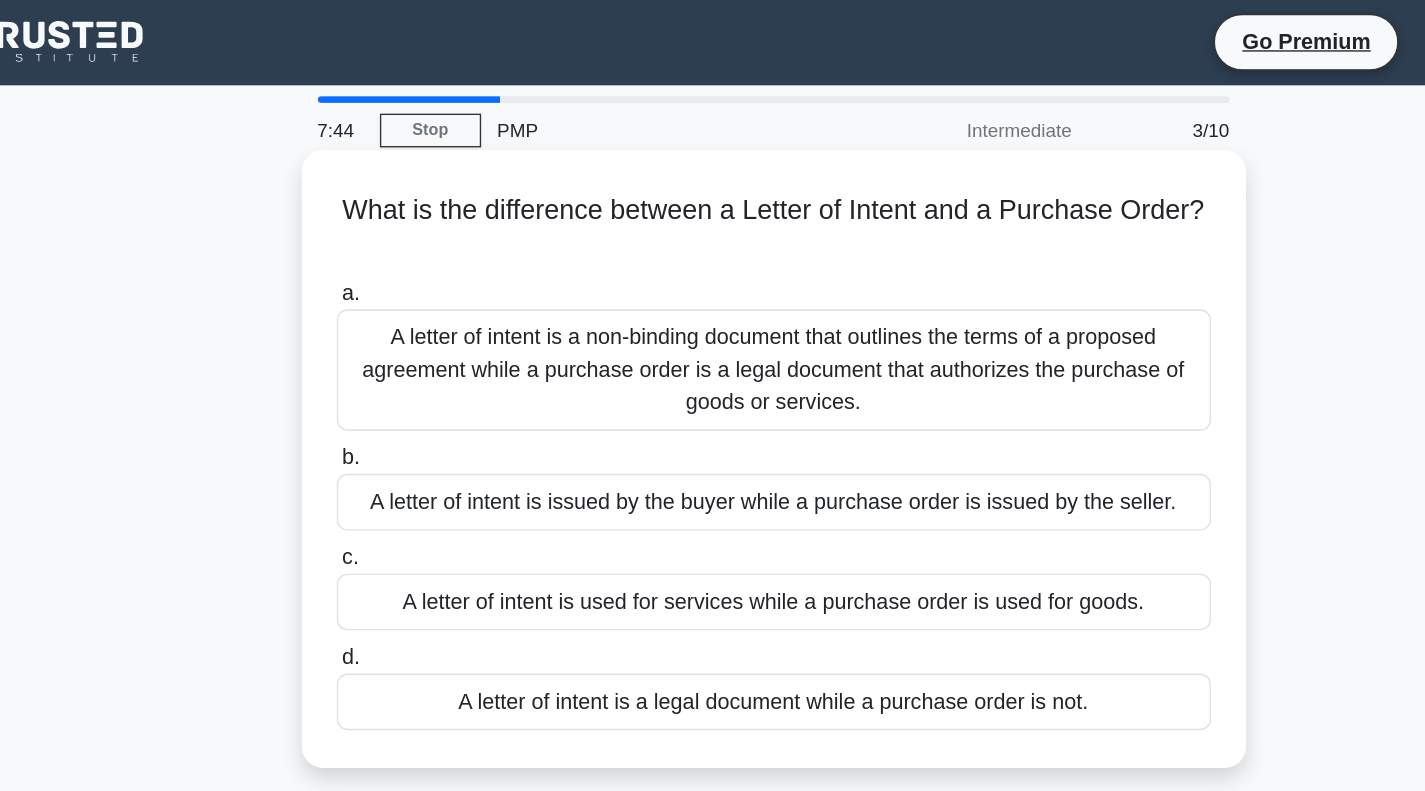 click on "A letter of intent is a non-binding document that outlines the terms of a proposed agreement while a purchase order is a legal document that authorizes the purchase of goods or services." at bounding box center (713, 275) 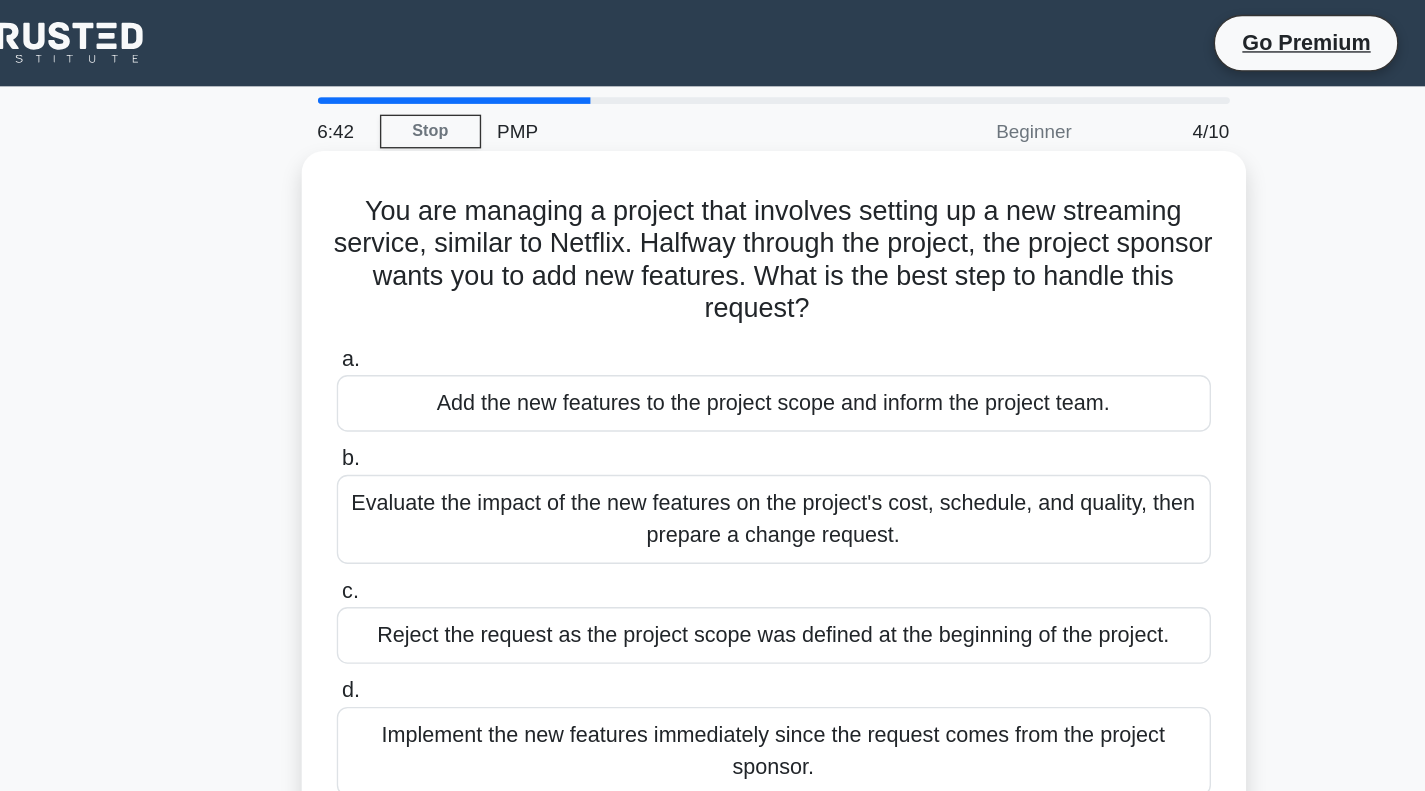click on "Evaluate the impact of the new features on the project's cost, schedule, and quality, then prepare a change request." at bounding box center [713, 385] 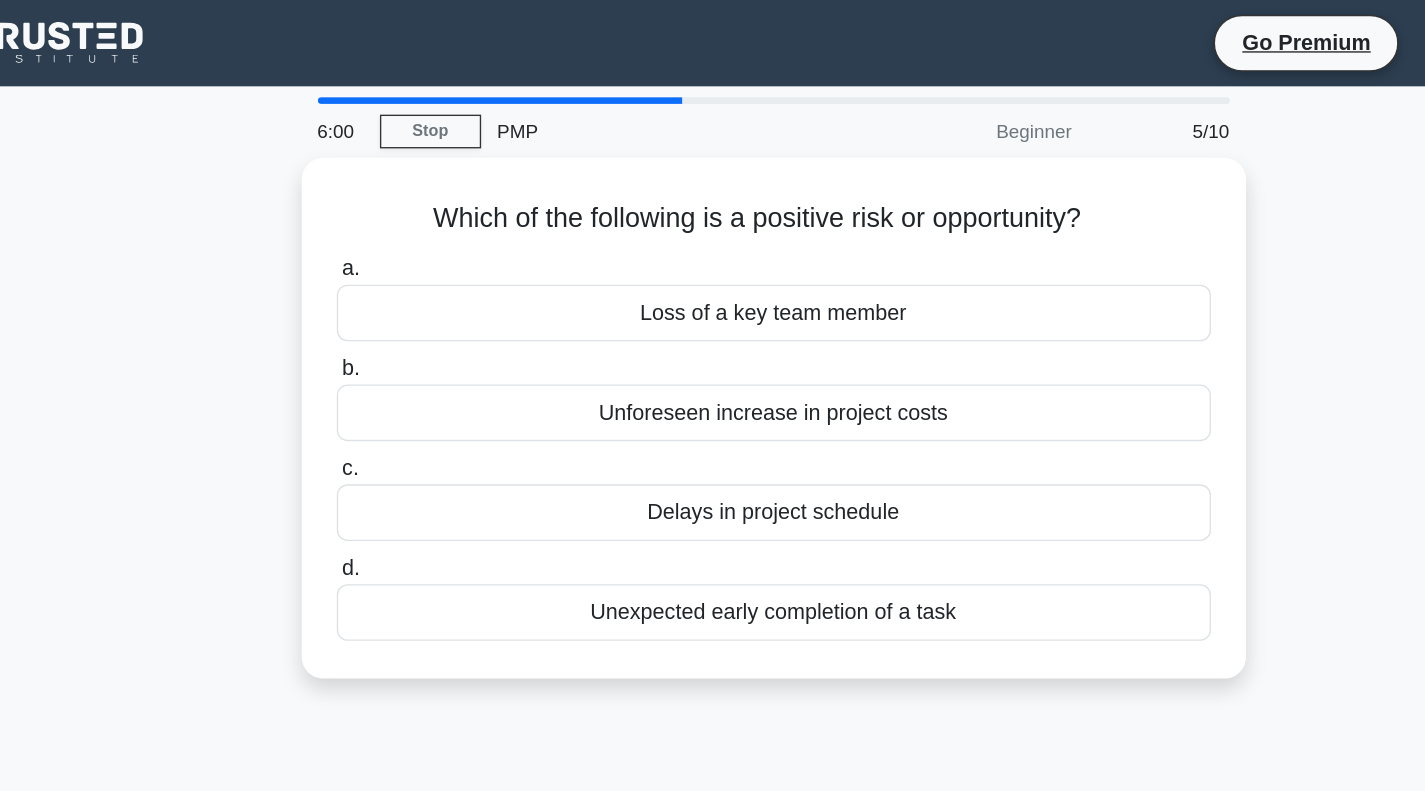 click on "Delays in project schedule" at bounding box center [713, 380] 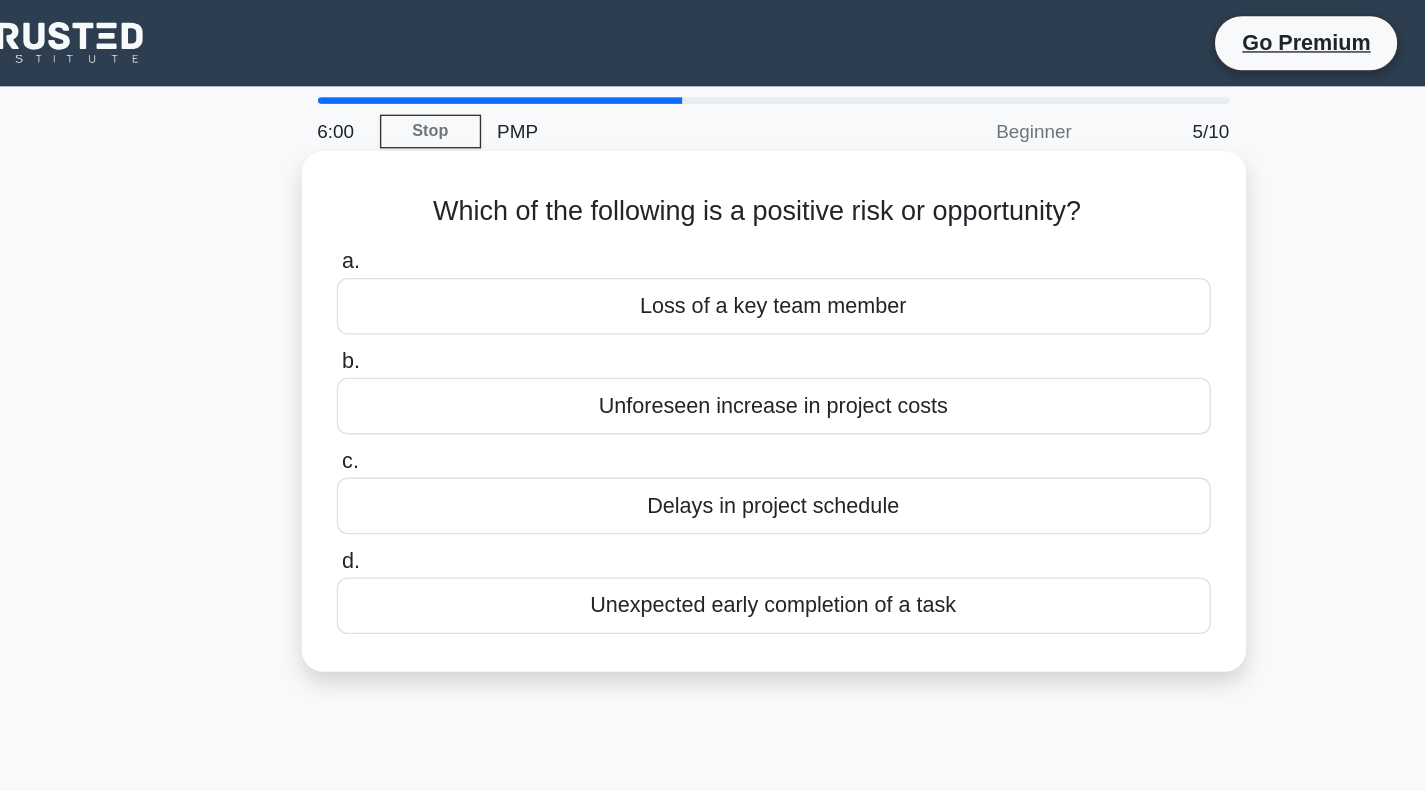 click on "c.
Delays in project schedule" at bounding box center [389, 342] 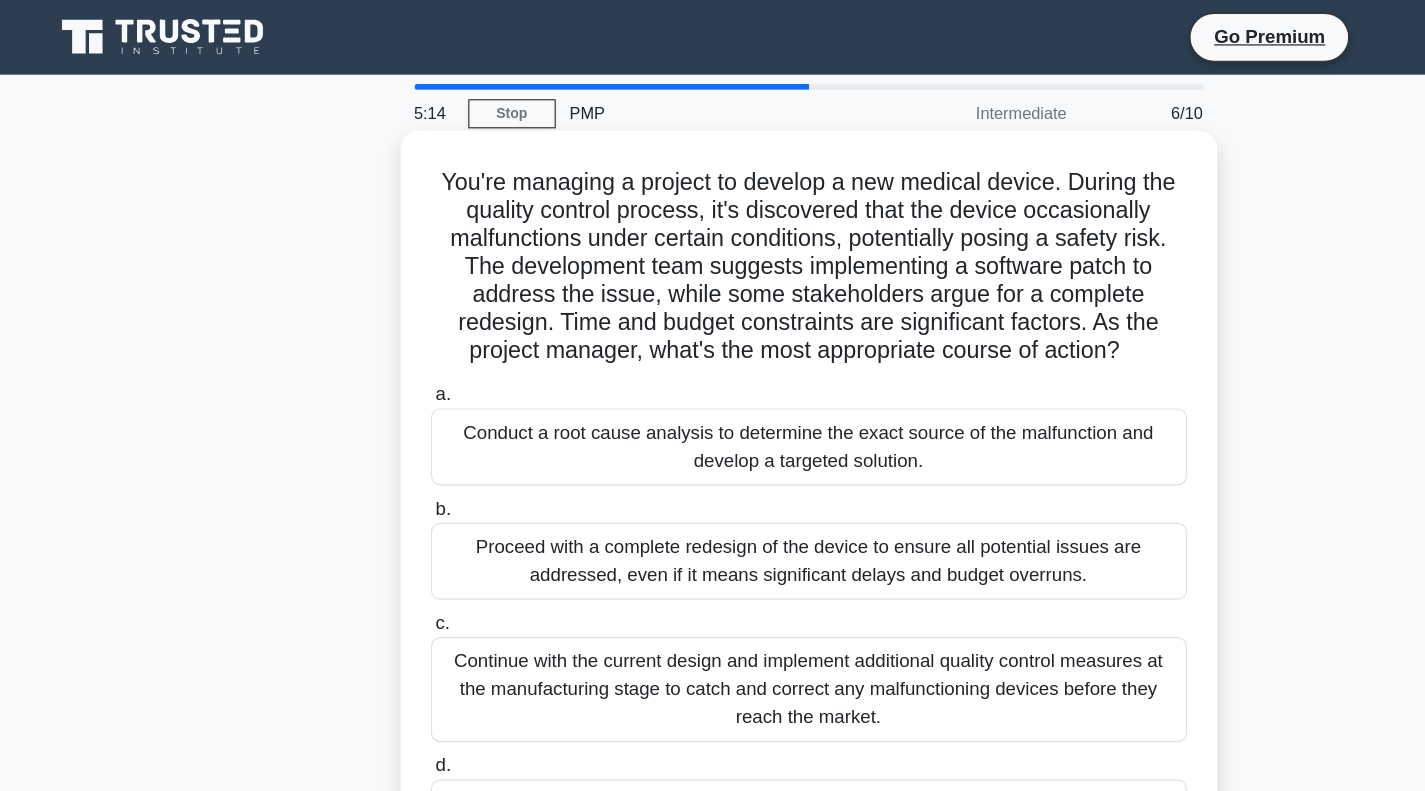 click on "Conduct a root cause analysis to determine the exact source of the malfunction and develop a targeted solution." at bounding box center [713, 383] 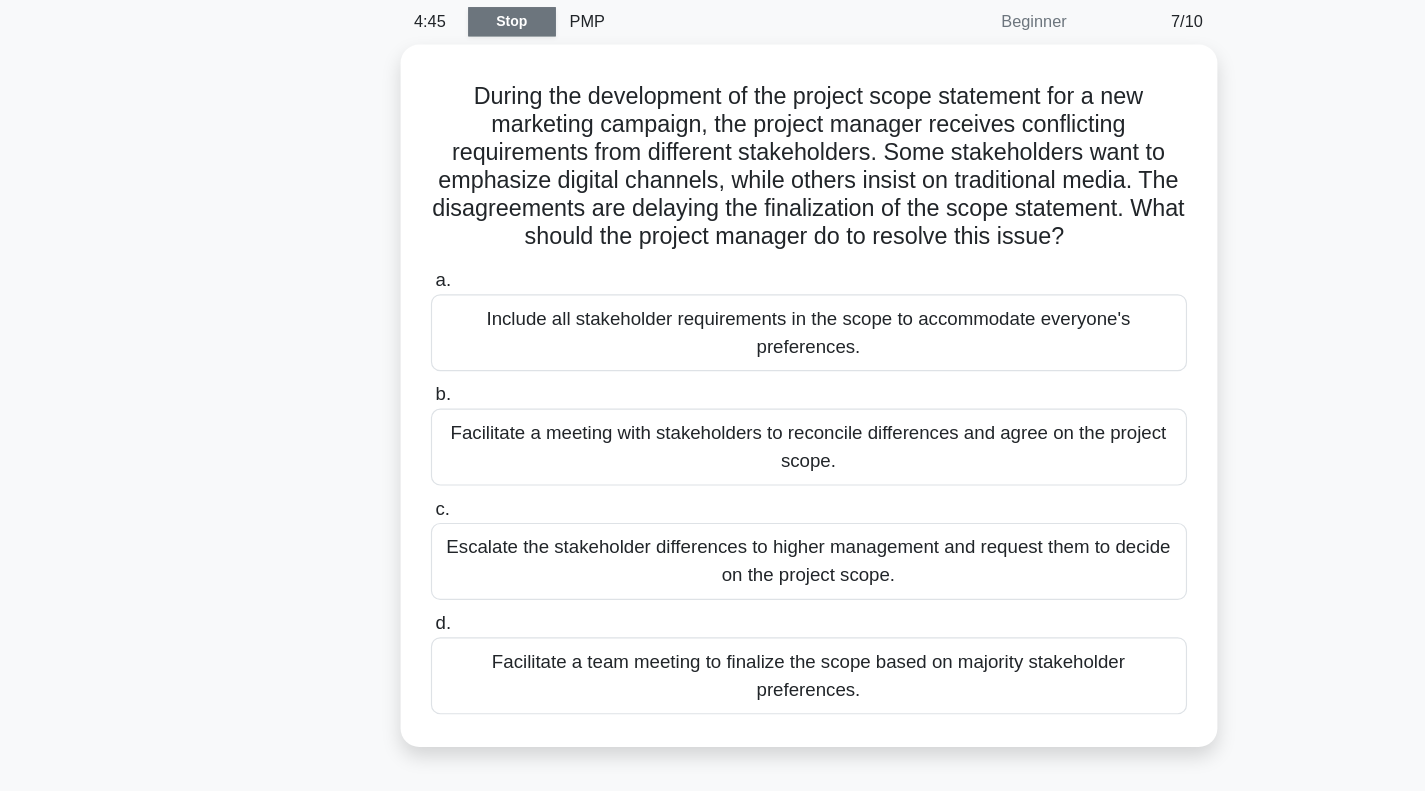 click on "Stop" at bounding box center [458, 97] 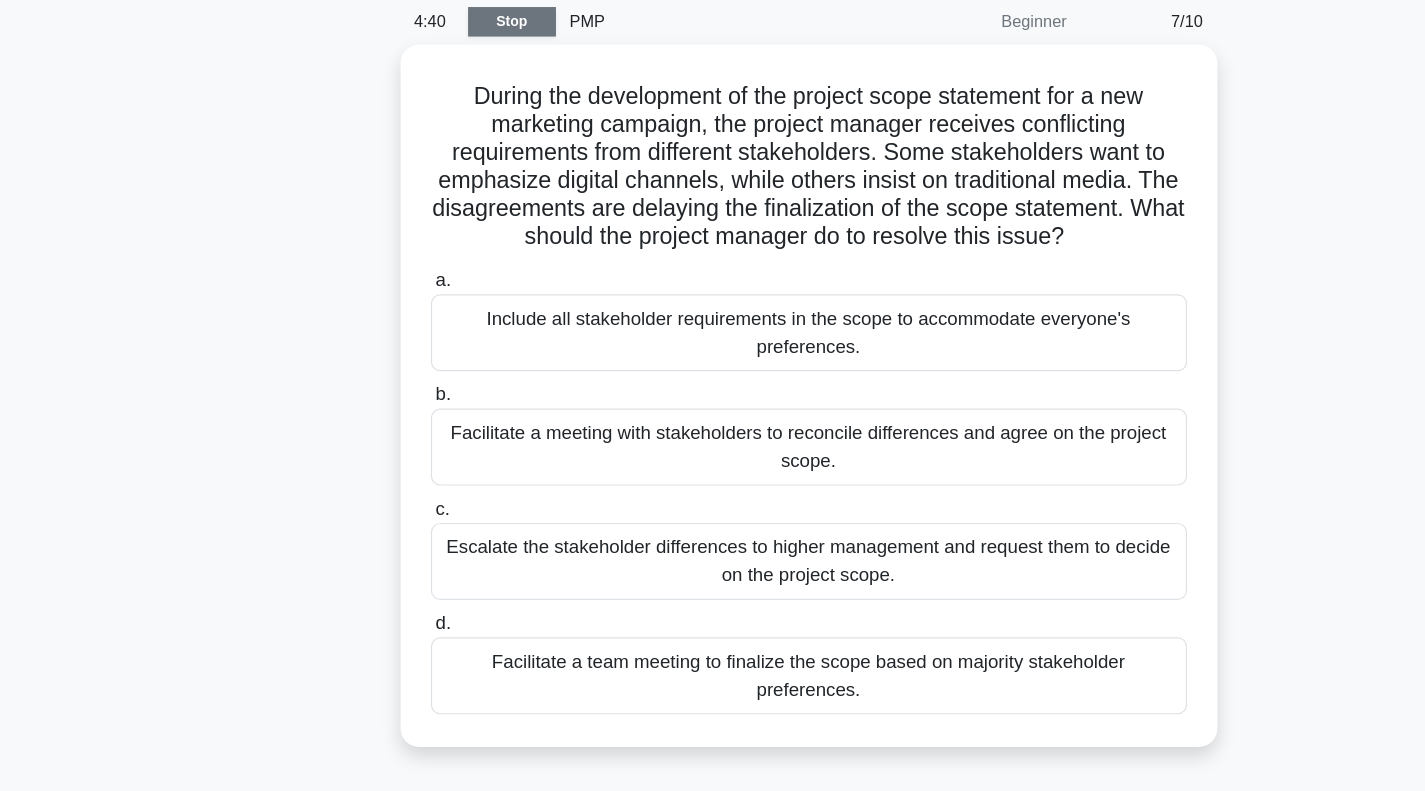 click on "Stop" at bounding box center [458, 97] 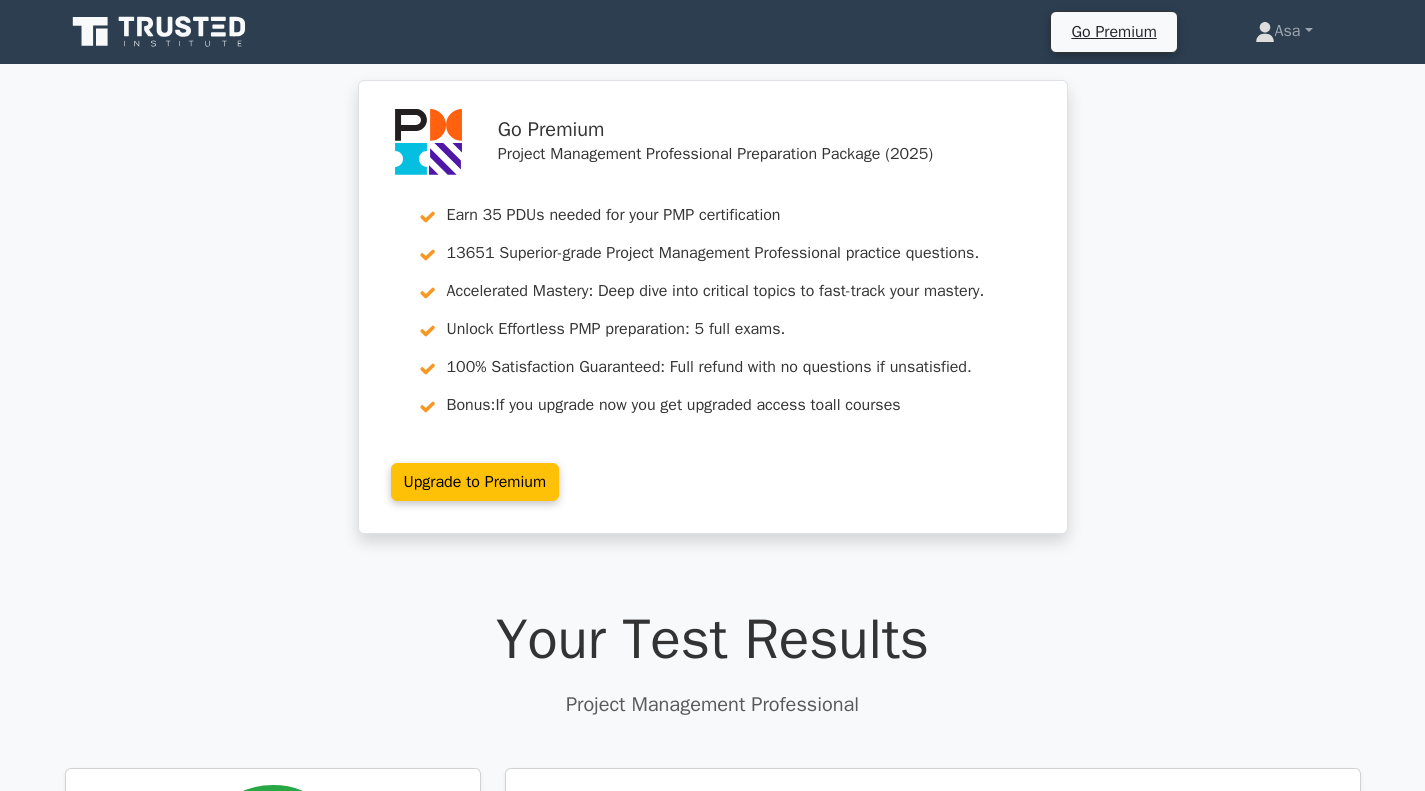 scroll, scrollTop: 500, scrollLeft: 0, axis: vertical 